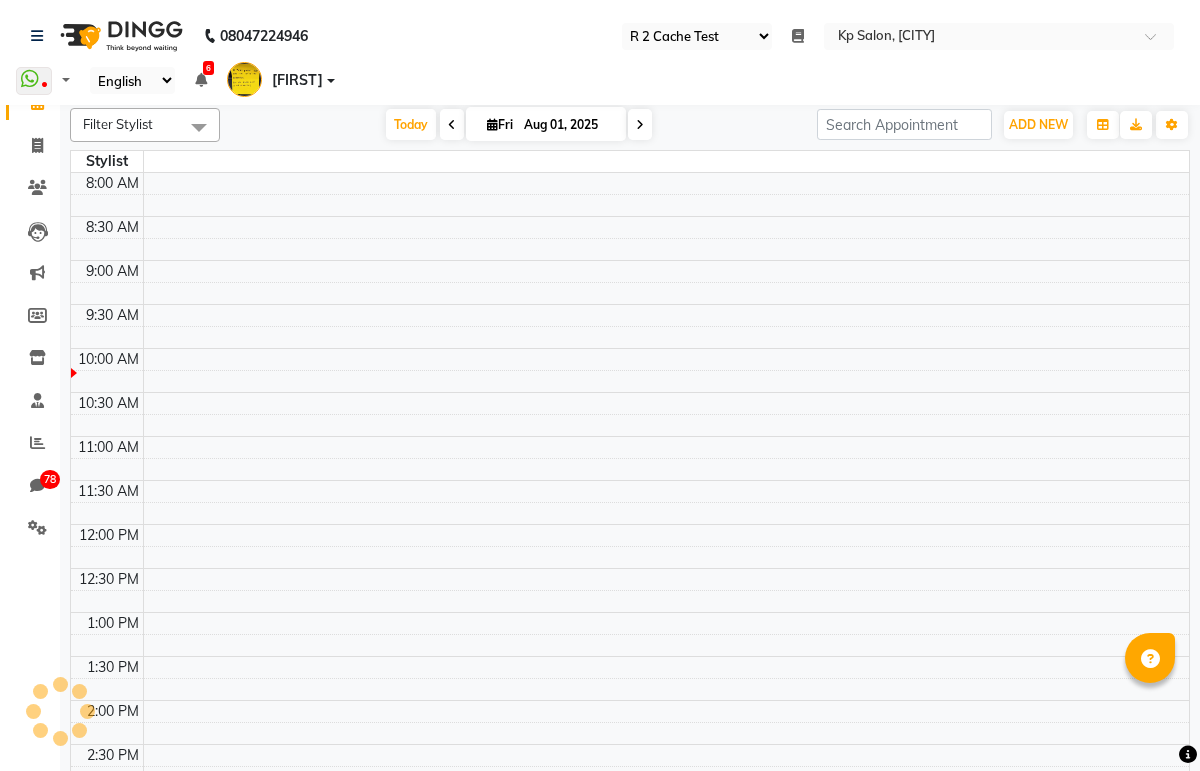 select on "24" 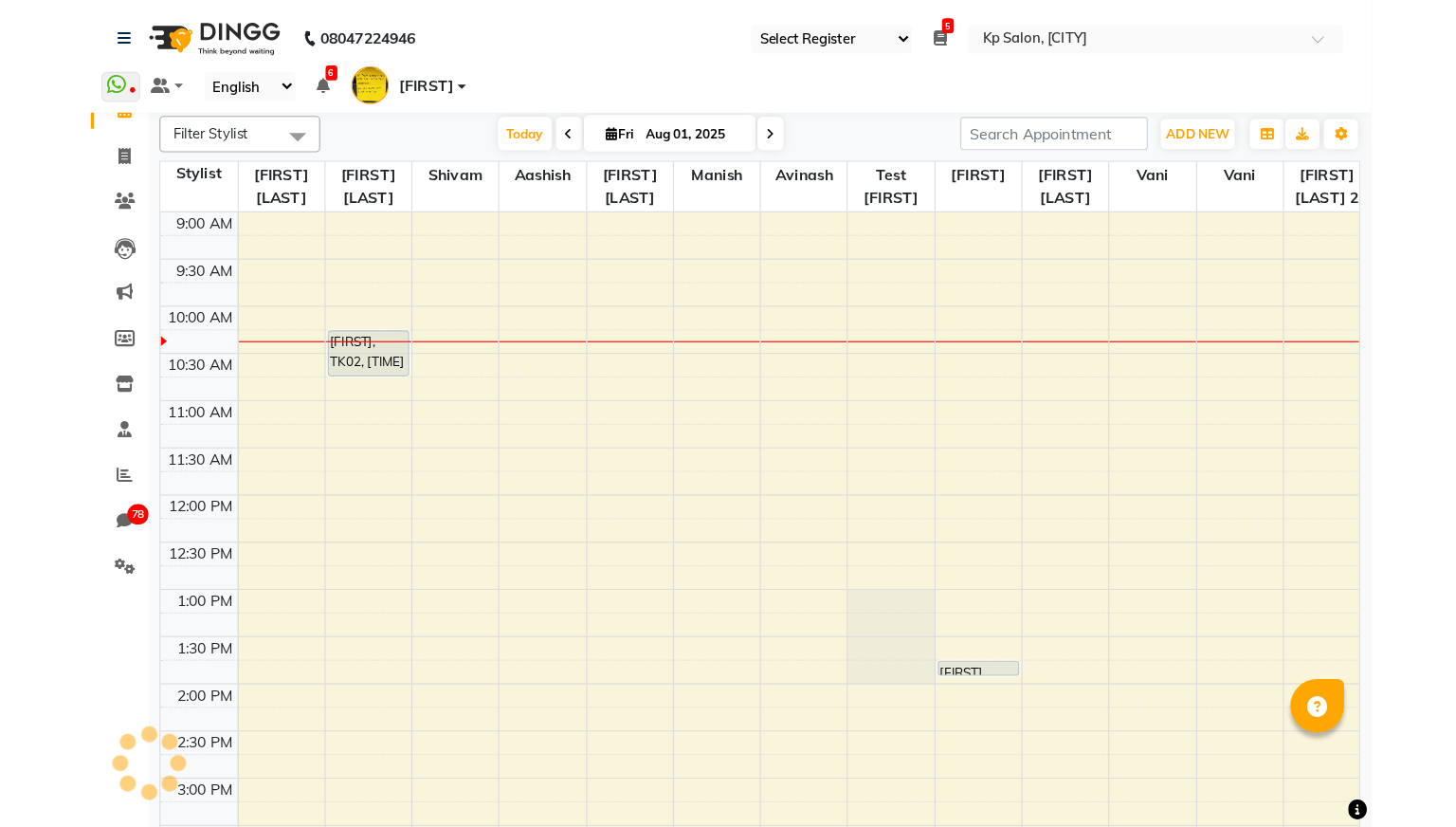 scroll, scrollTop: 0, scrollLeft: 0, axis: both 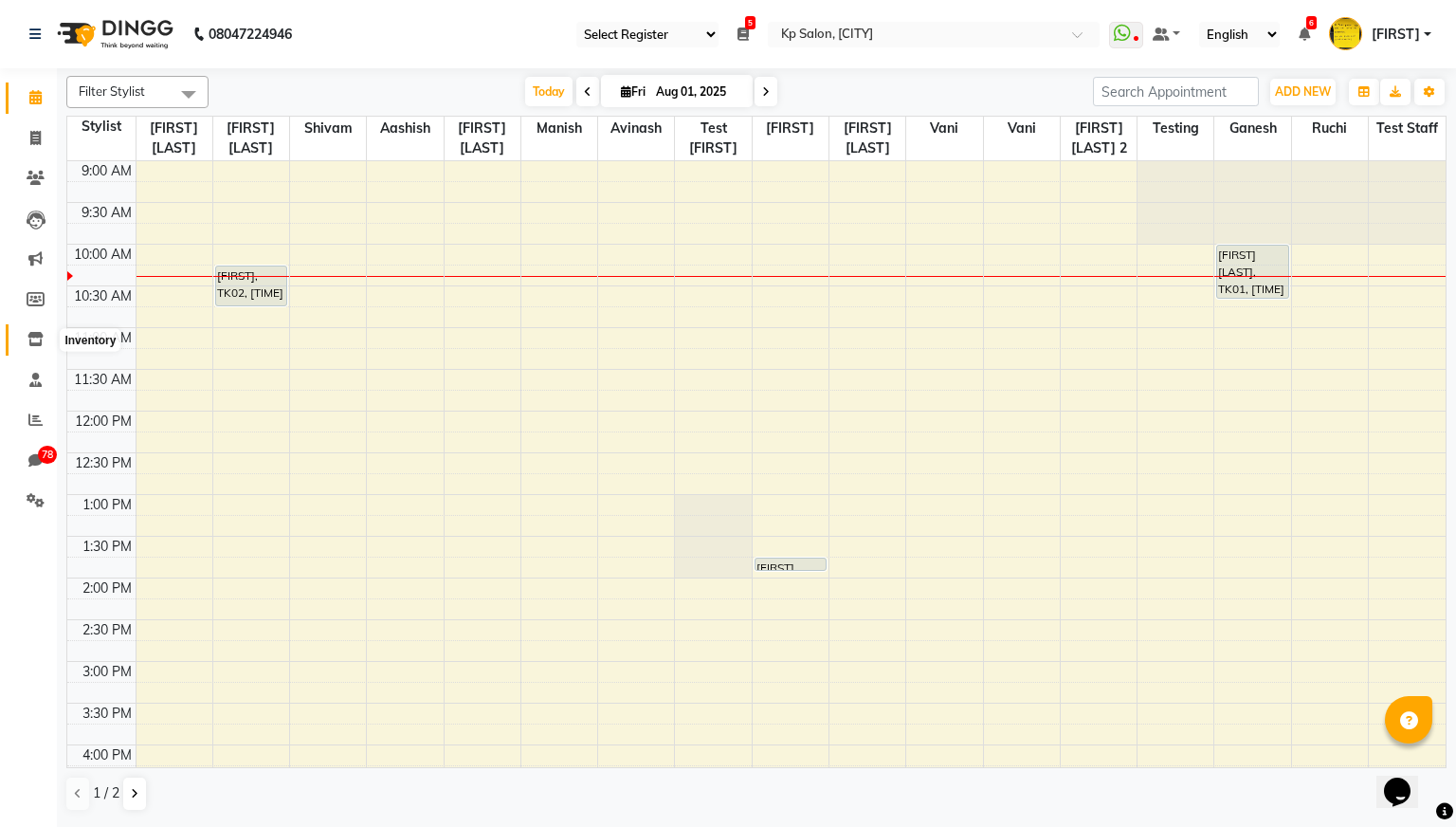 click 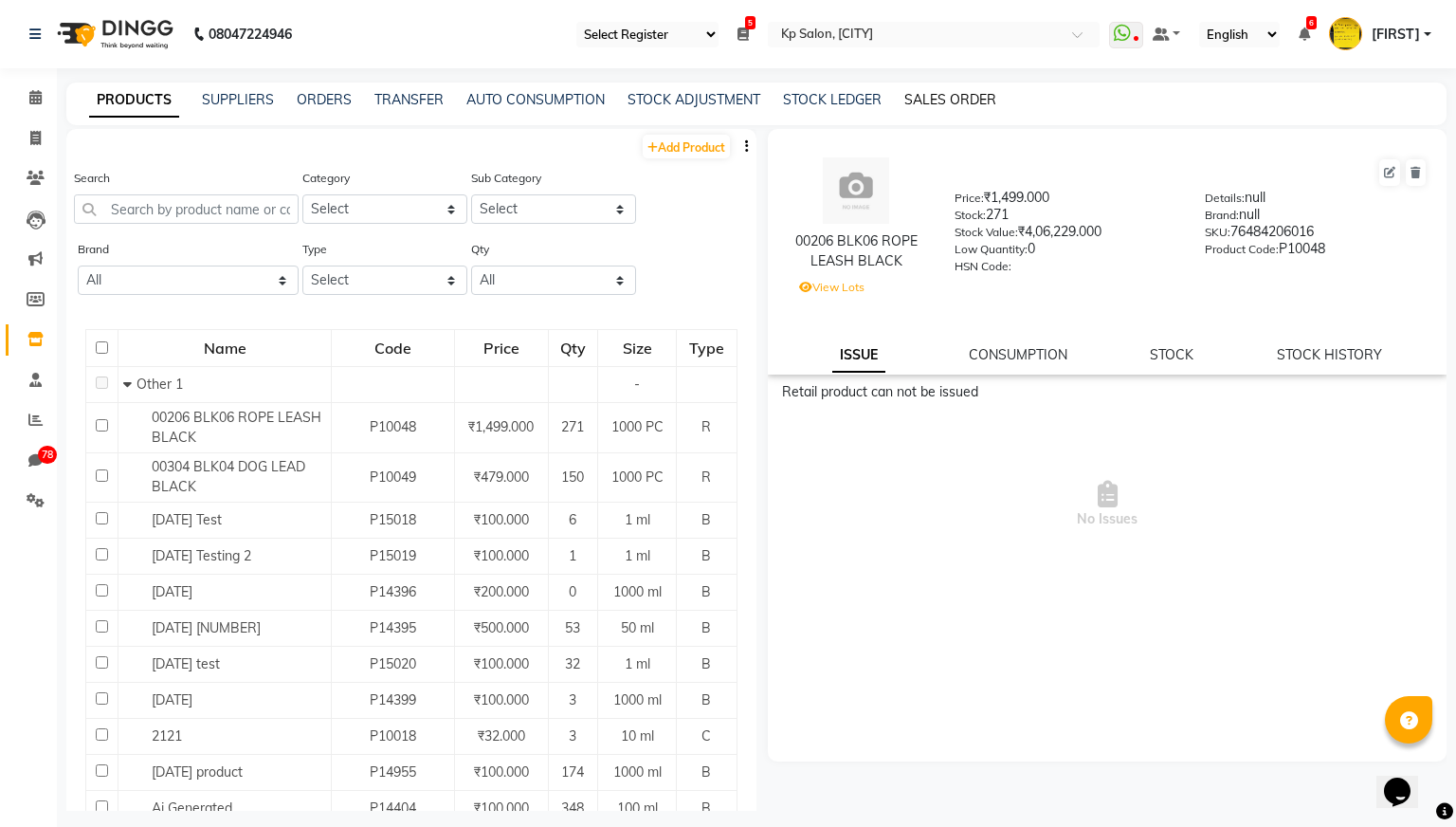 click on "SALES ORDER" 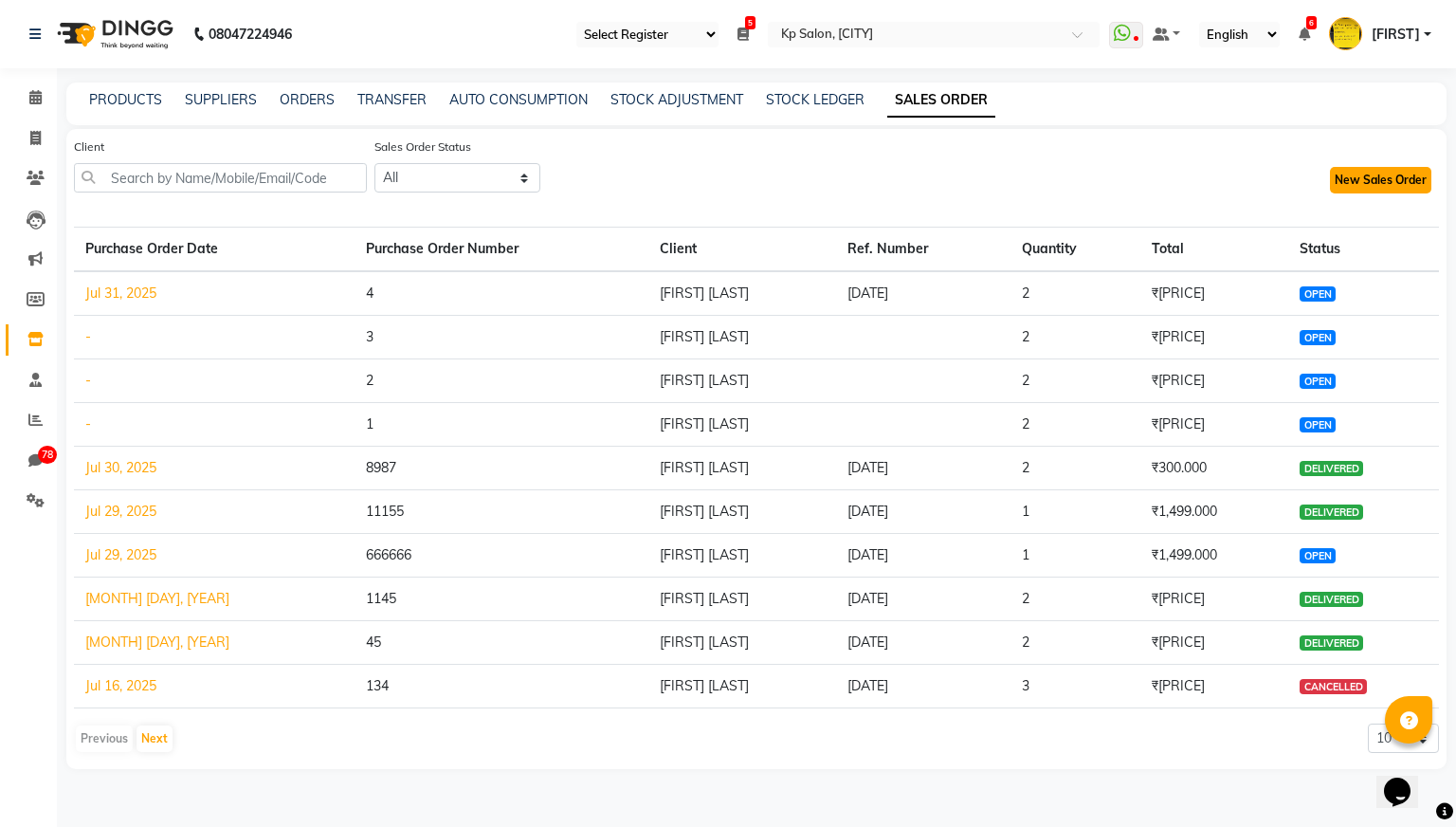 click on "New Sales Order" 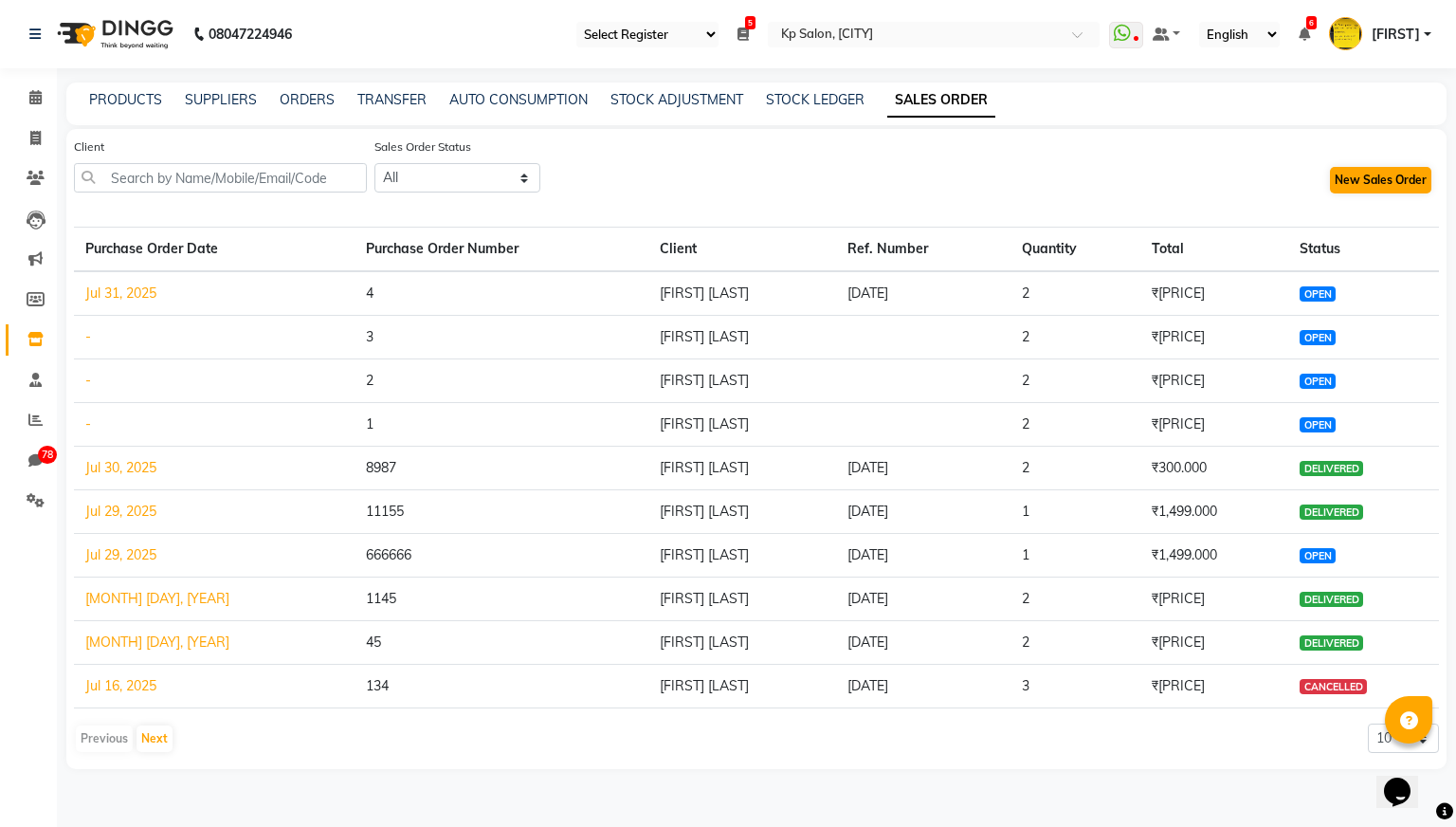 select on "true" 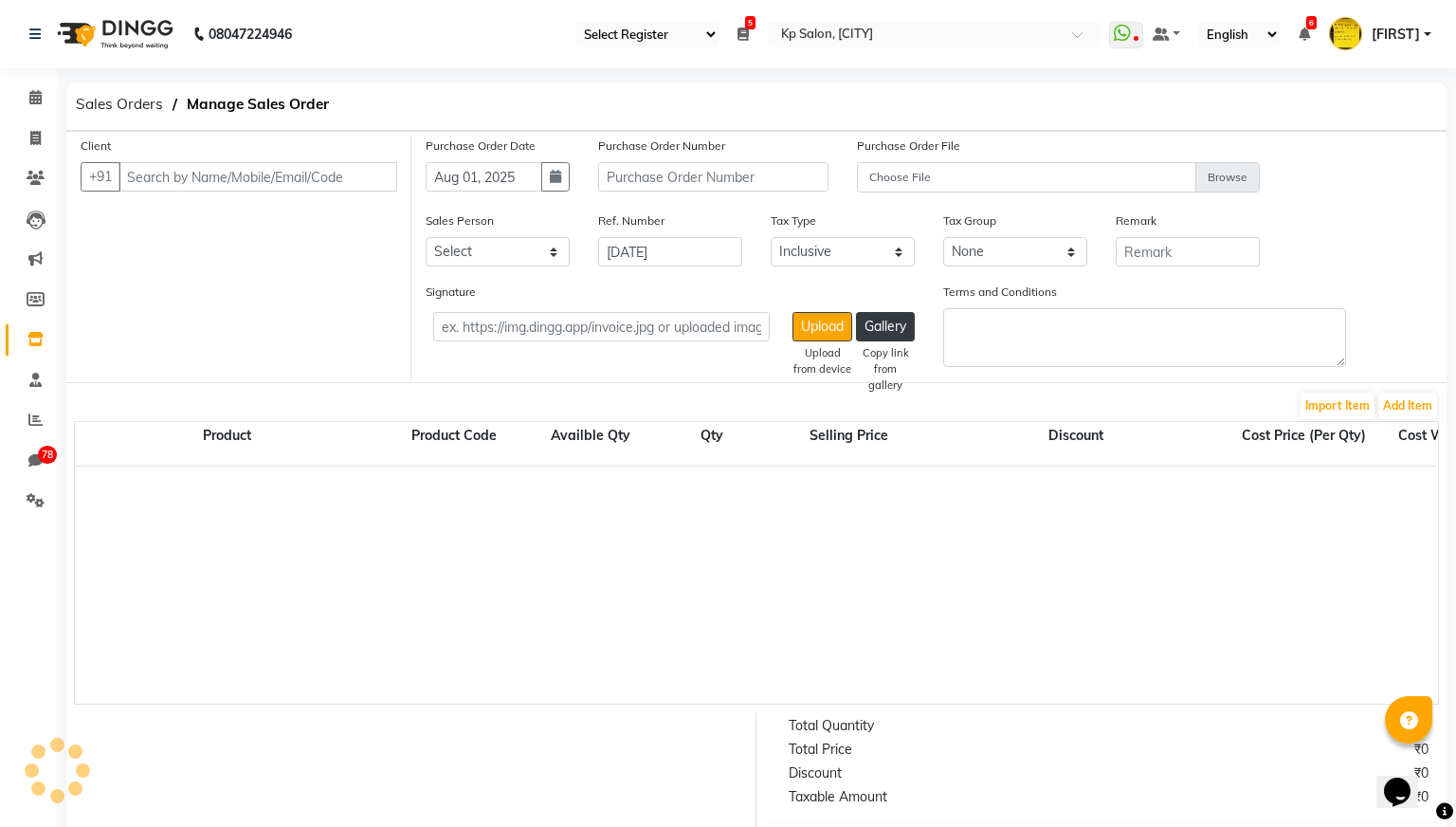 select on "2718" 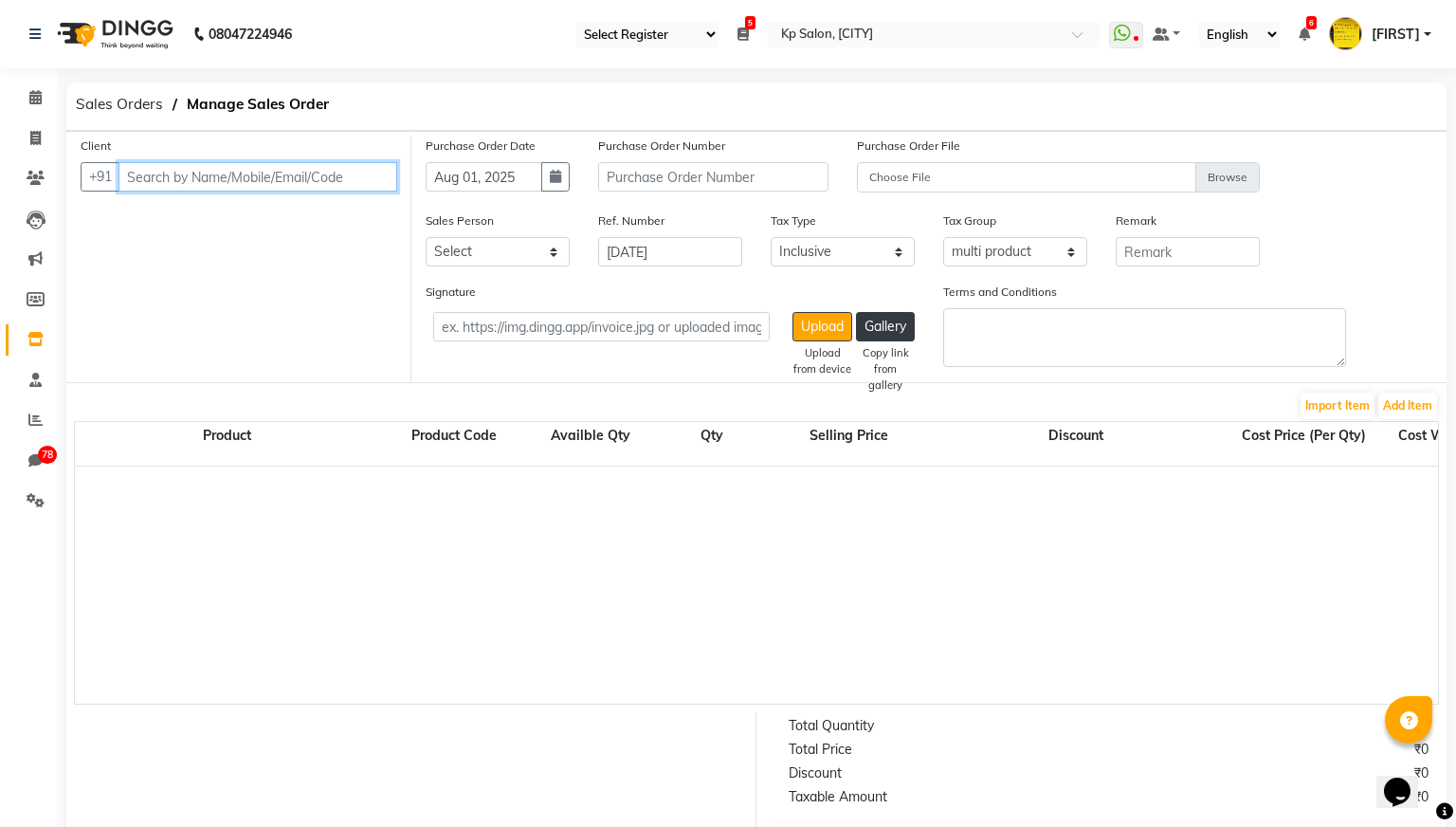 click at bounding box center [258, 176] 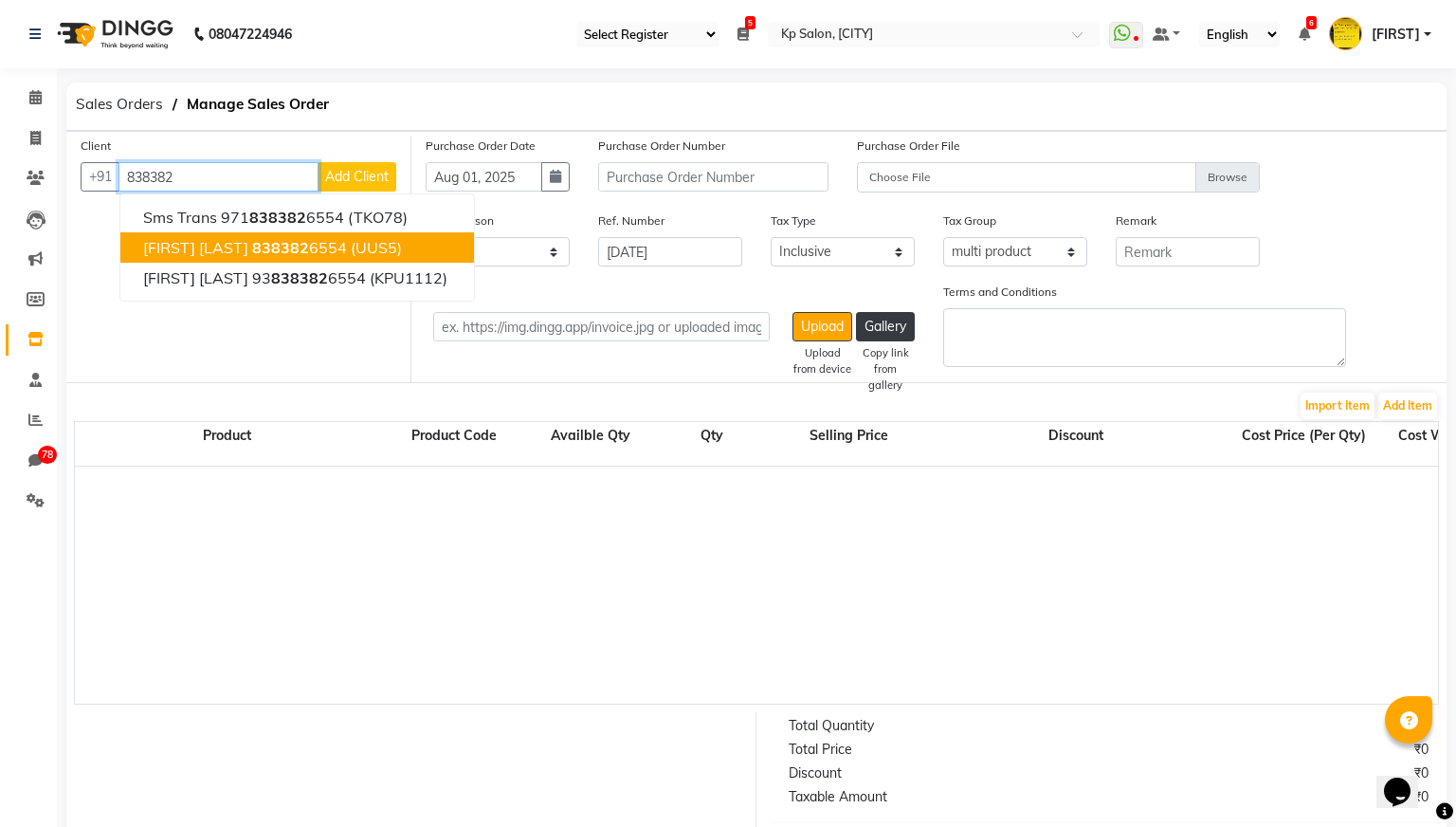 click on "838382" 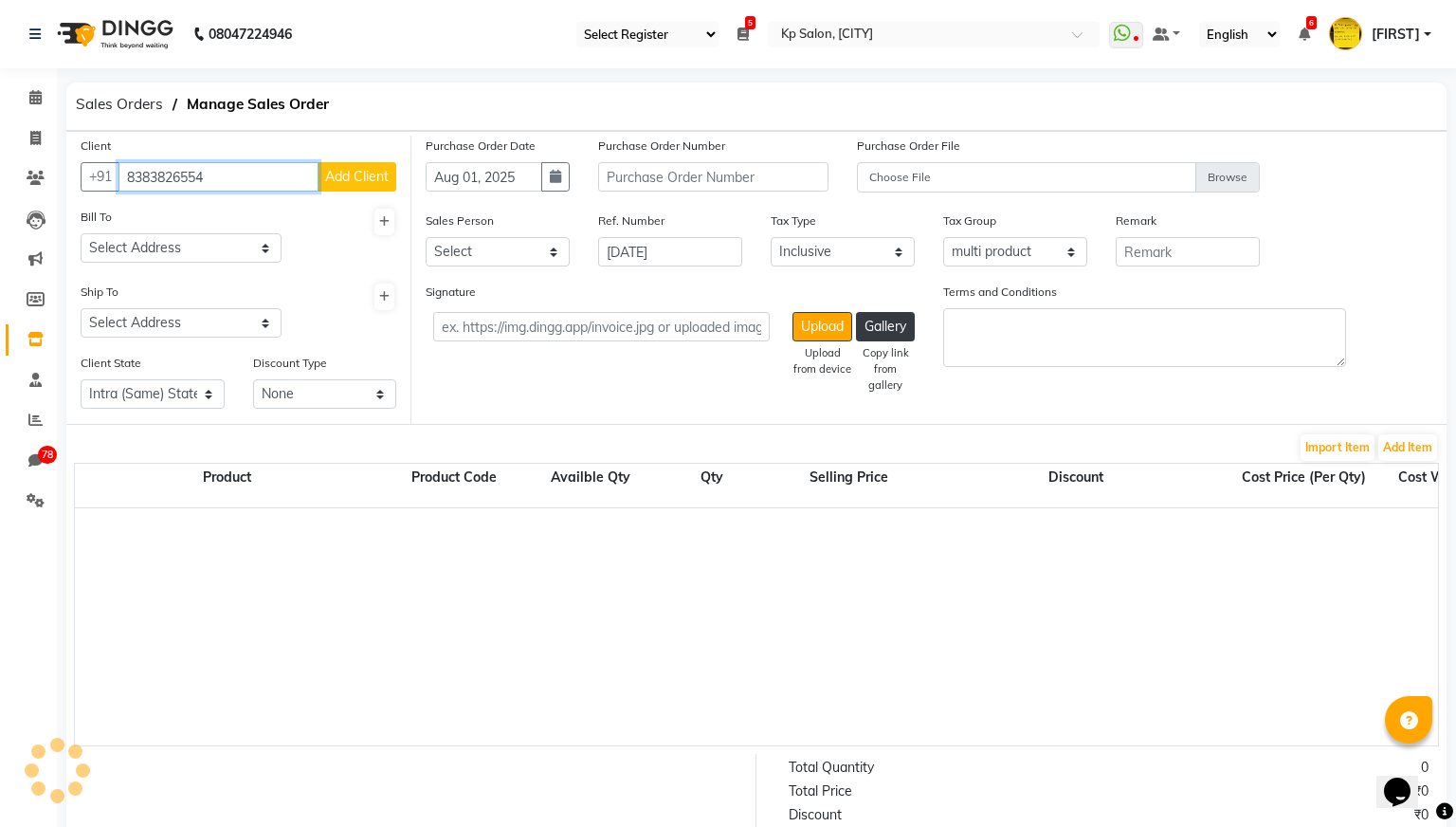 select on "false" 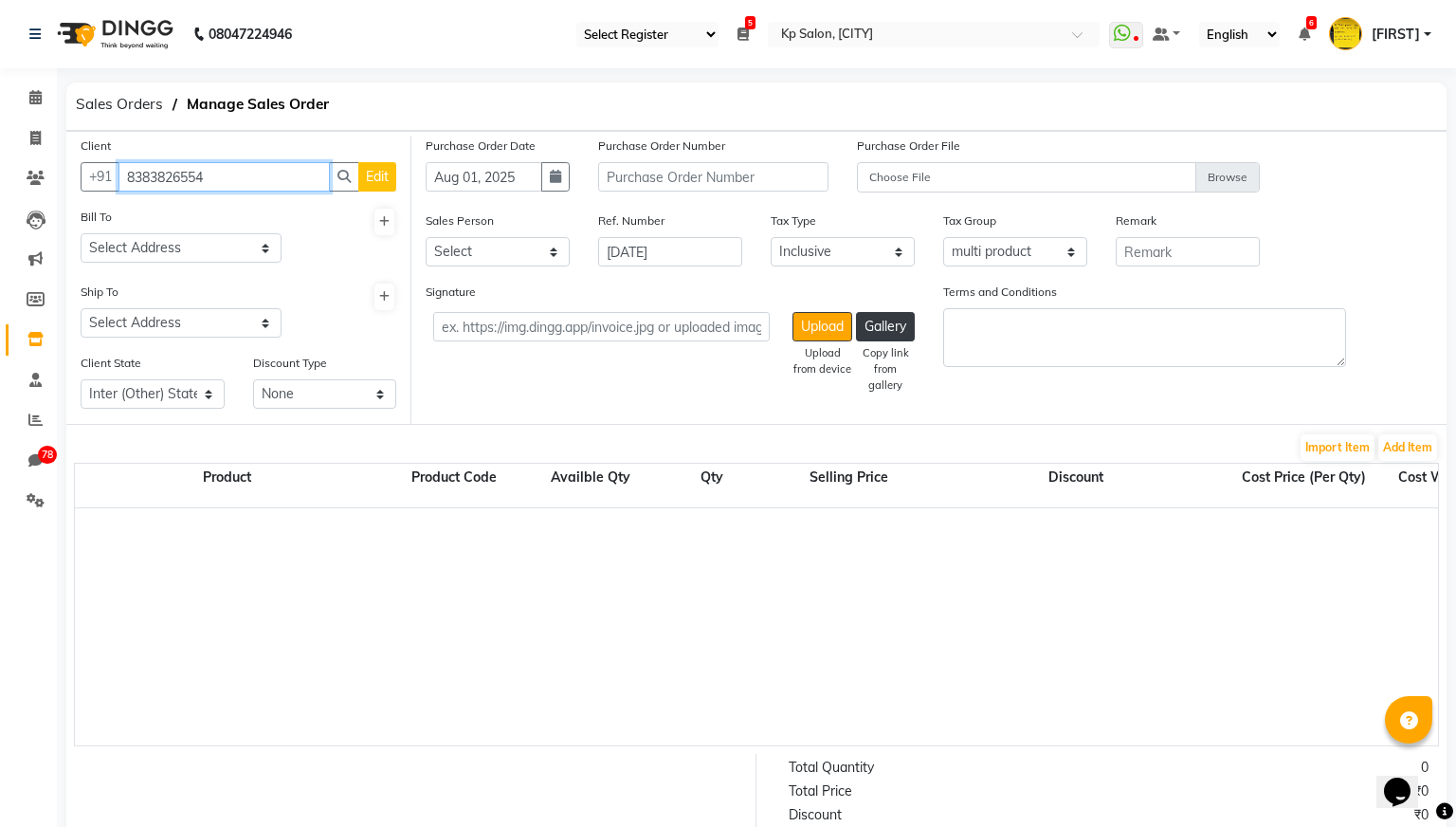 type on "8383826554" 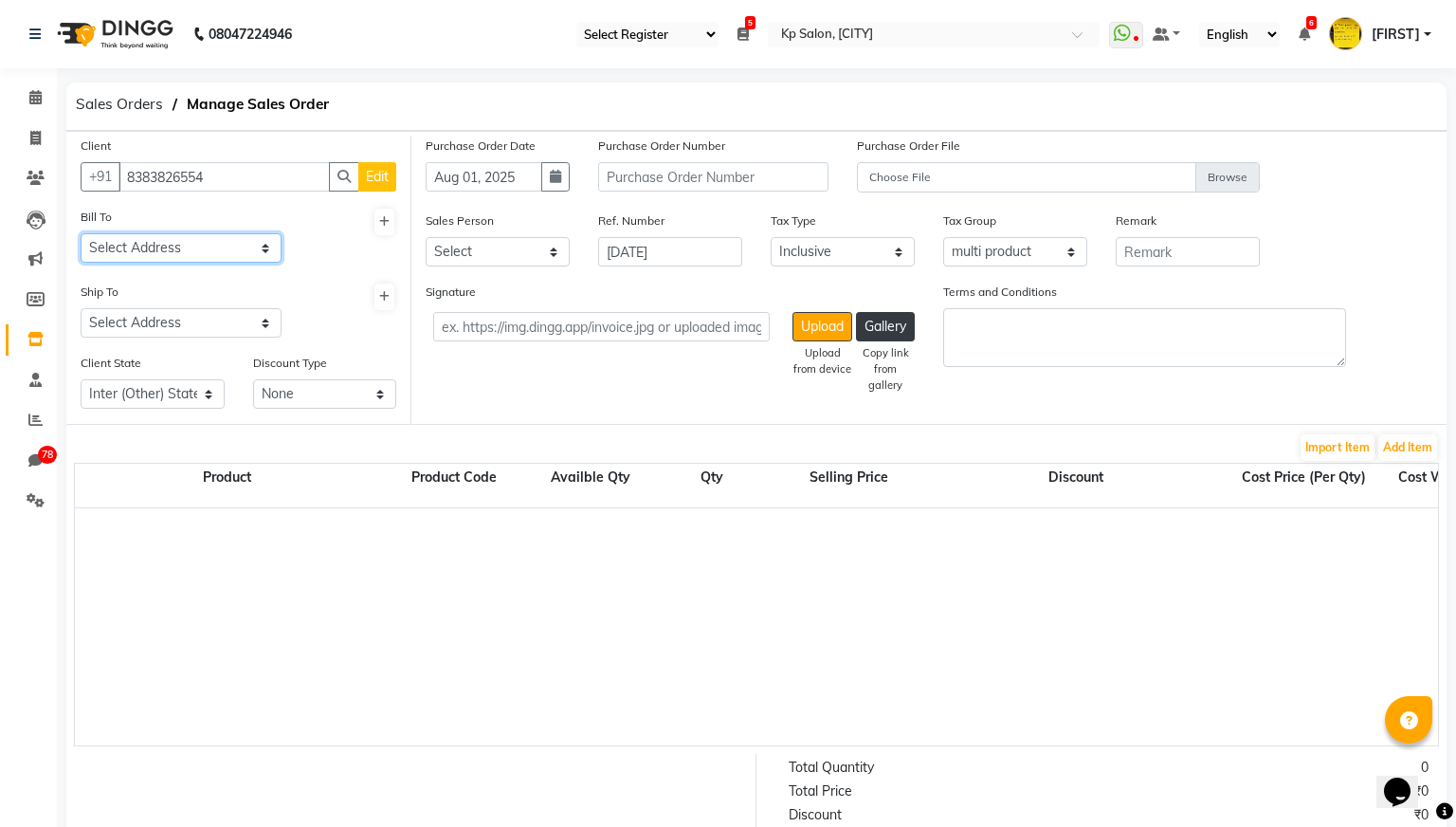 click on "Select Address  unhel [POSTAL_CODE]   near apmc, unhel,nagda   near apmc, unhel,nagda   station road , unhel,ujjain,131   near apmc, unhel,nagda" 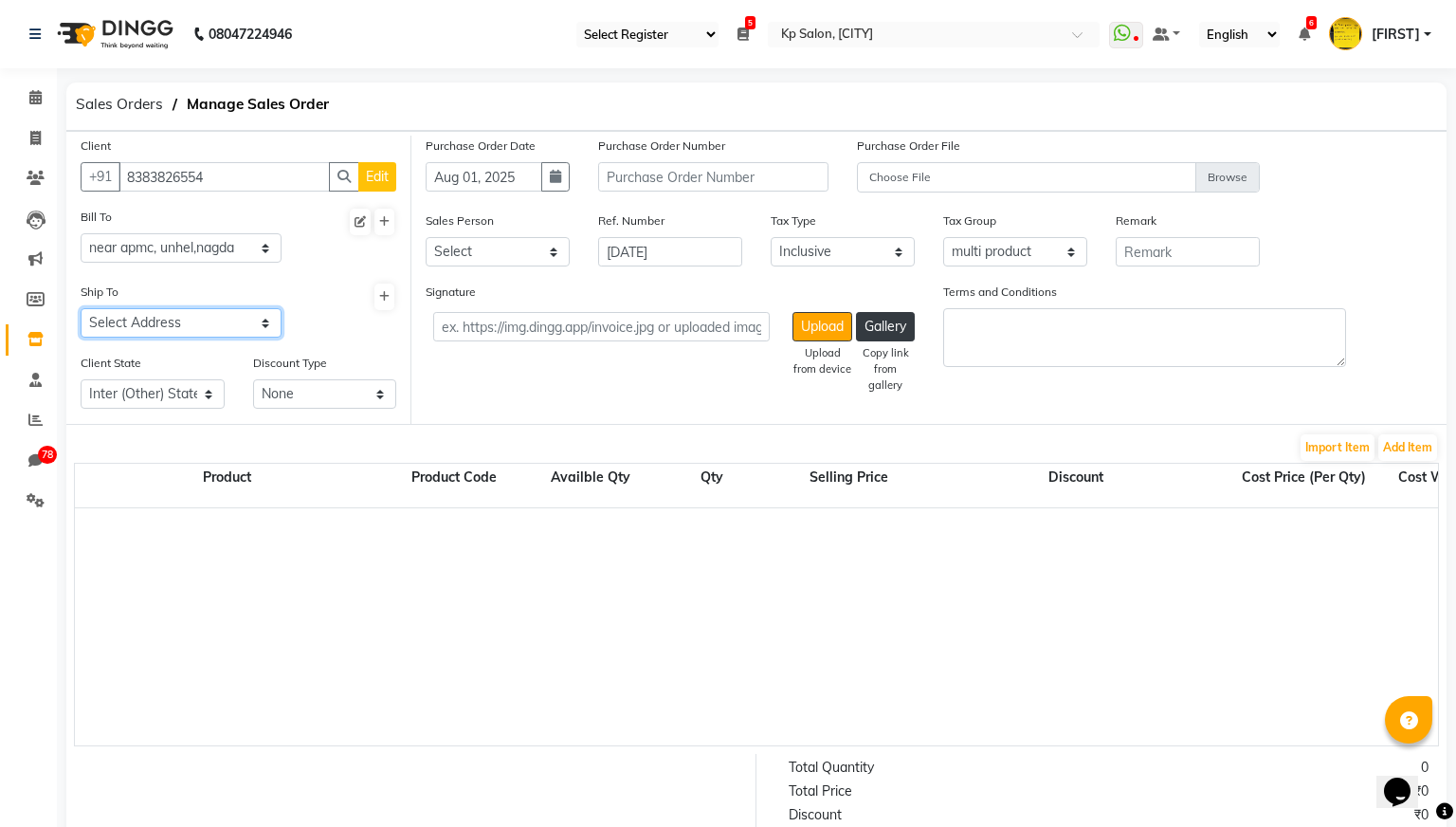click on "Select Address  near APMC ,[CITY]   [CITY],[STATE]" 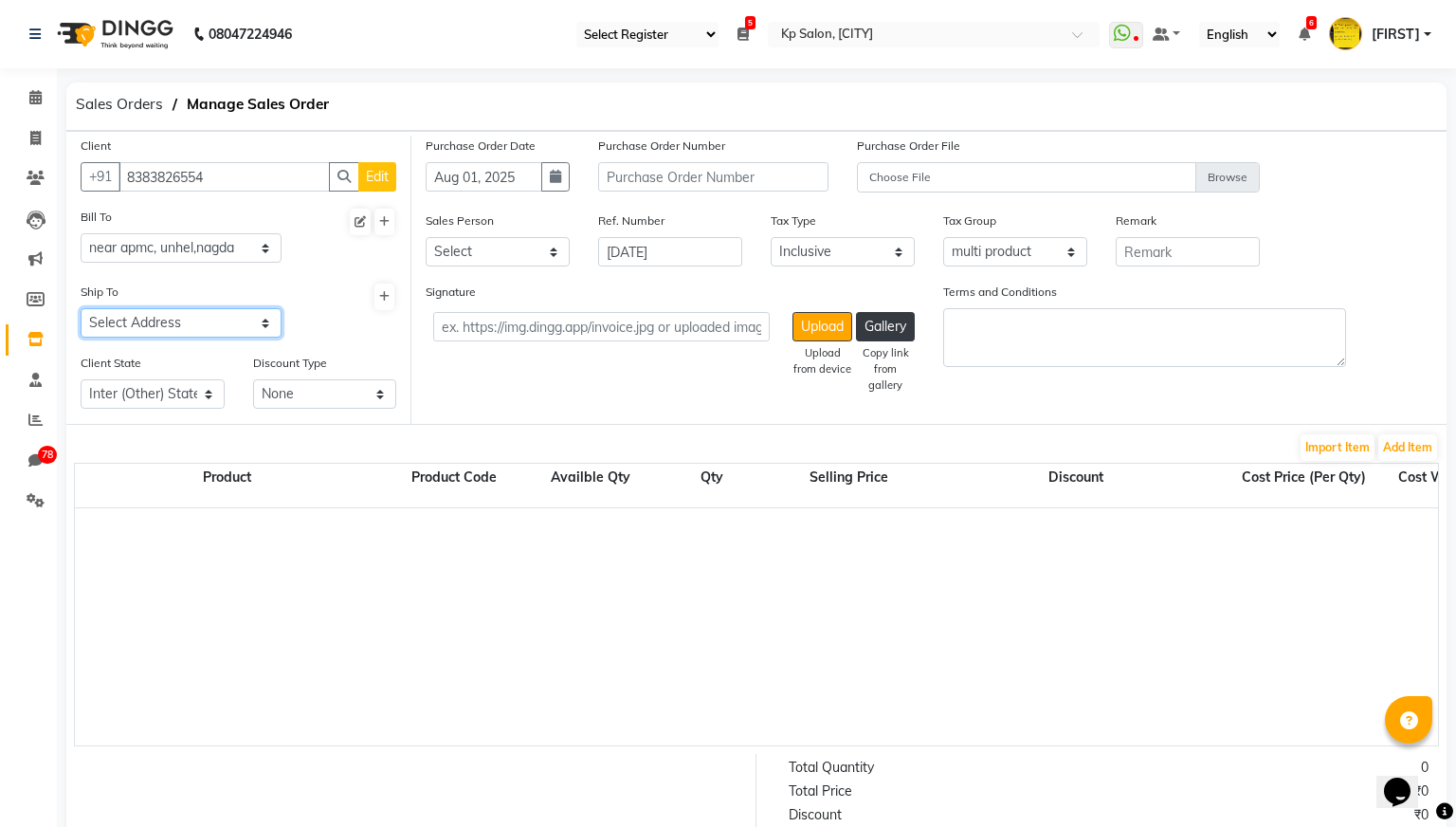select on "97" 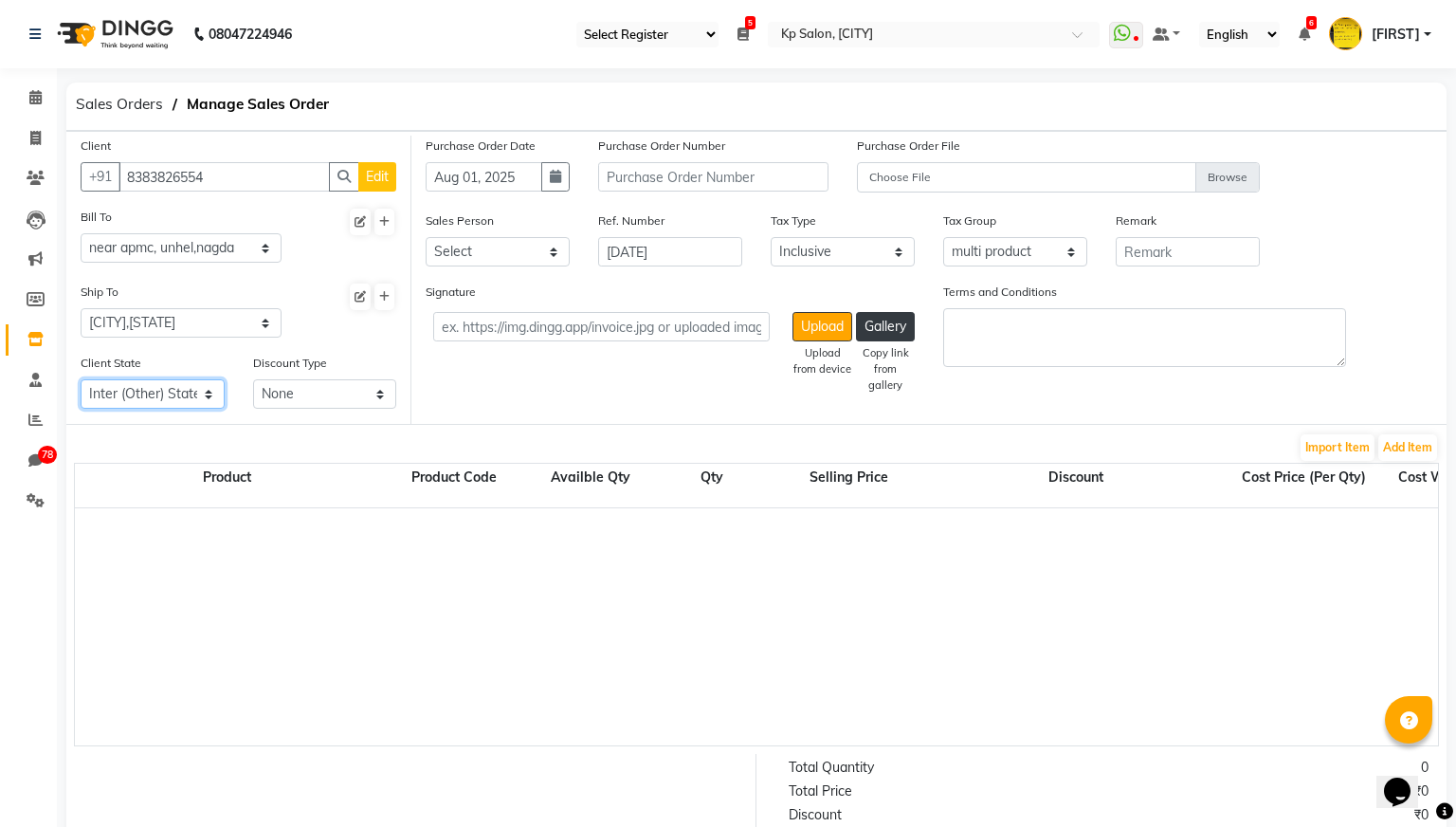 click on "Intra (Same) State Inter (Other) State" 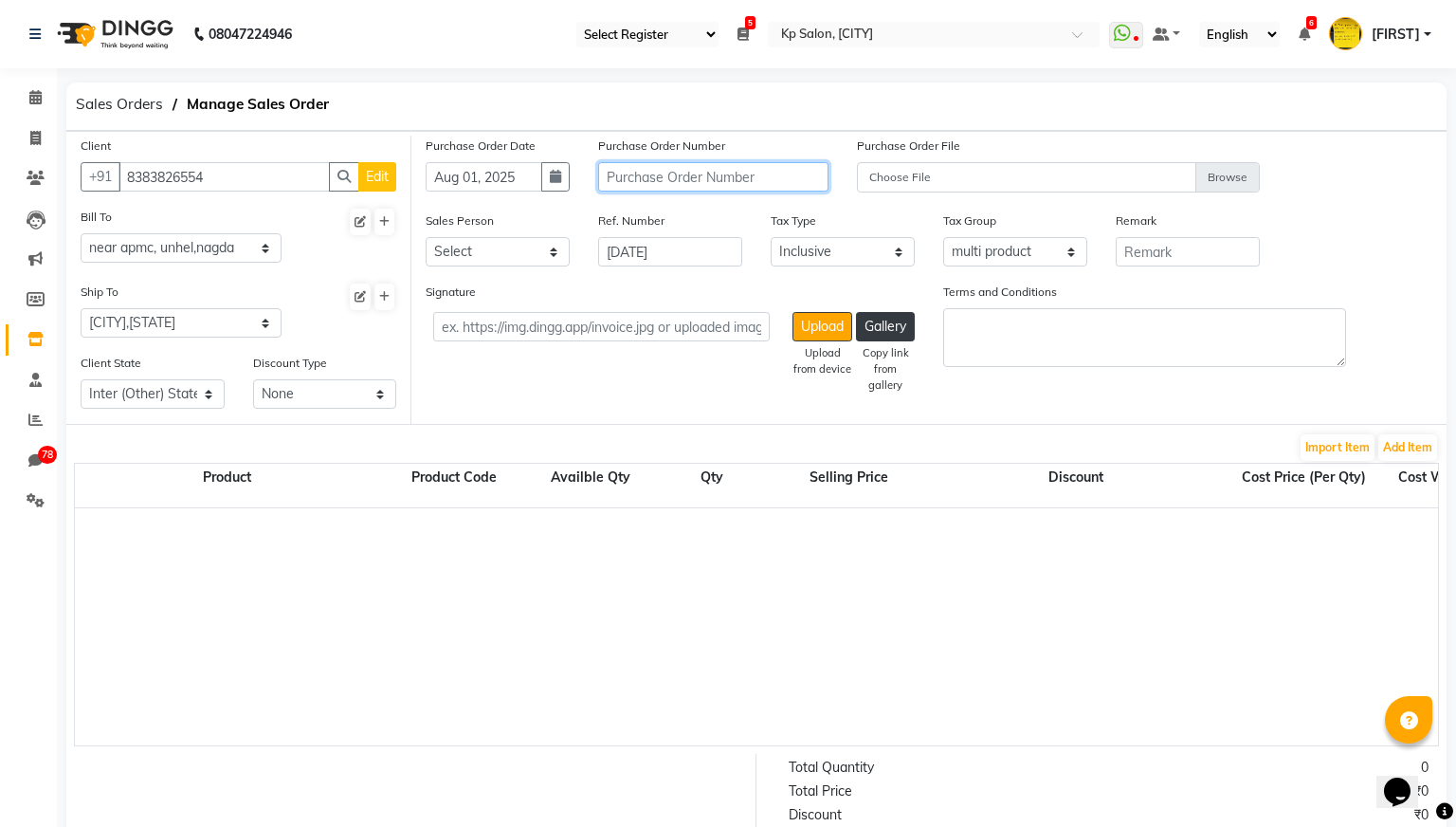 click 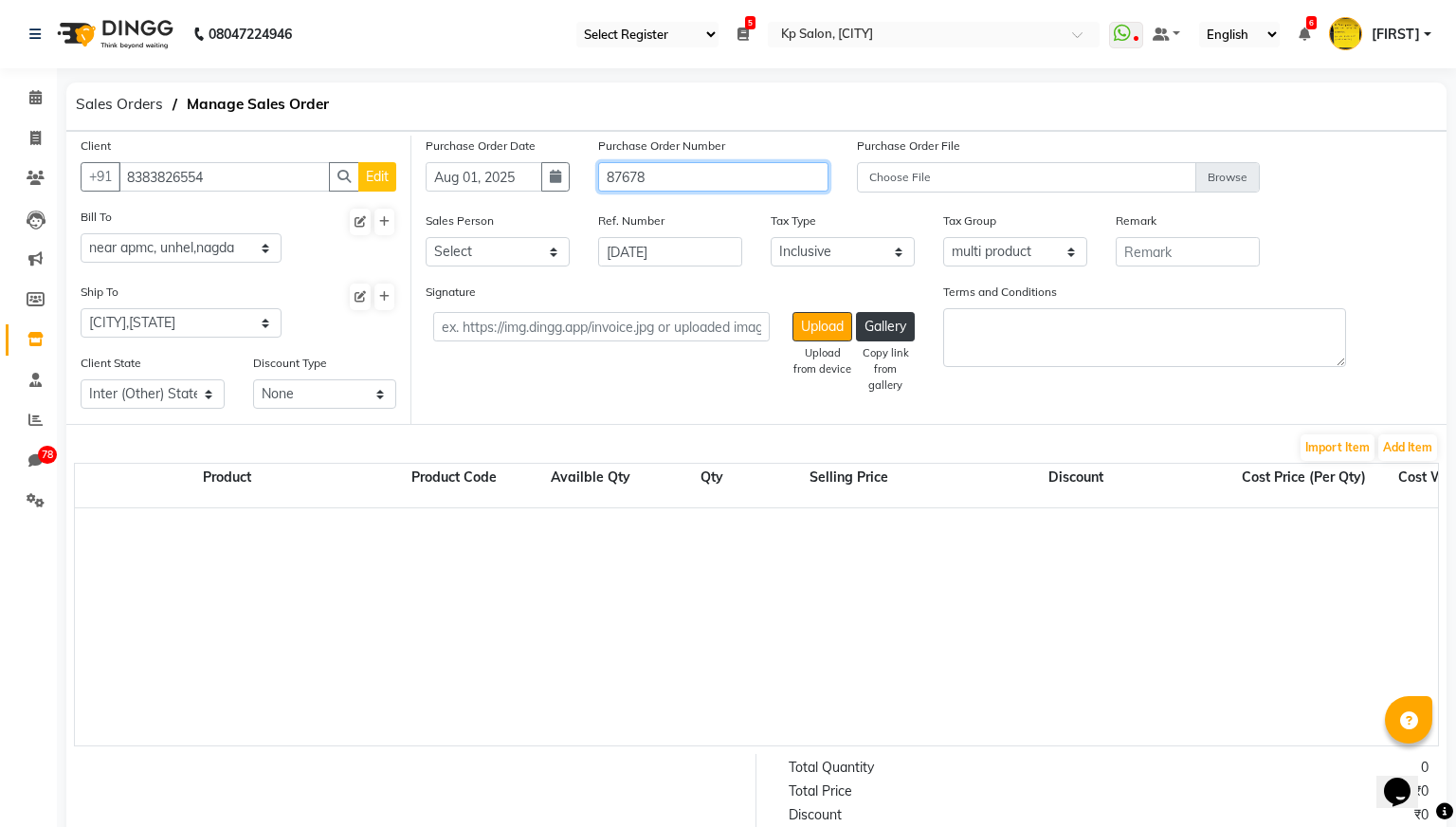 type on "87678" 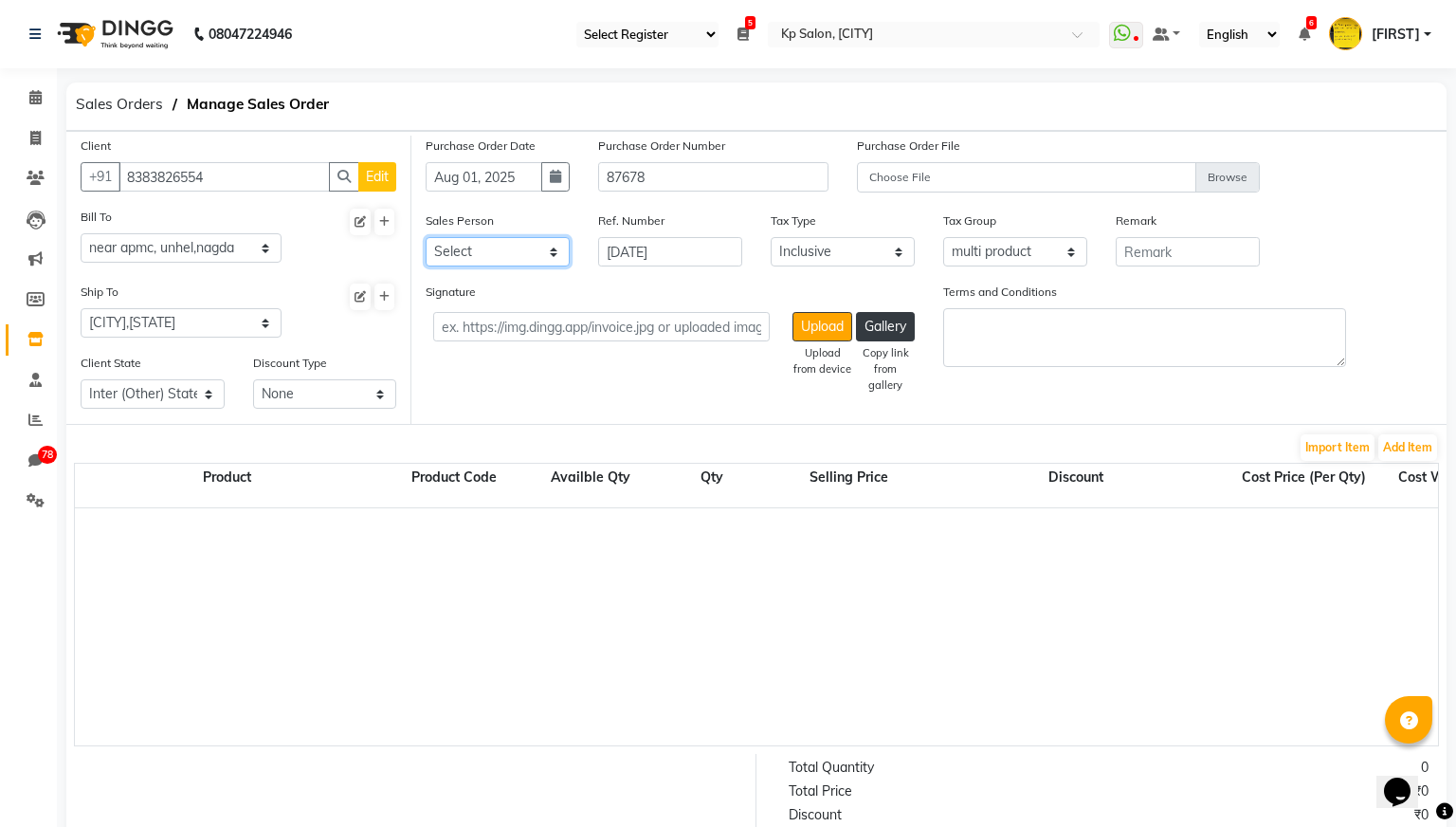 click on "Select  [FIRST]   [FIRST]   [FIRST] [LAST]   [FIRST] [LAST] 2   [FIRST]   [FIRST] [LAST]   [FIRST] [LAST]   [FIRST]   [FIRST] [LAST]   [FIRST]   Test [FIRST]   [FIRST]   [FIRST]    [FIRST]   [FIRST]   [FIRST]   test import 1   test import 2   test import 3   test import 4   test staff   testing" 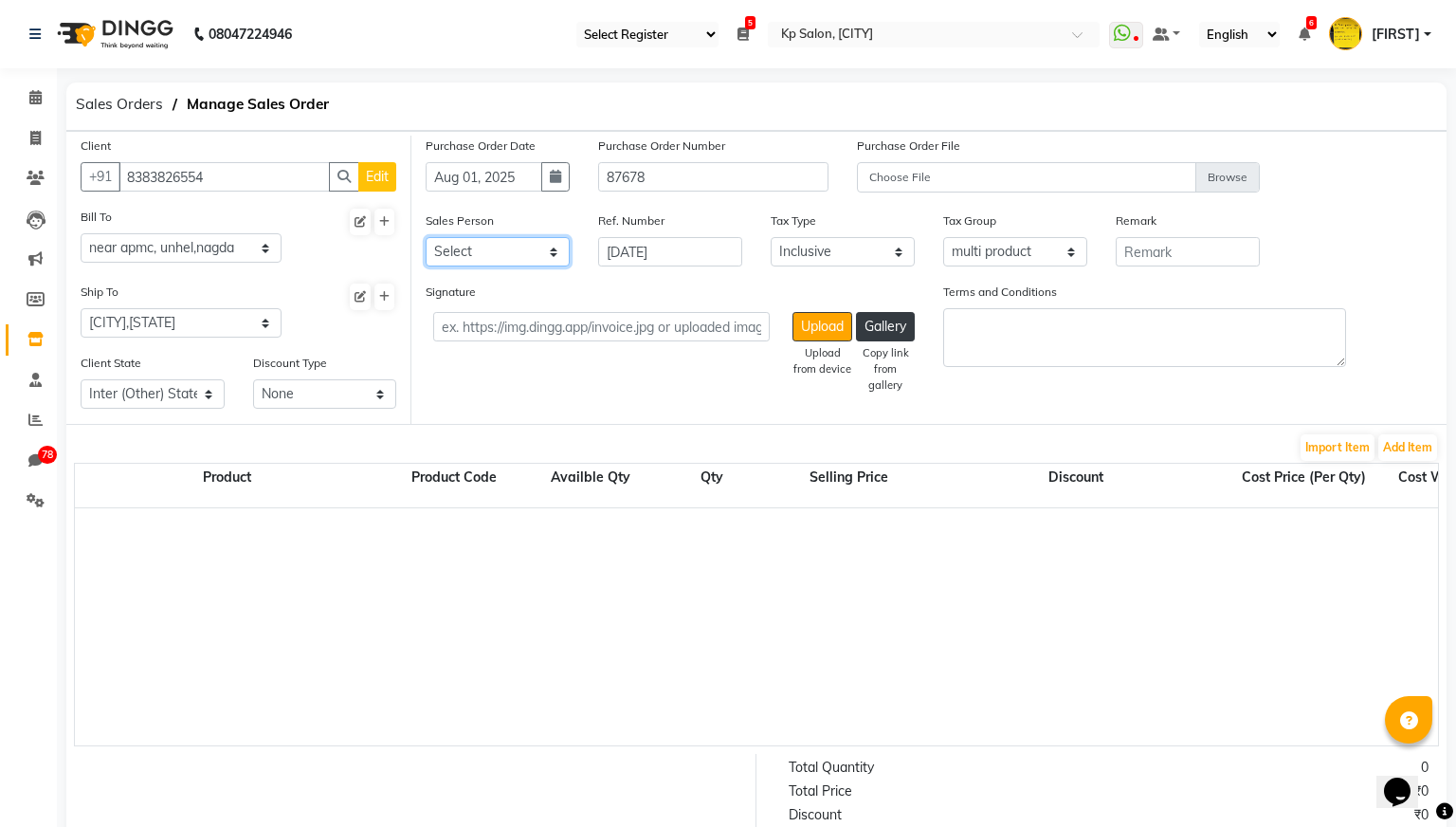 select on "1069" 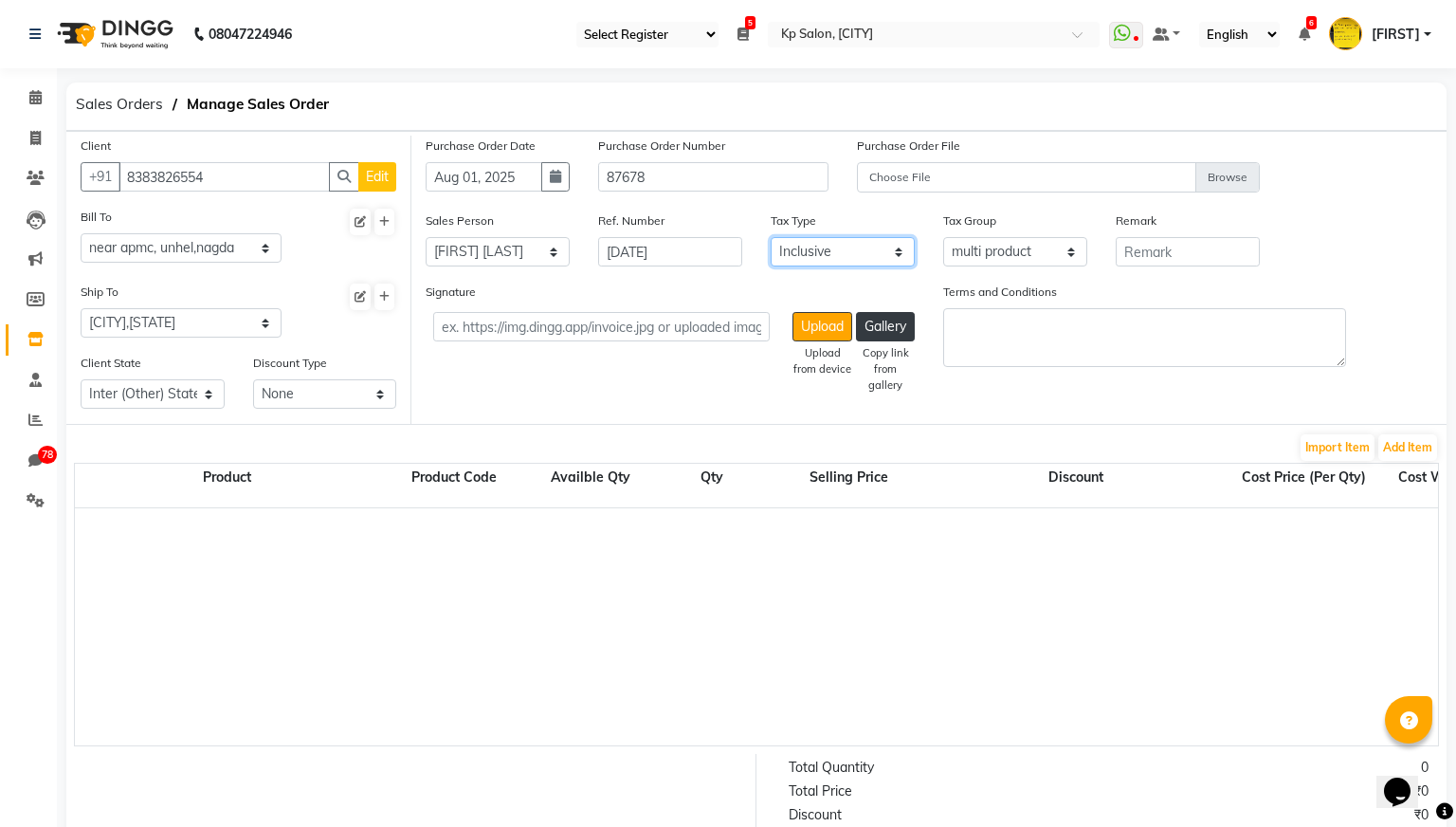 click on "Select Inclusive Exclusive" 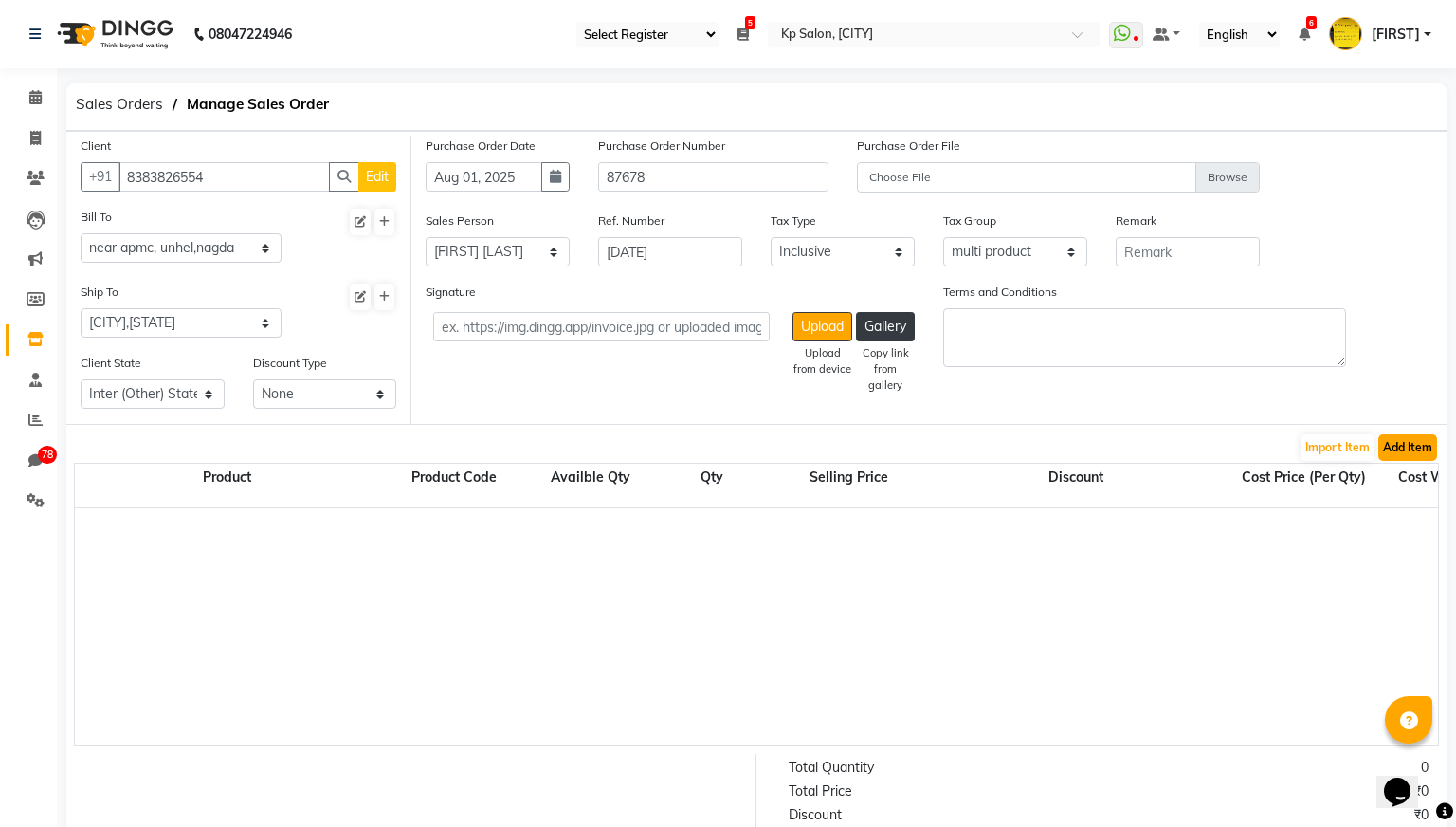 click on "Add Item" 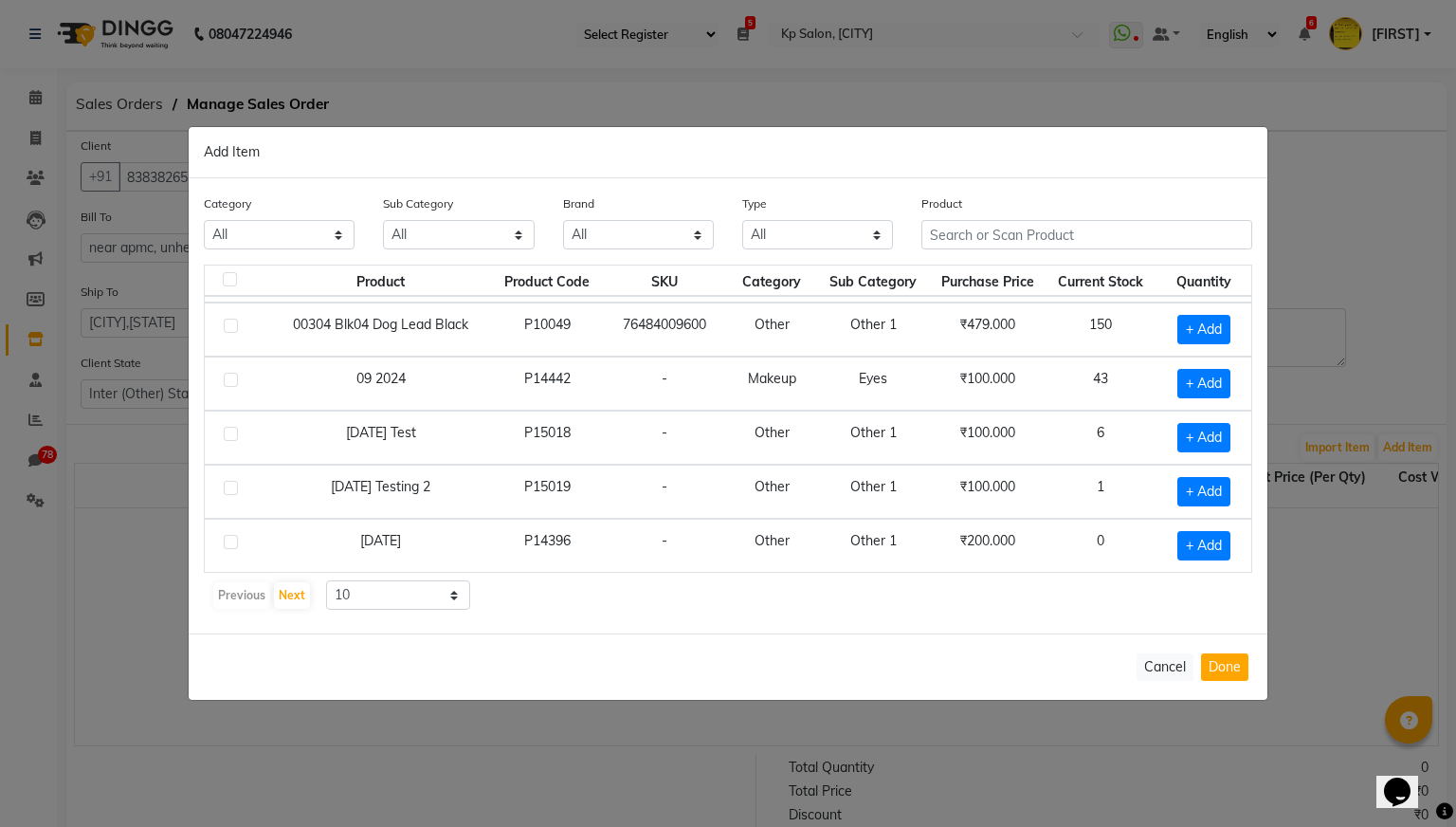 scroll, scrollTop: 154, scrollLeft: 0, axis: vertical 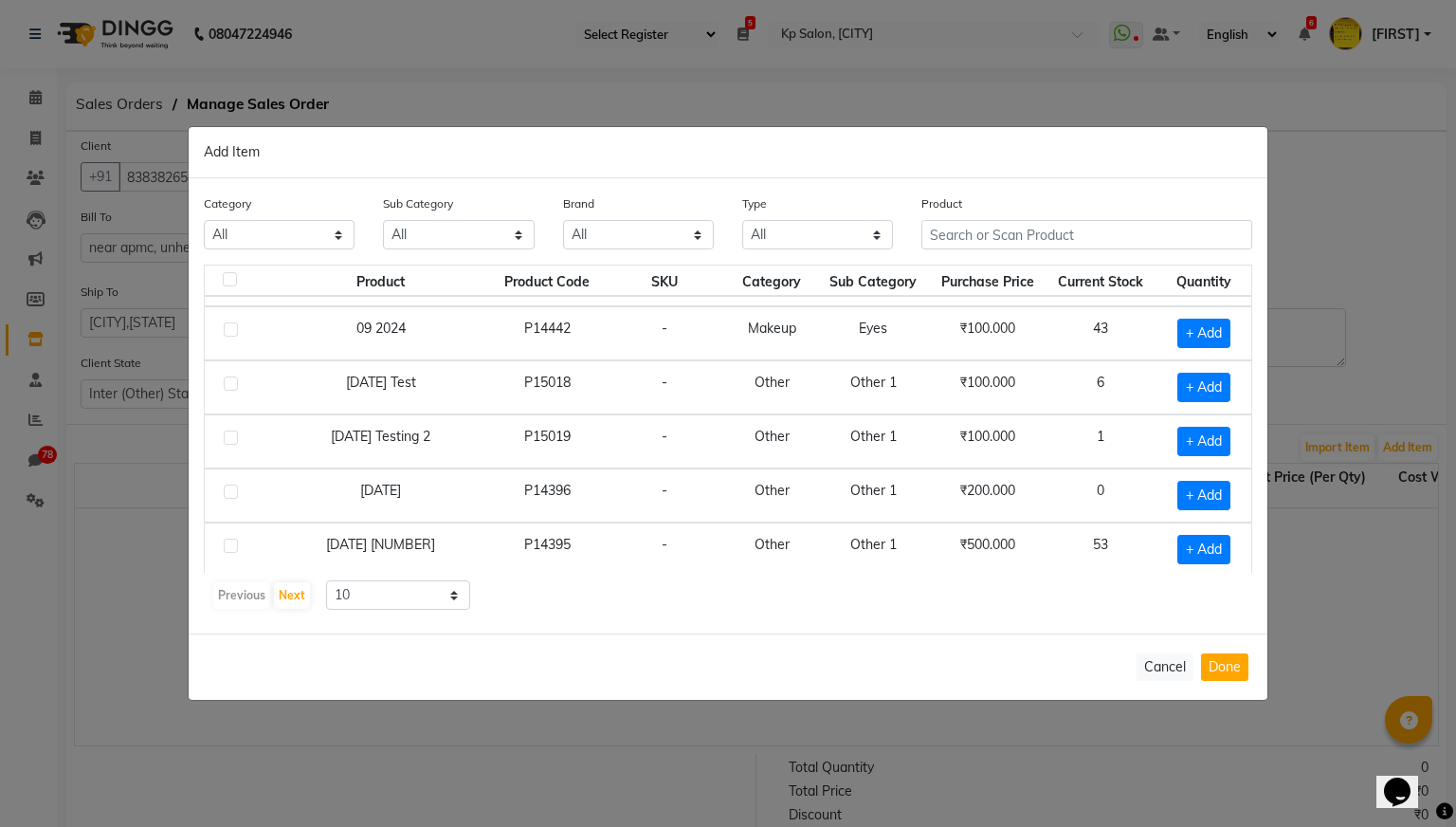 click 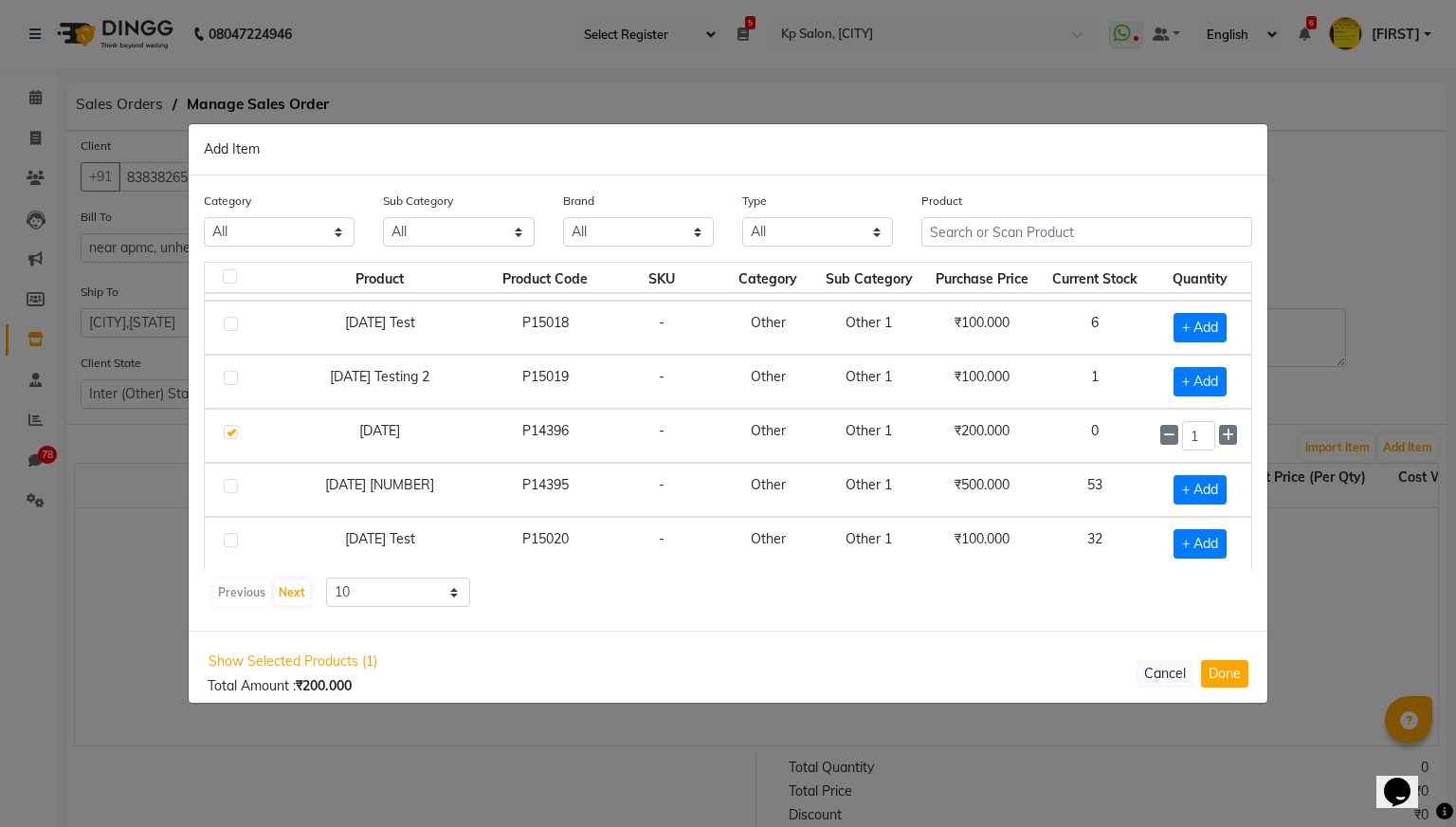 scroll, scrollTop: 266, scrollLeft: 0, axis: vertical 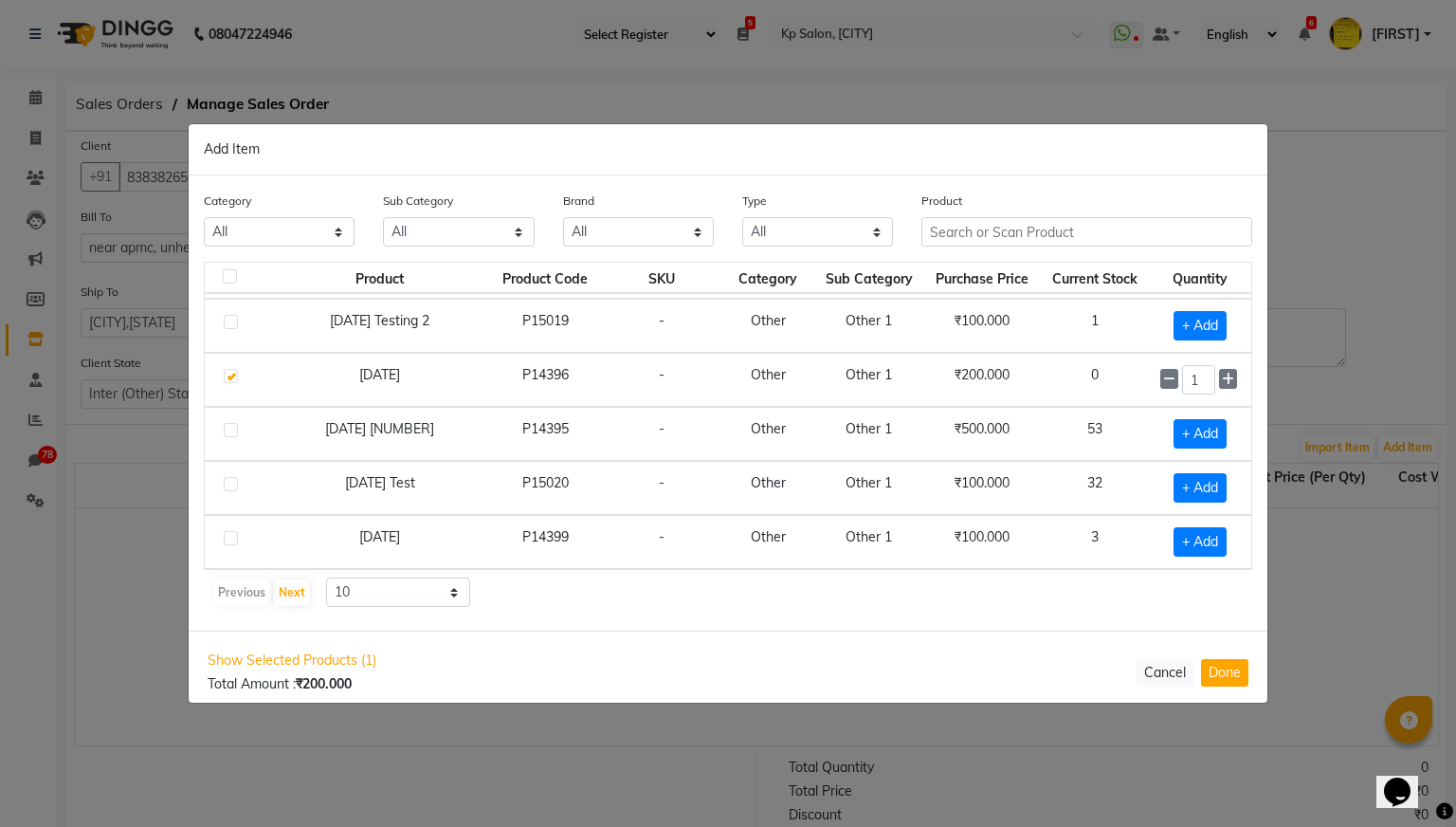click 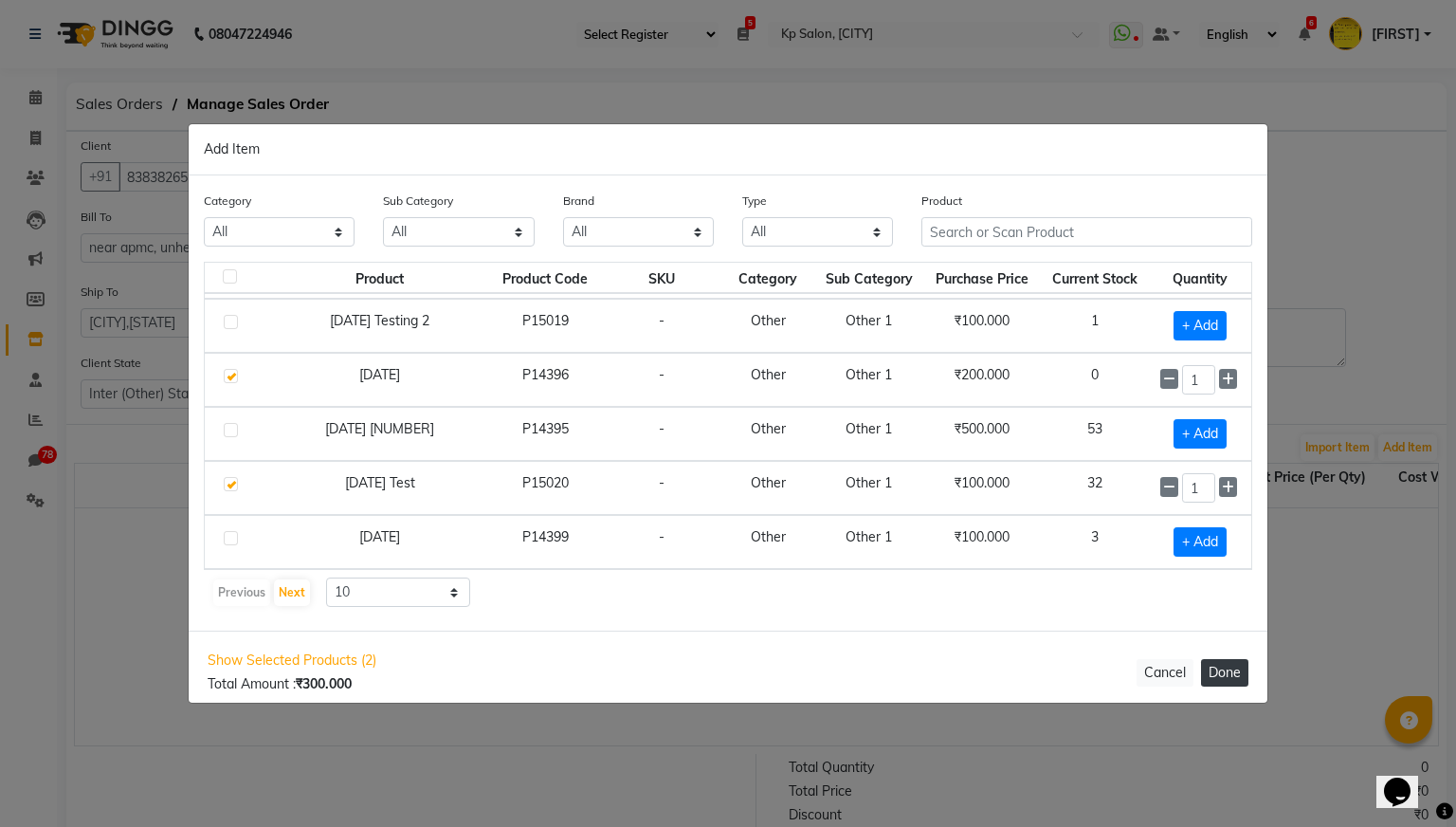 click on "Done" 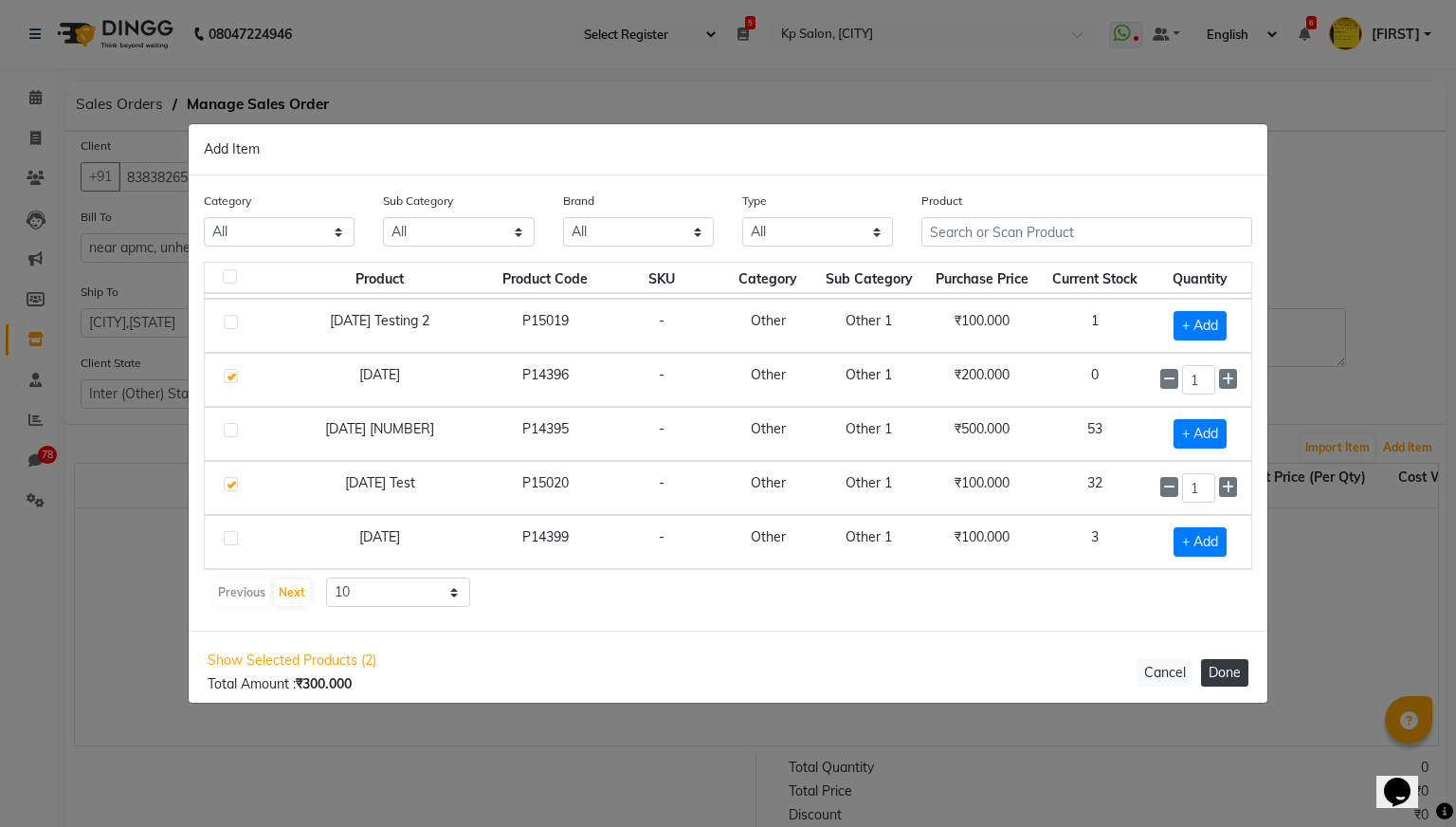 select on "2718" 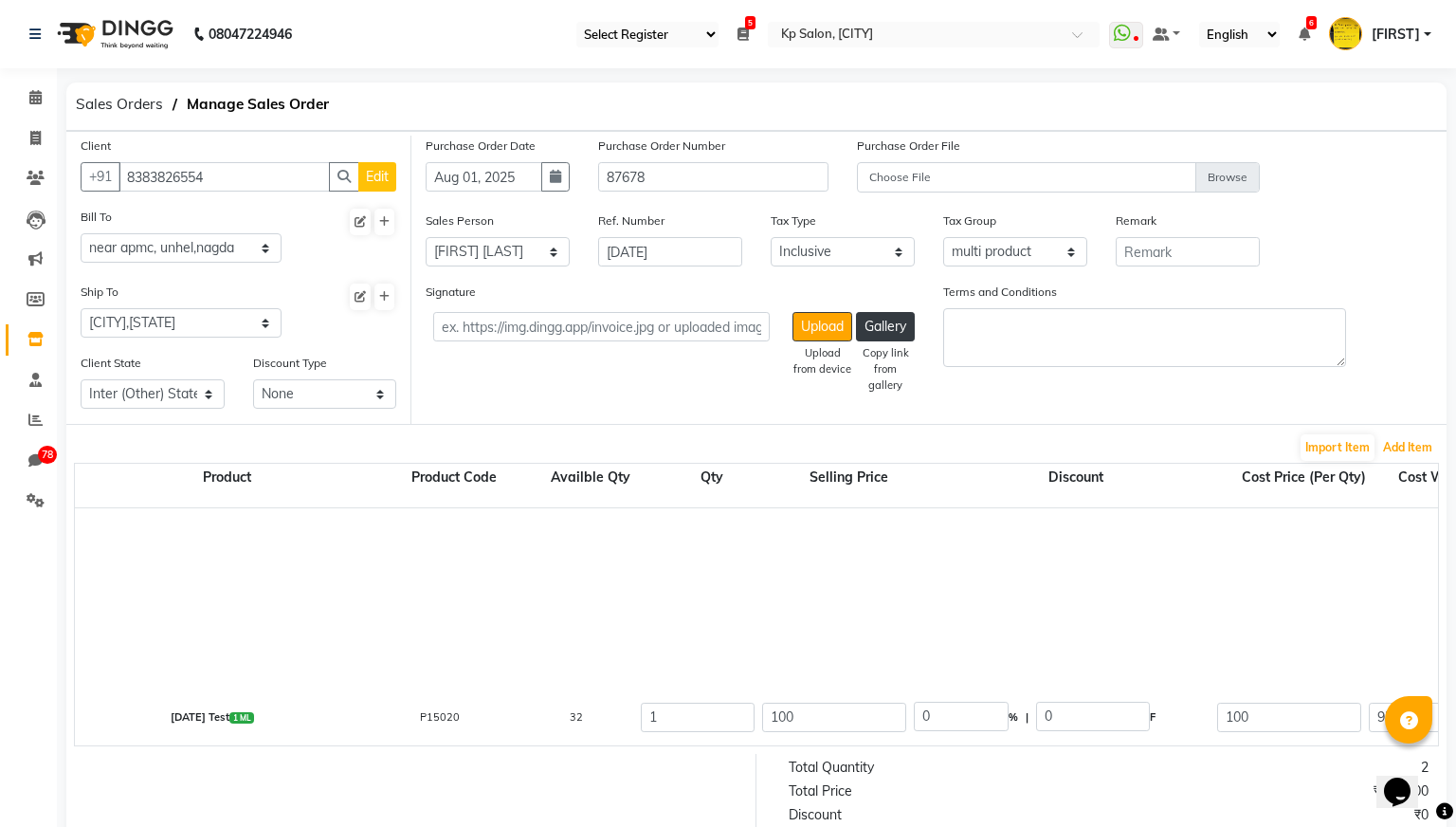 scroll, scrollTop: 237, scrollLeft: 0, axis: vertical 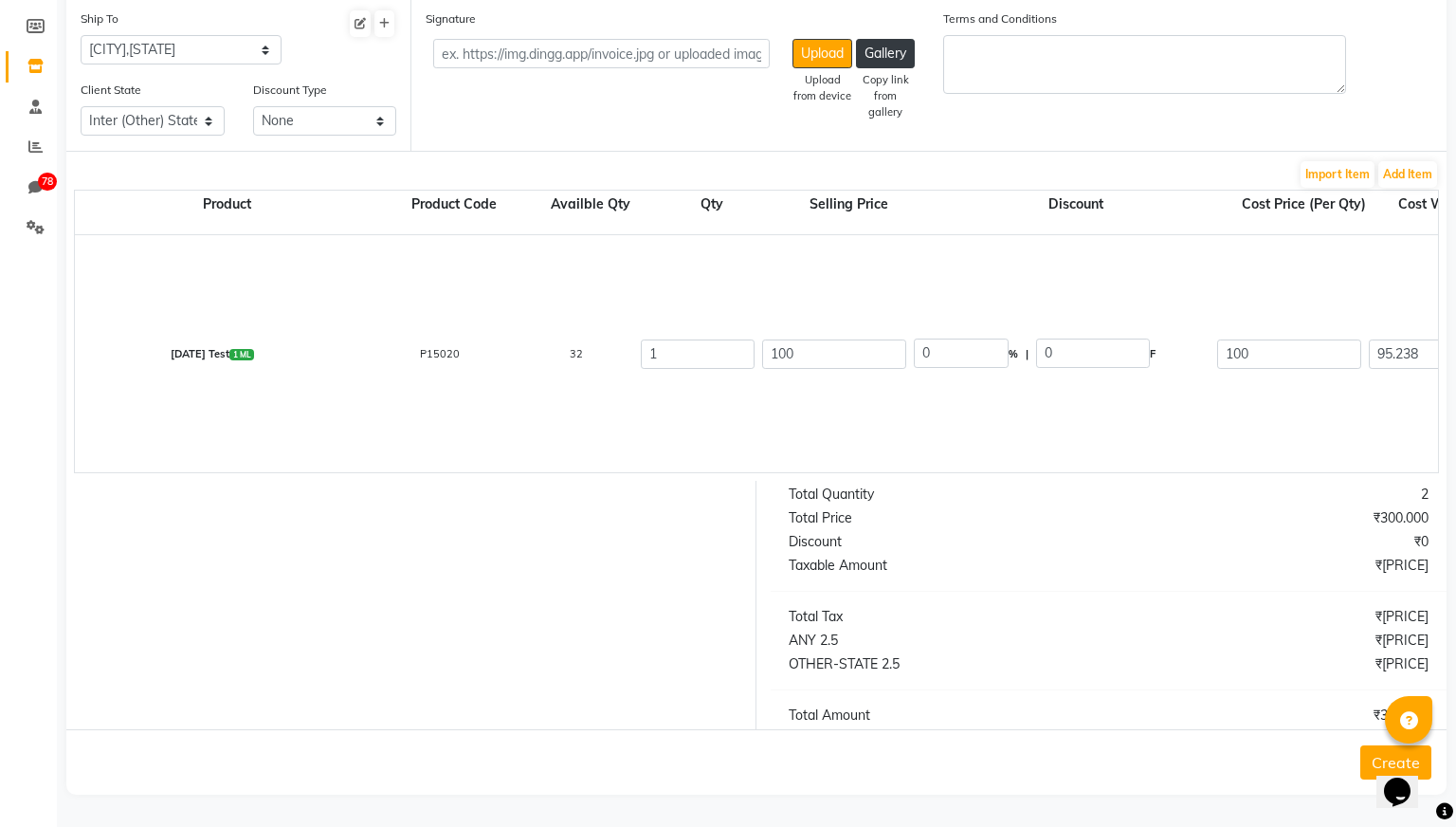 click on "Create" 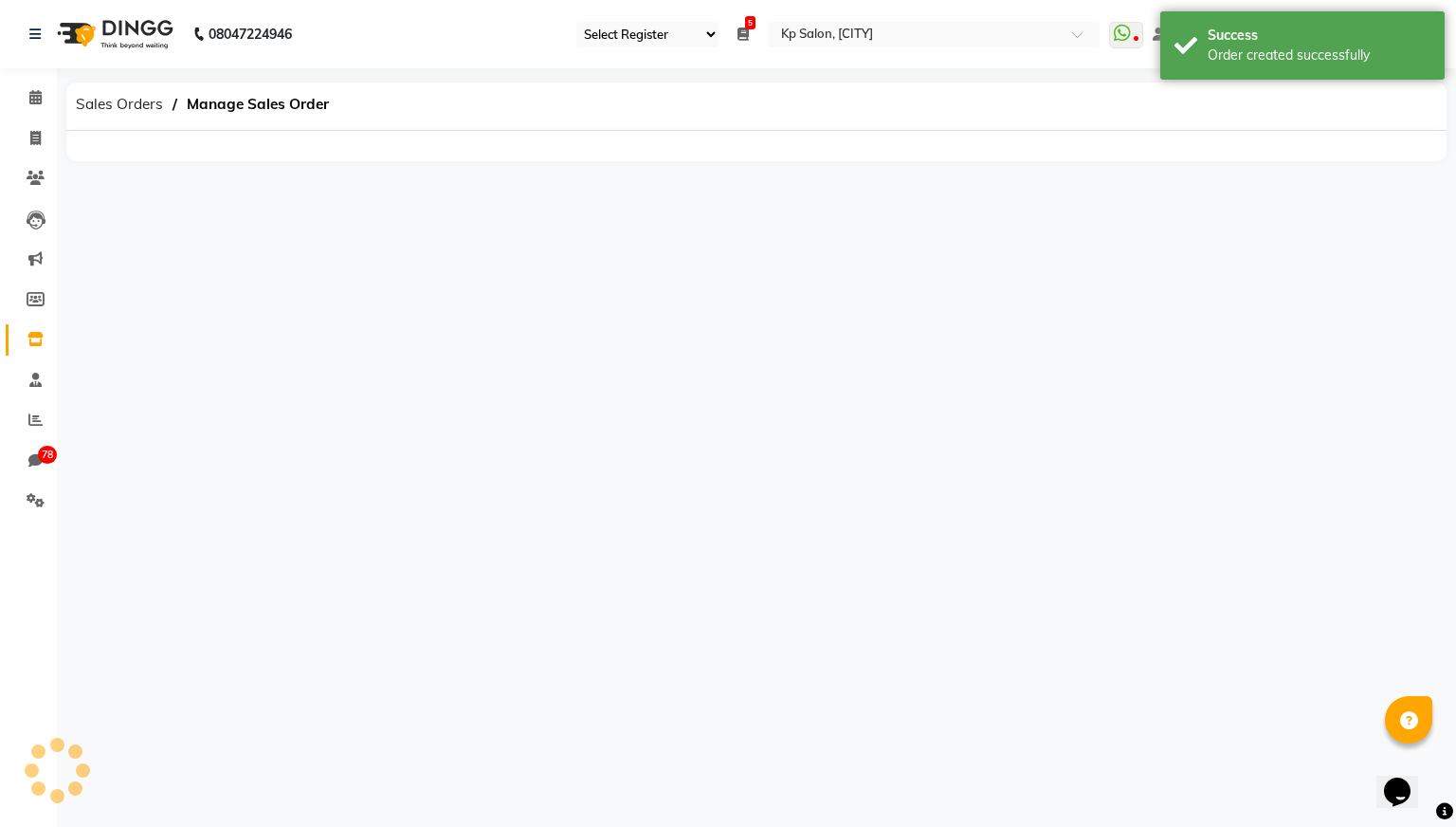 scroll, scrollTop: 0, scrollLeft: 0, axis: both 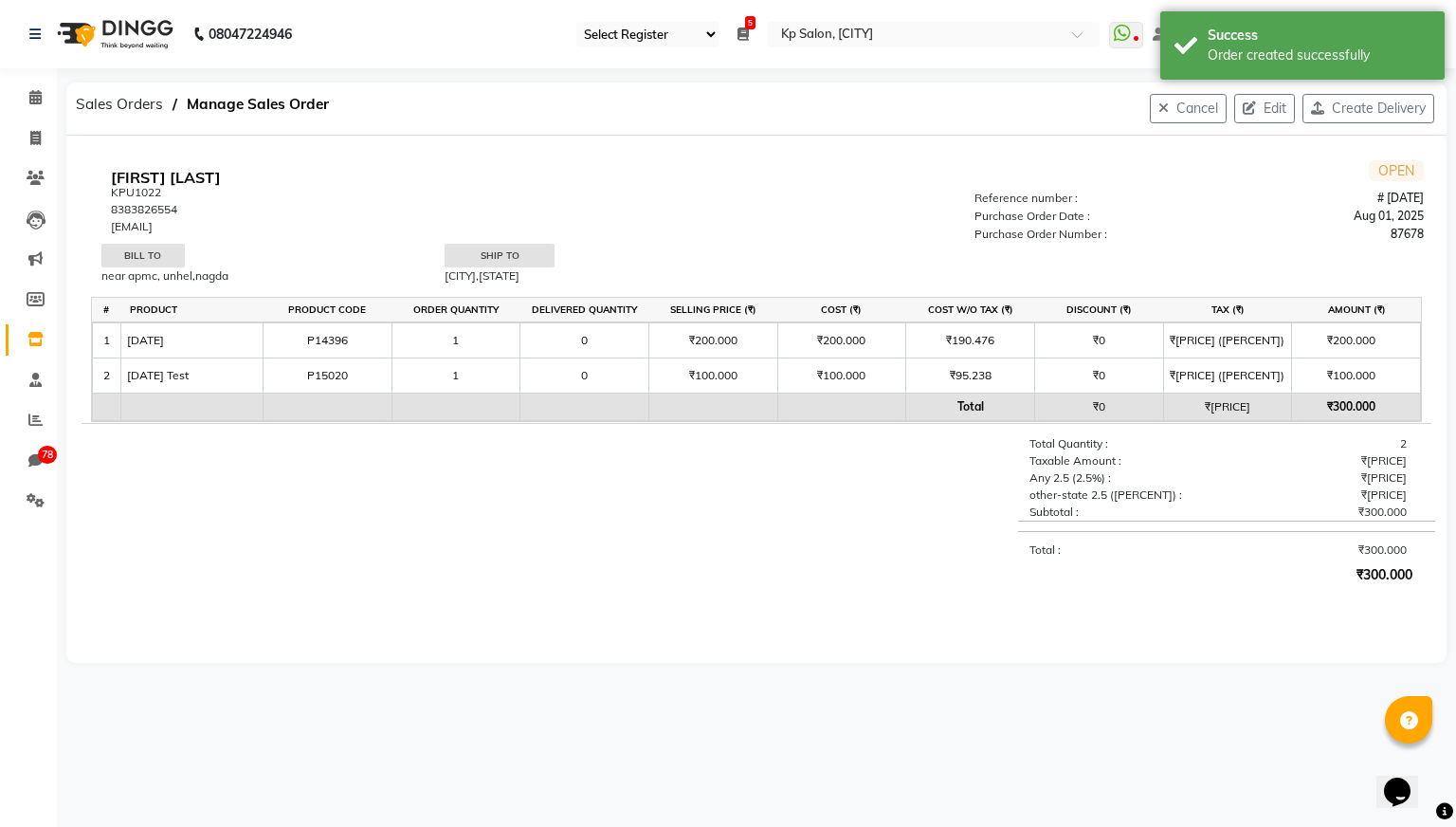 select on "24" 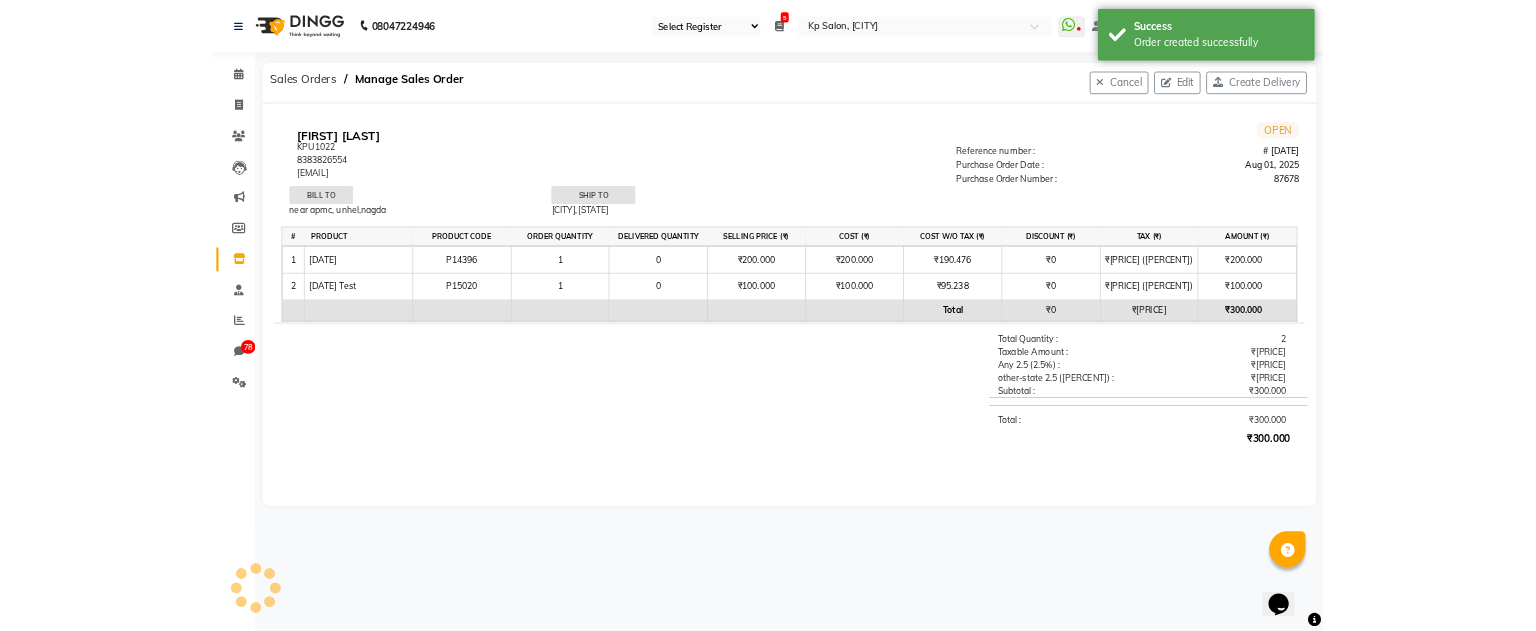 scroll, scrollTop: 0, scrollLeft: 0, axis: both 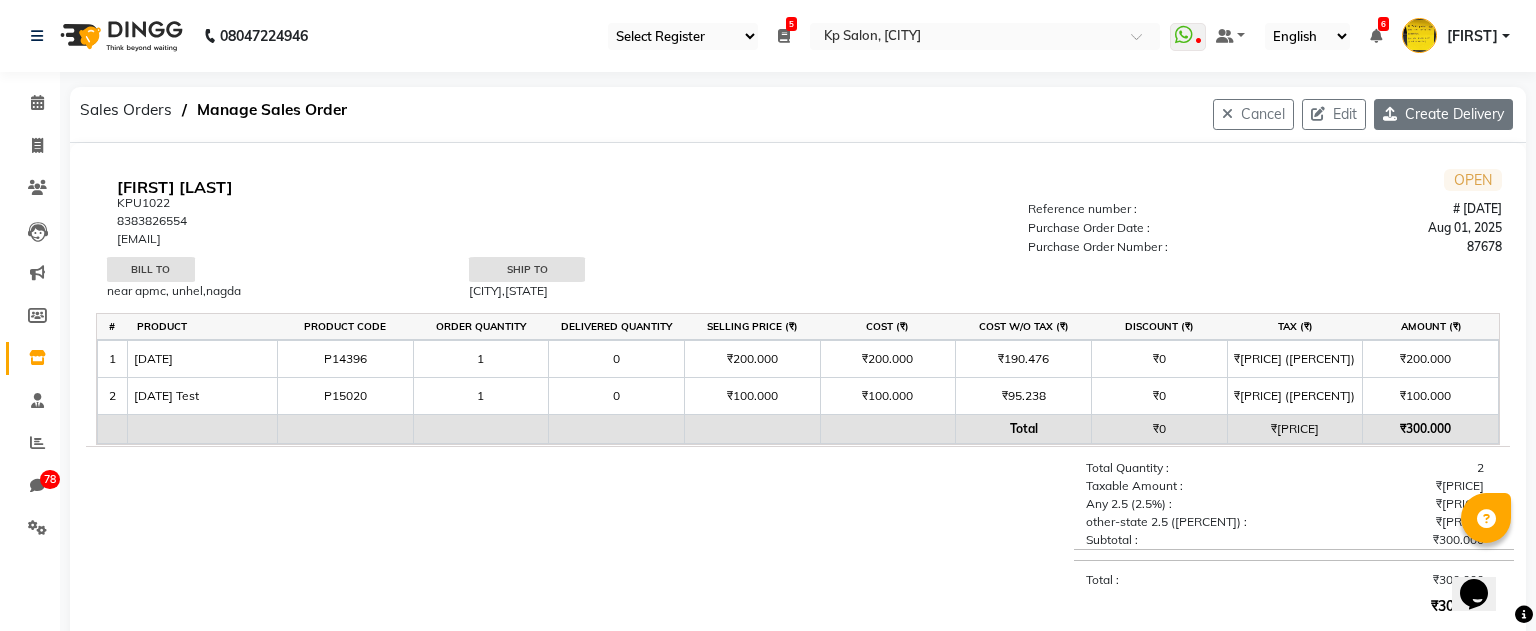 click on "Create Delivery" 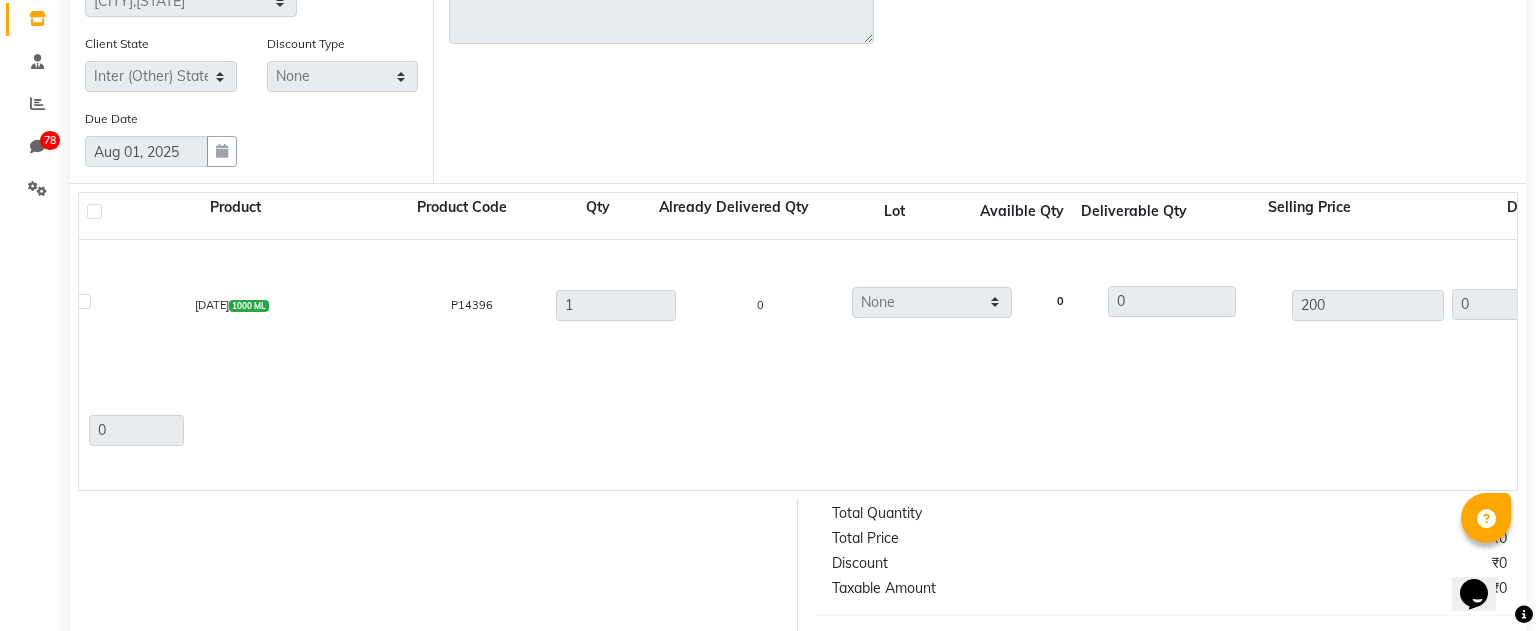 scroll, scrollTop: 328, scrollLeft: 0, axis: vertical 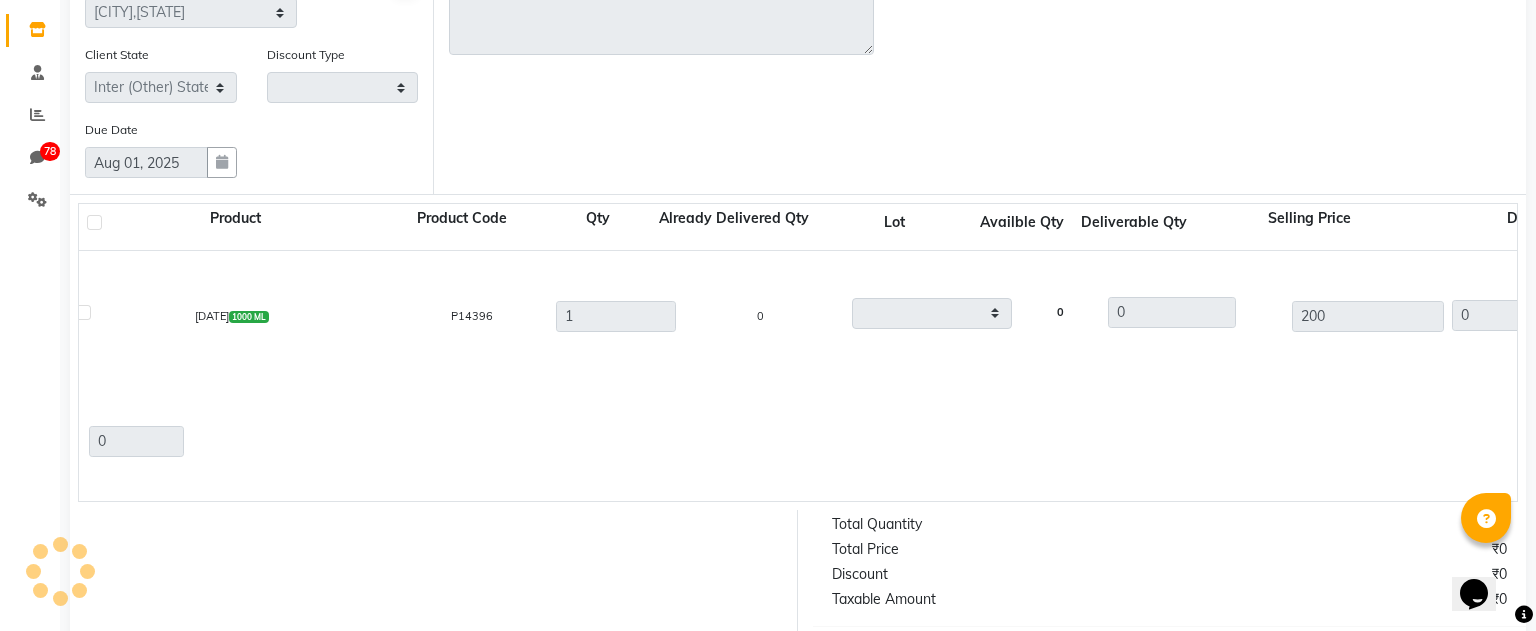 select on "true" 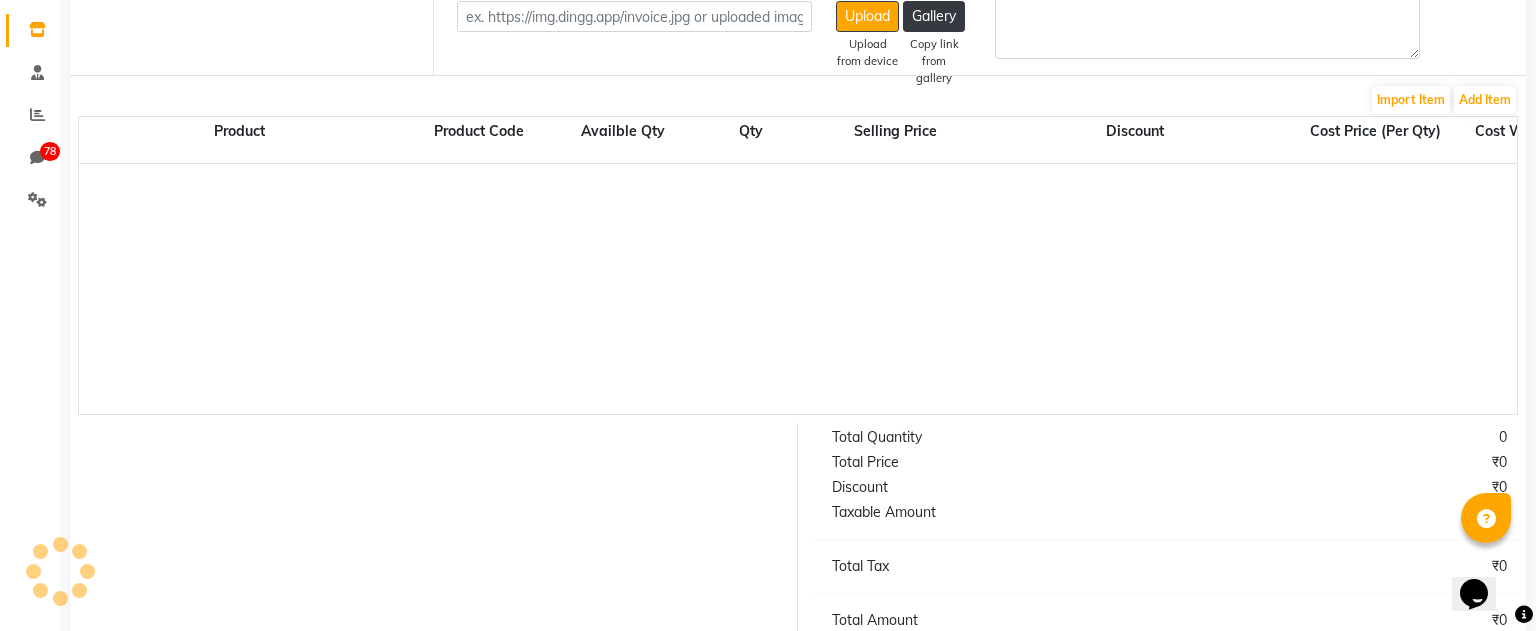 scroll, scrollTop: 288, scrollLeft: 0, axis: vertical 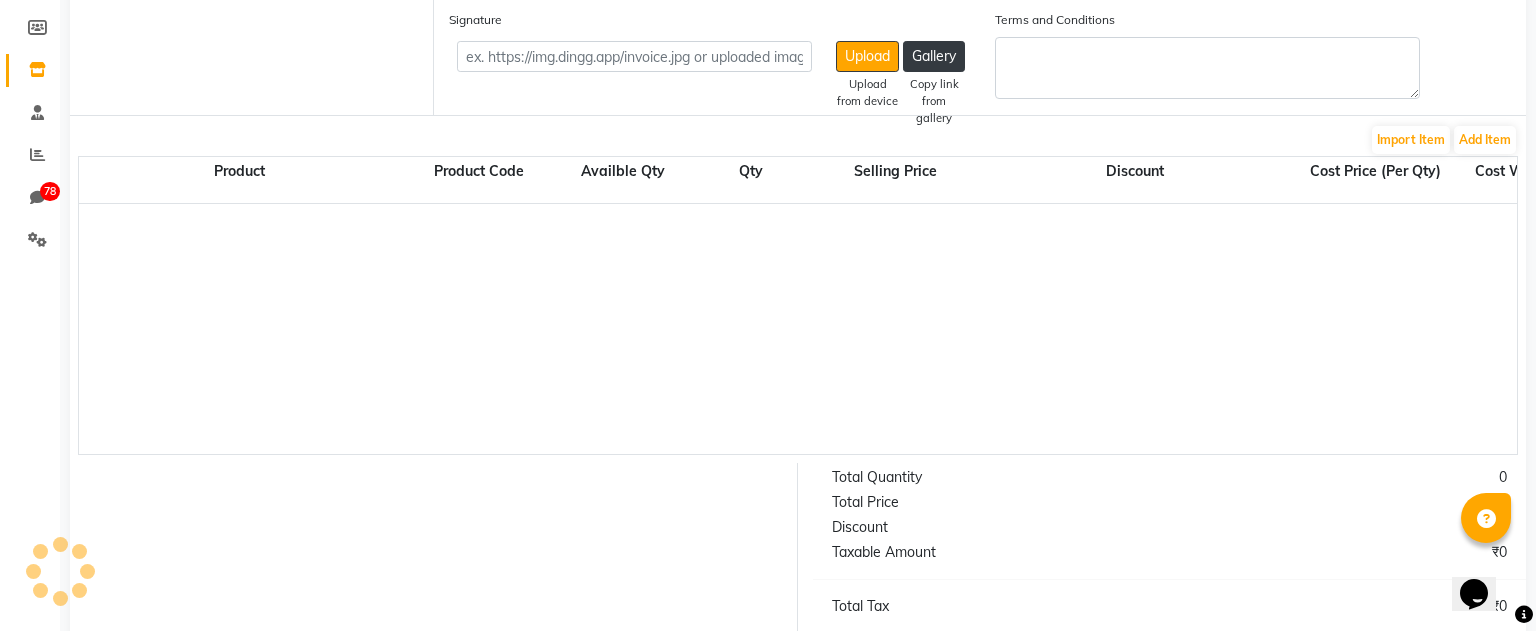 select on "2718" 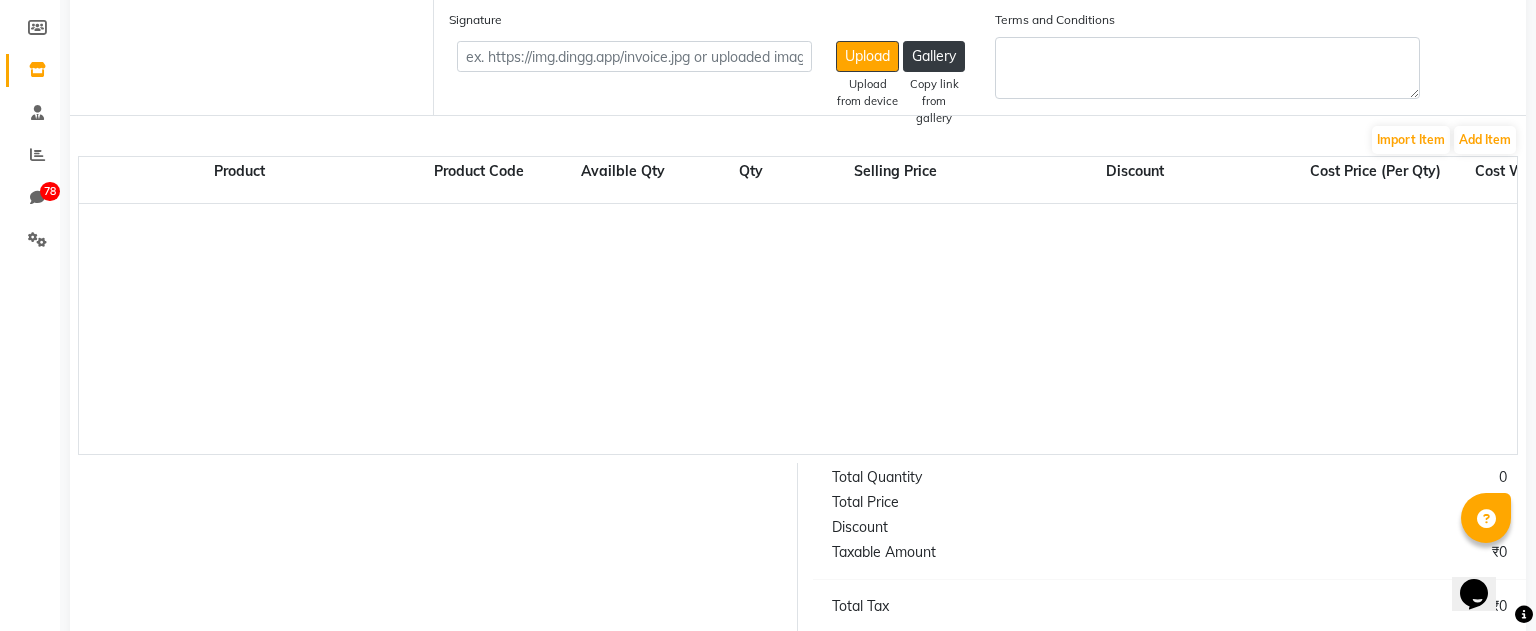 scroll, scrollTop: 0, scrollLeft: 863, axis: horizontal 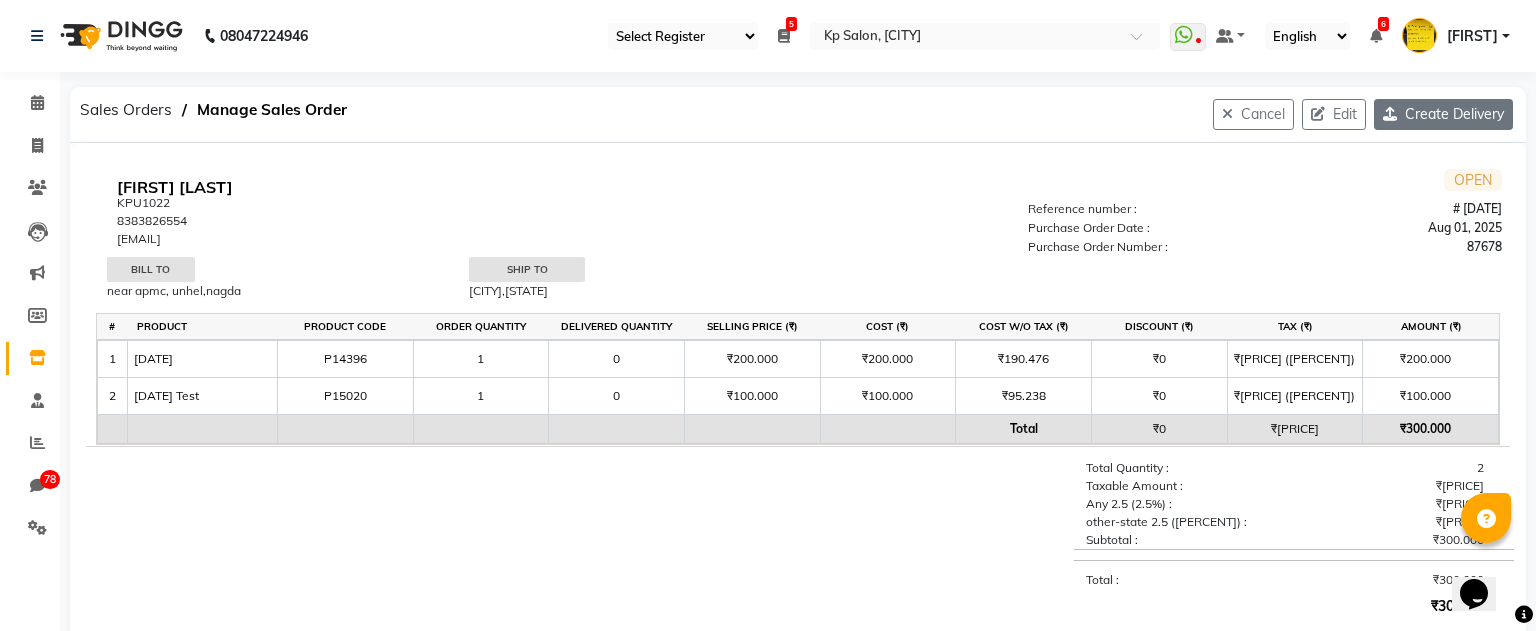 click on "Create Delivery" 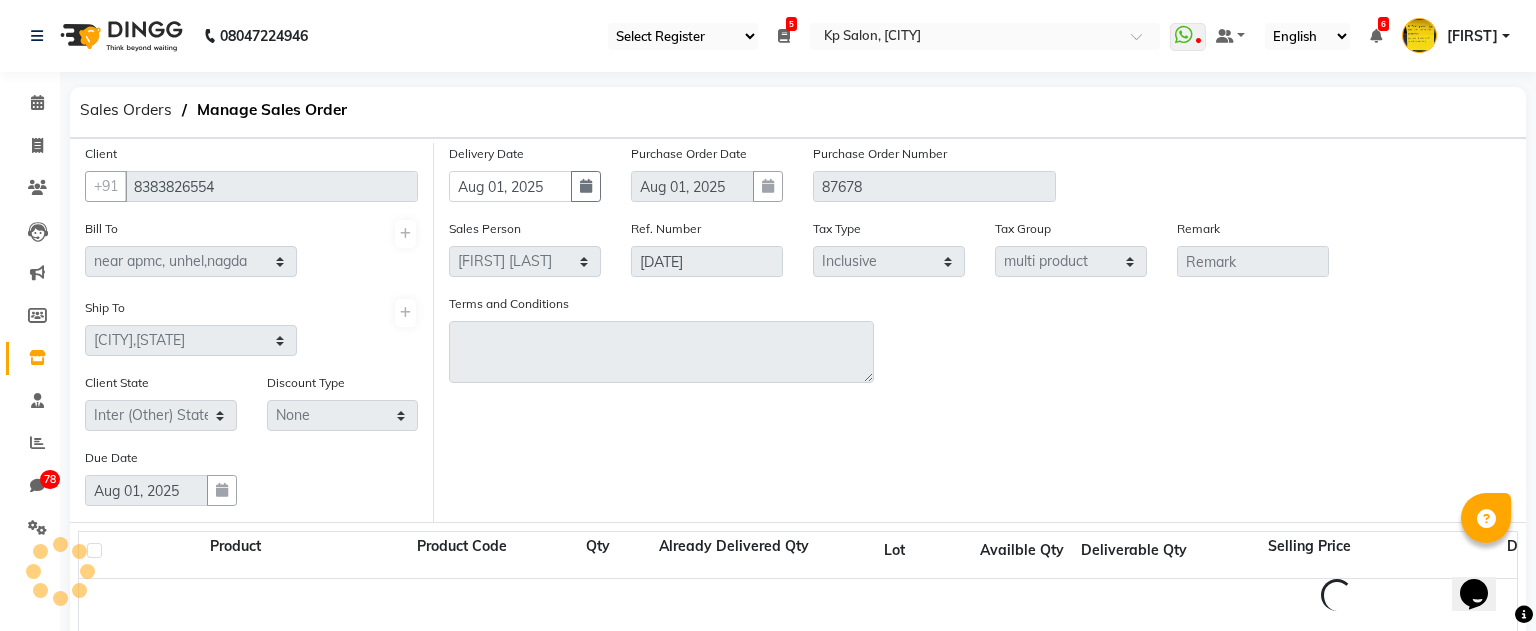 select on "2718" 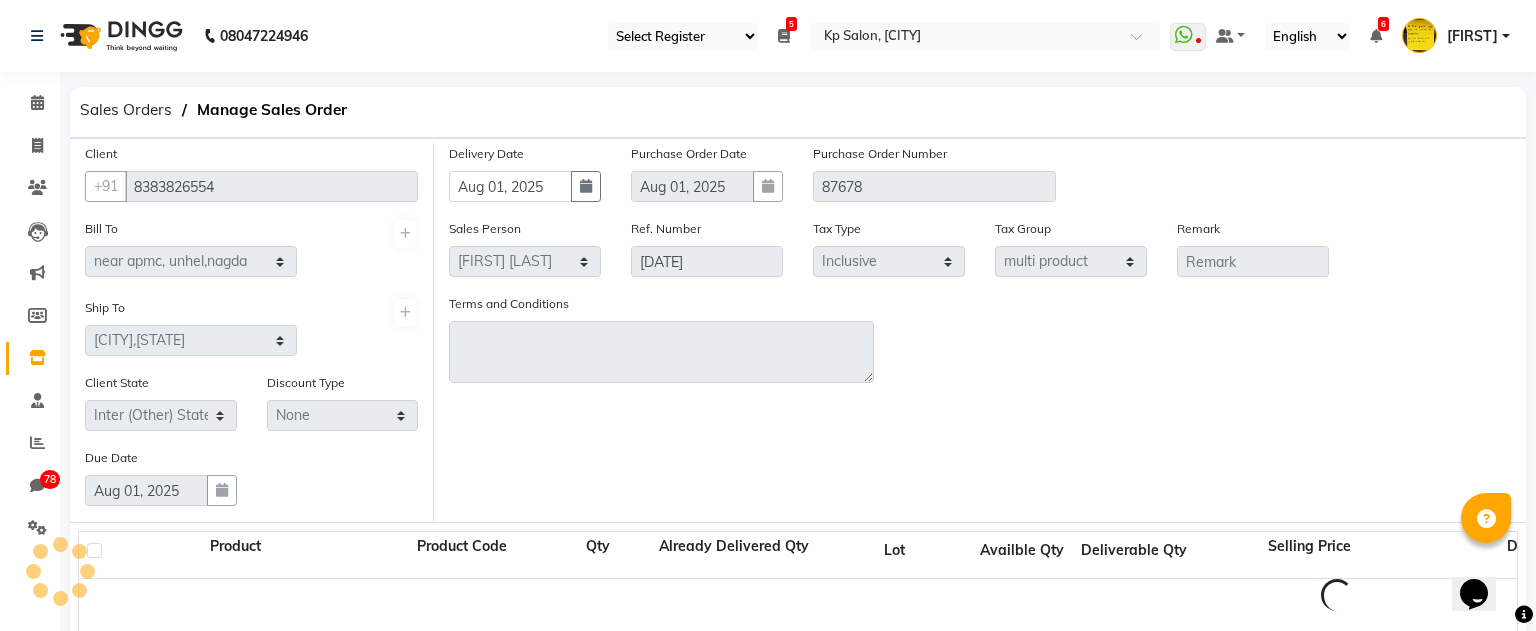 select on "2718" 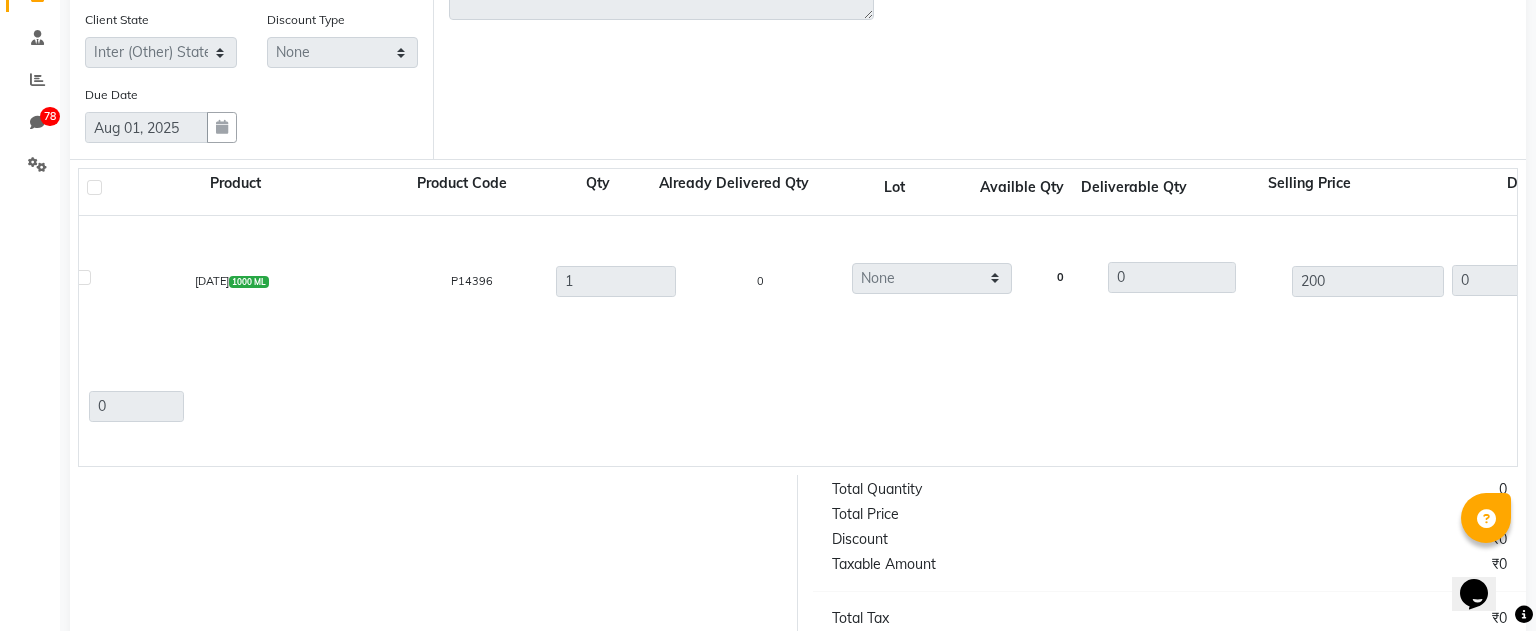 scroll, scrollTop: 361, scrollLeft: 0, axis: vertical 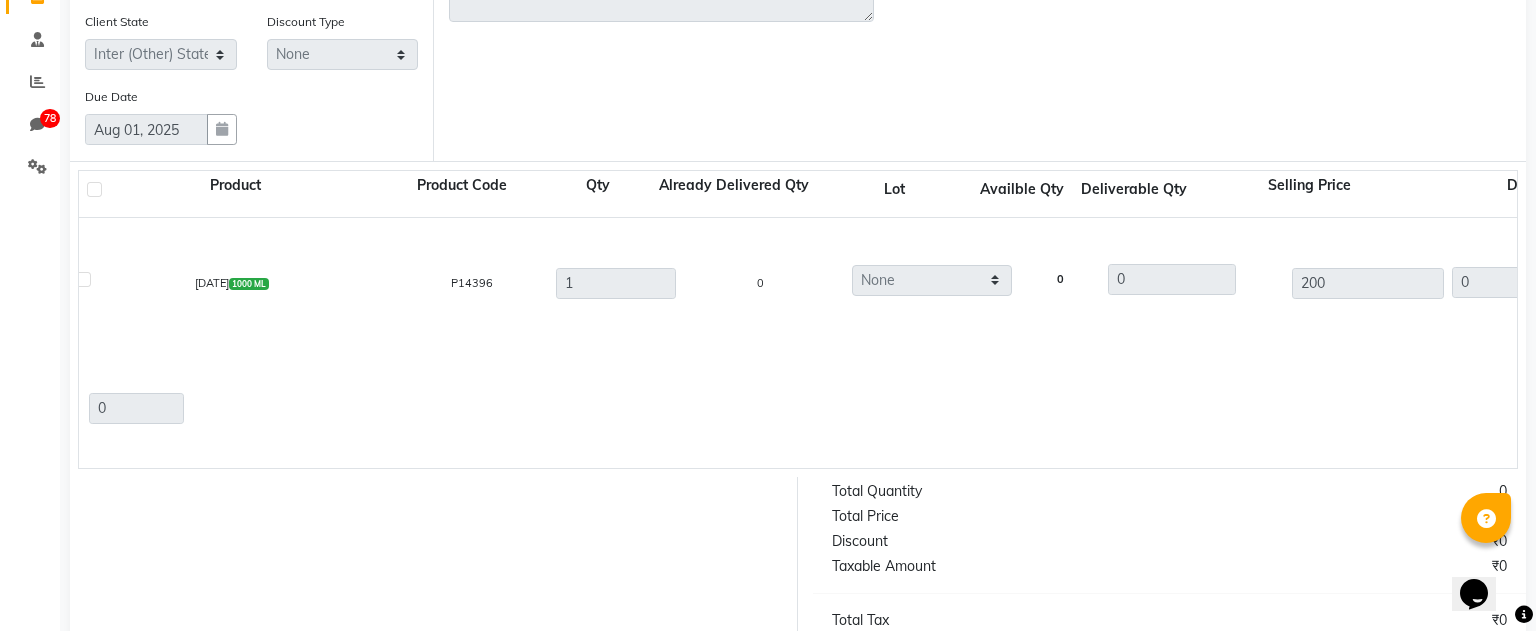 click on "[DATE]  1000 ML  P14396  1  0  None   0  0 200 0 % | 0 F 200 190.476 0 None  test dhiraj grp   test tax group 2   test tax group   saudi group   multi product      multi-location-2.5   Main GST   multi-location   null   LSSST   Service tax   Tax for loyalty   Test tax group   Same State Tax Group    Gst (10%)   Test Tax   product tax   Gst (12%)   igst   GST   (5%)  0 0" 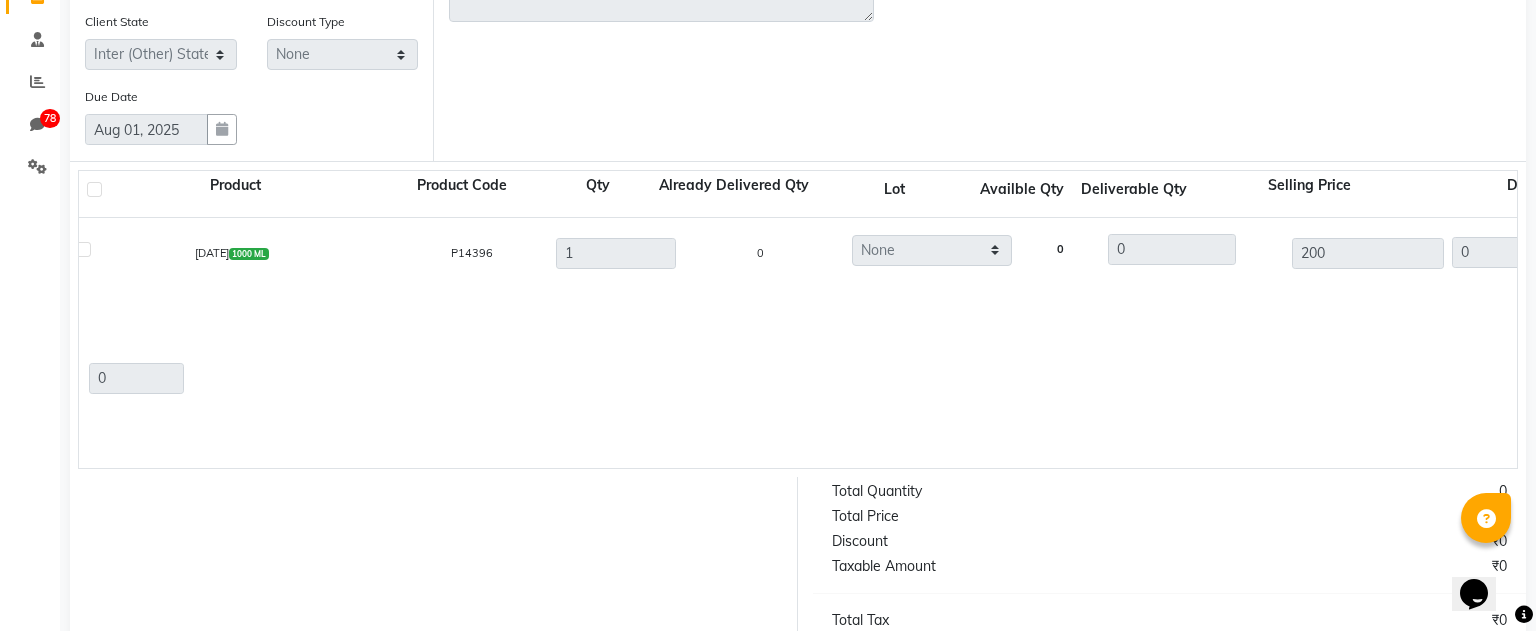 scroll, scrollTop: 0, scrollLeft: 0, axis: both 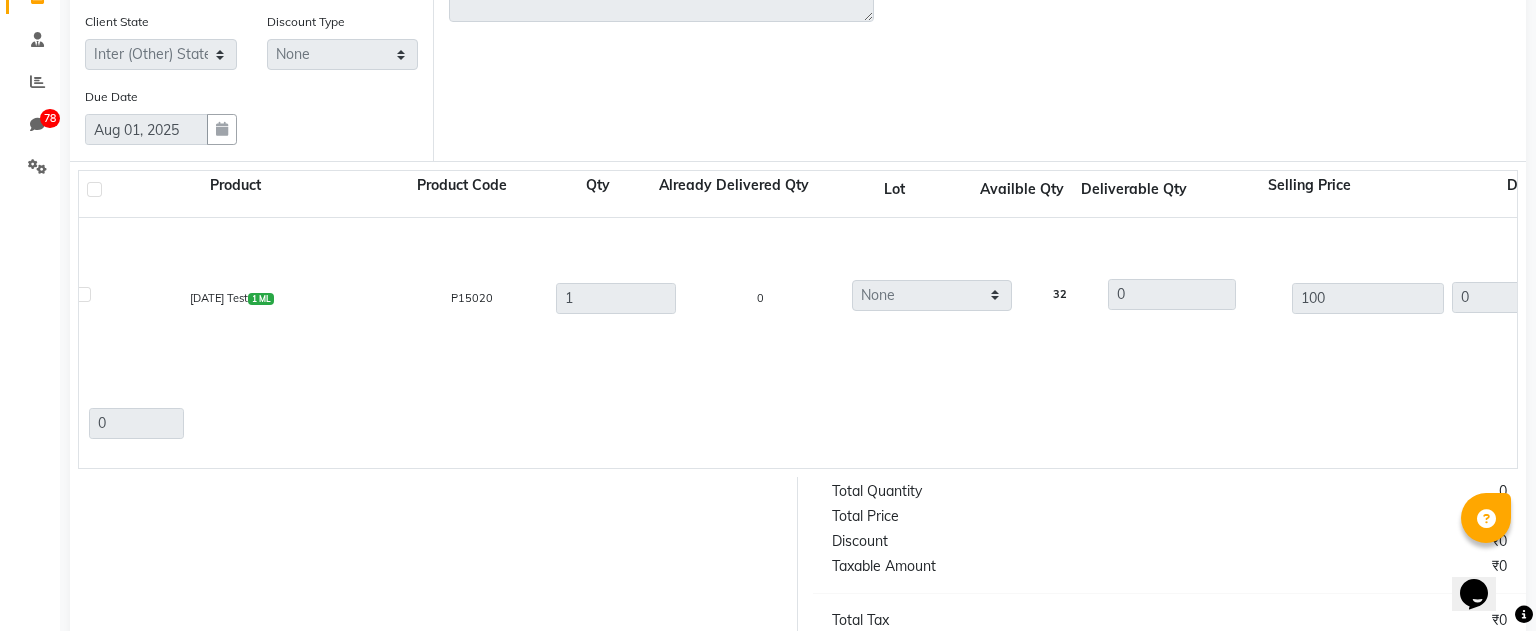 click 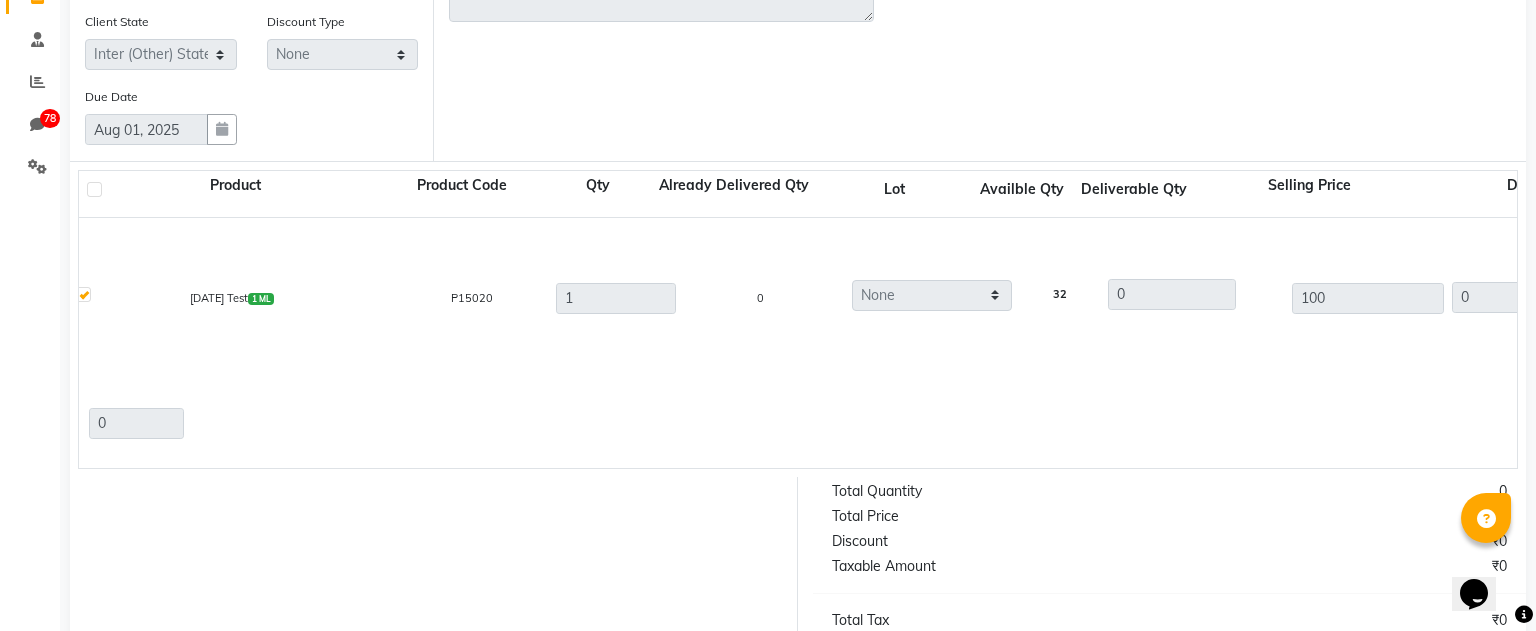 type on "95.238" 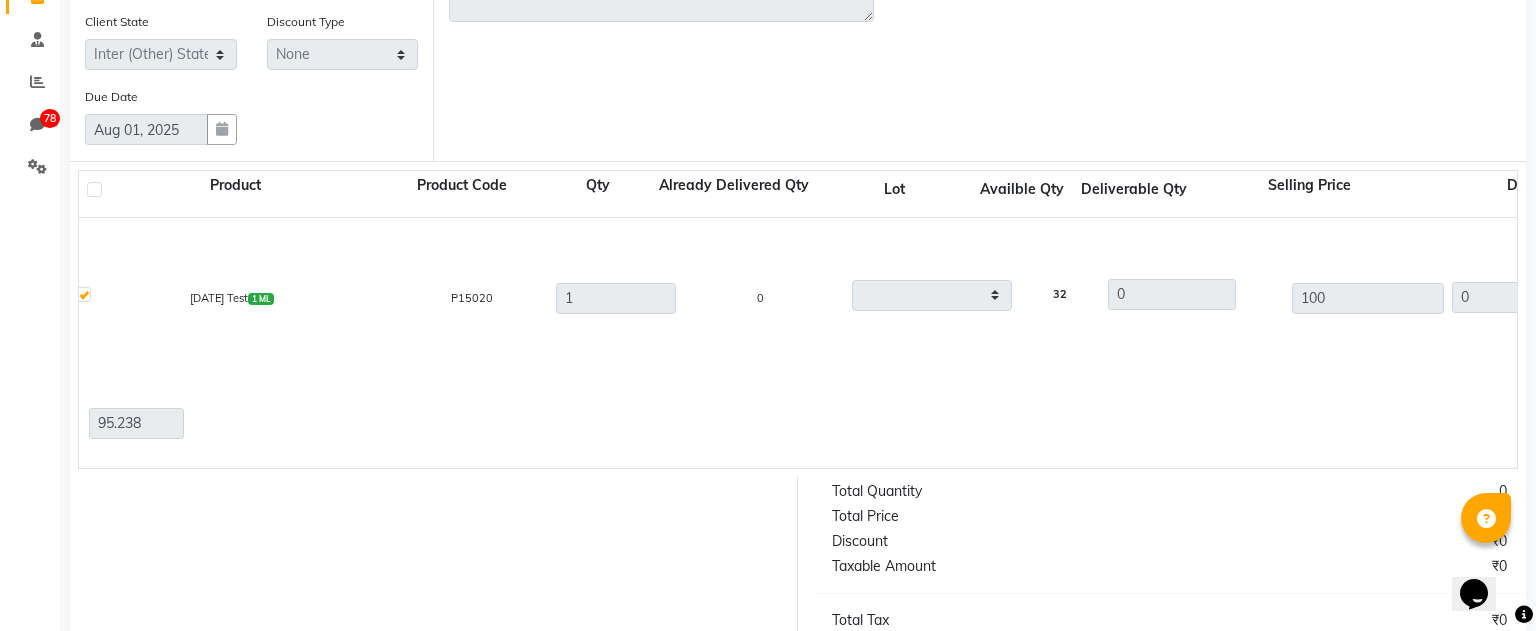 type on "4.762" 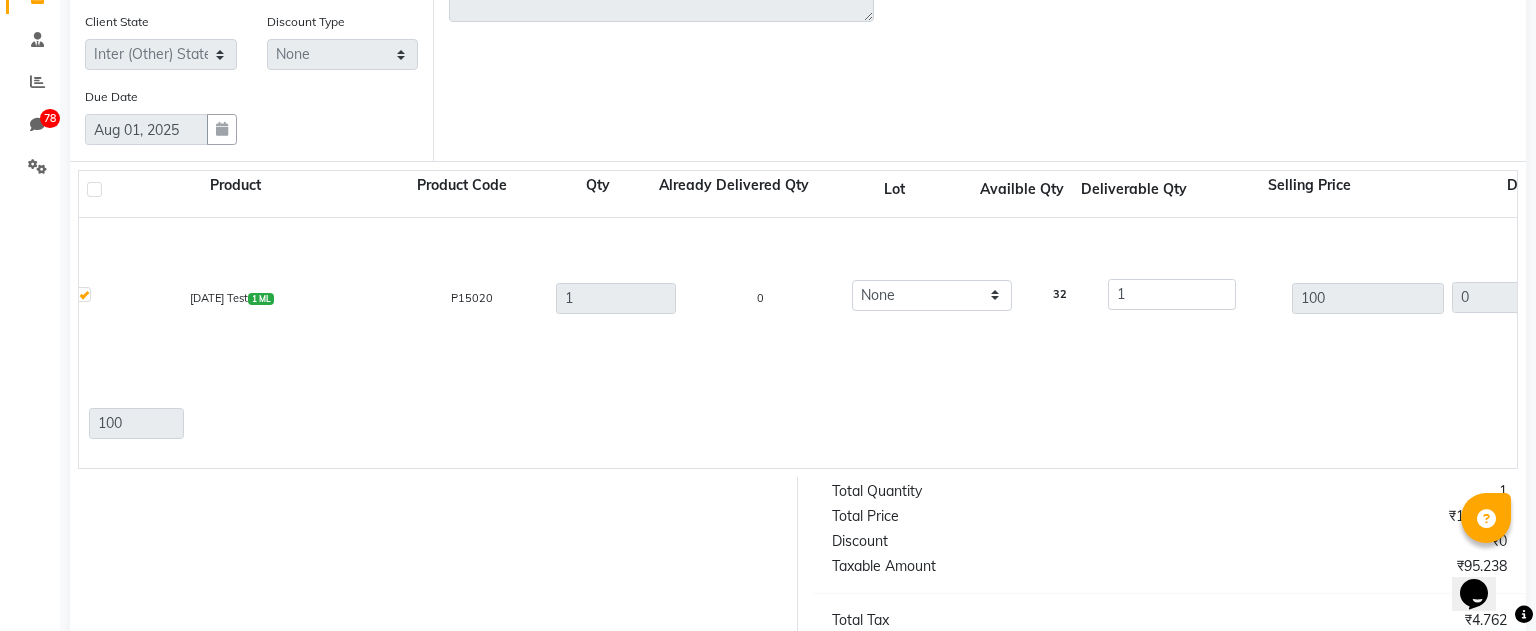 click 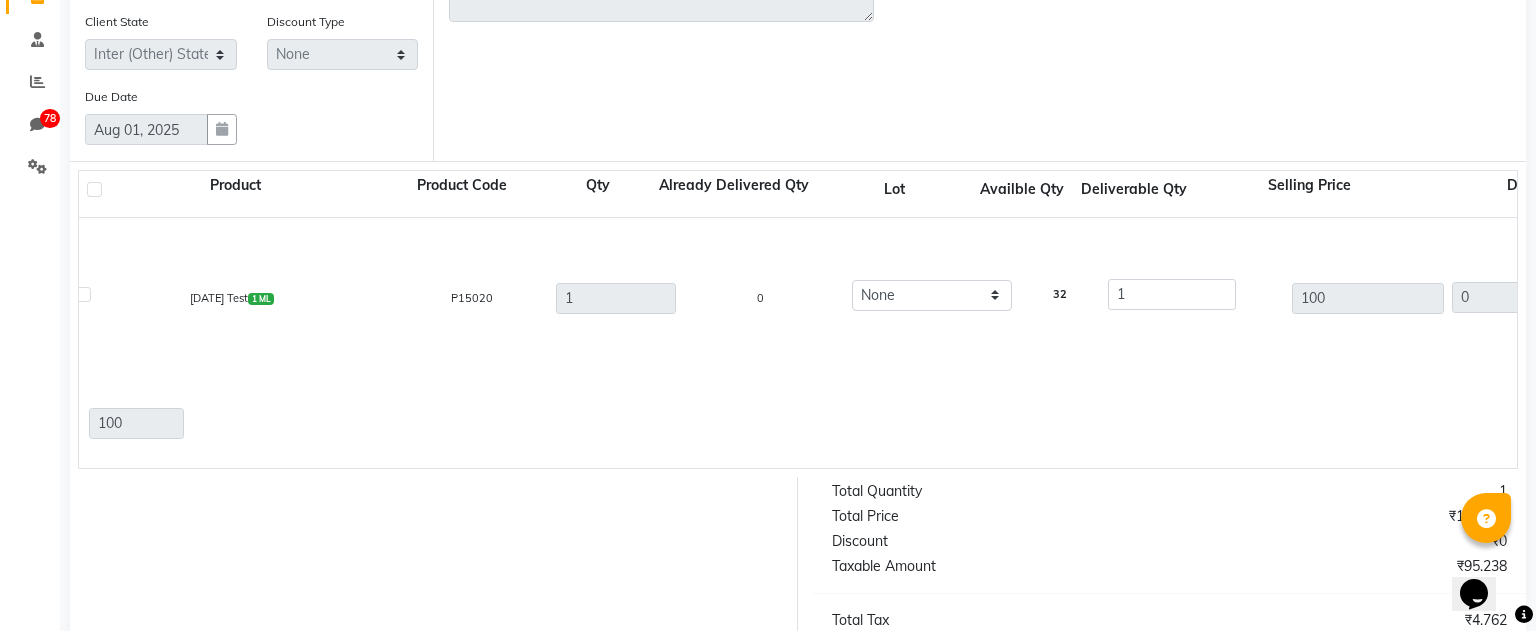 type on "0" 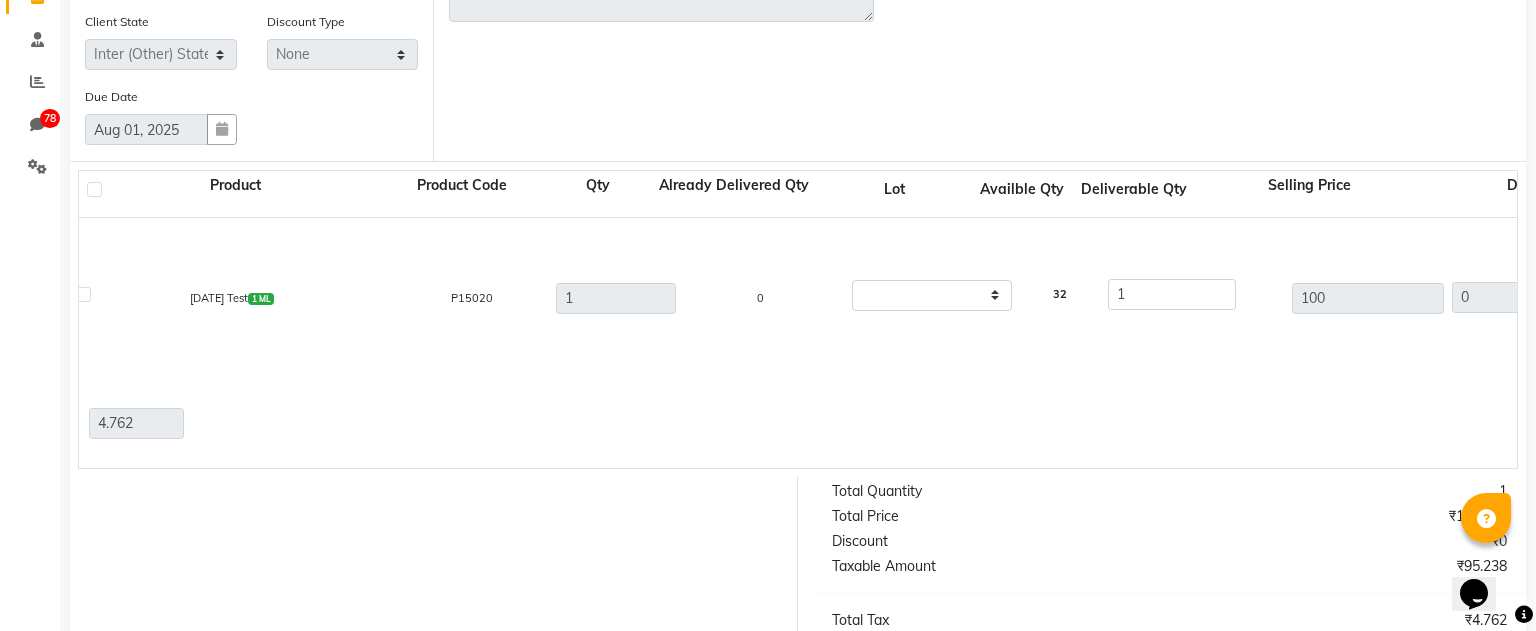 type on "0" 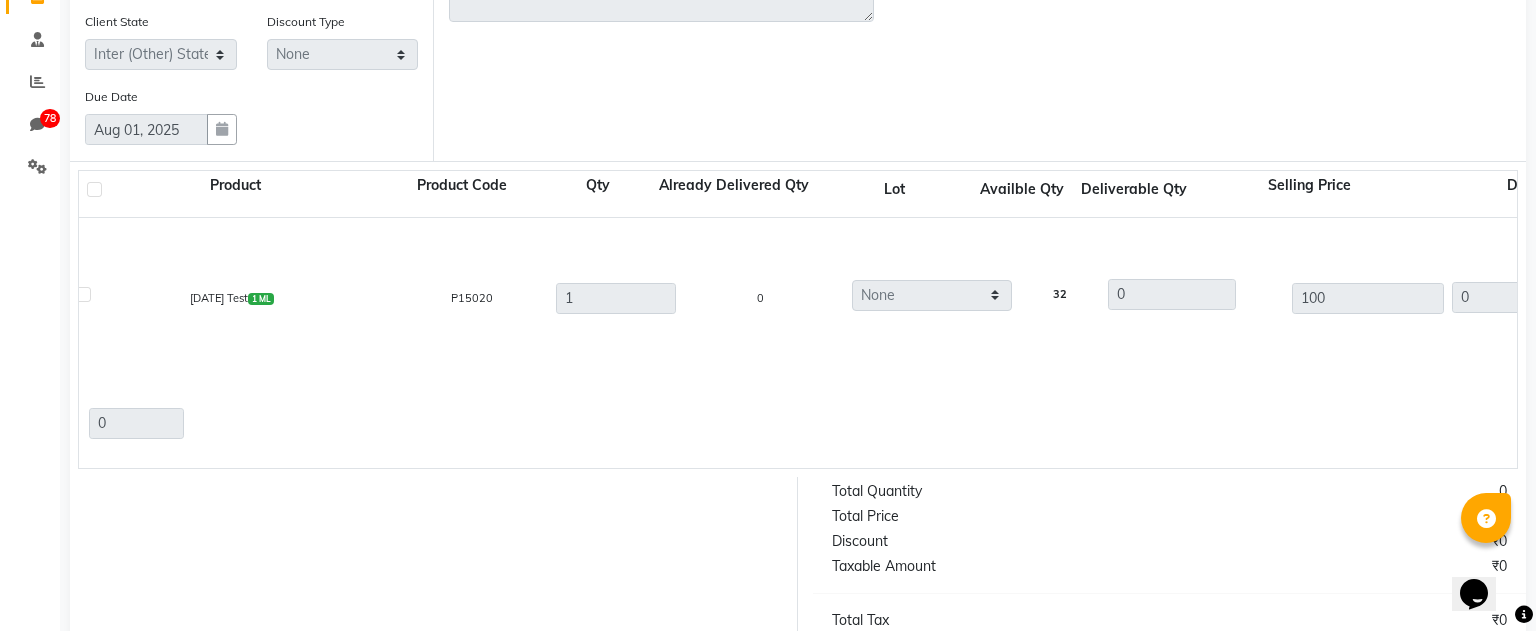 click 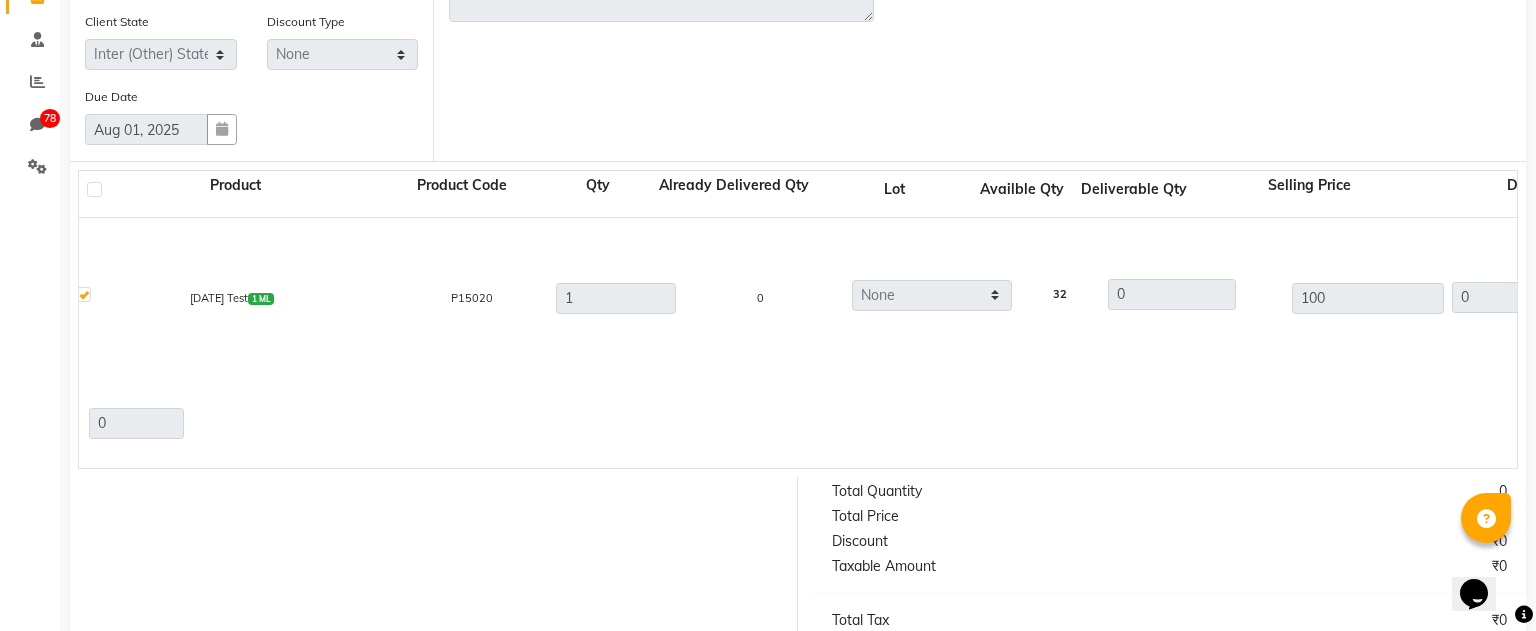 type on "95.238" 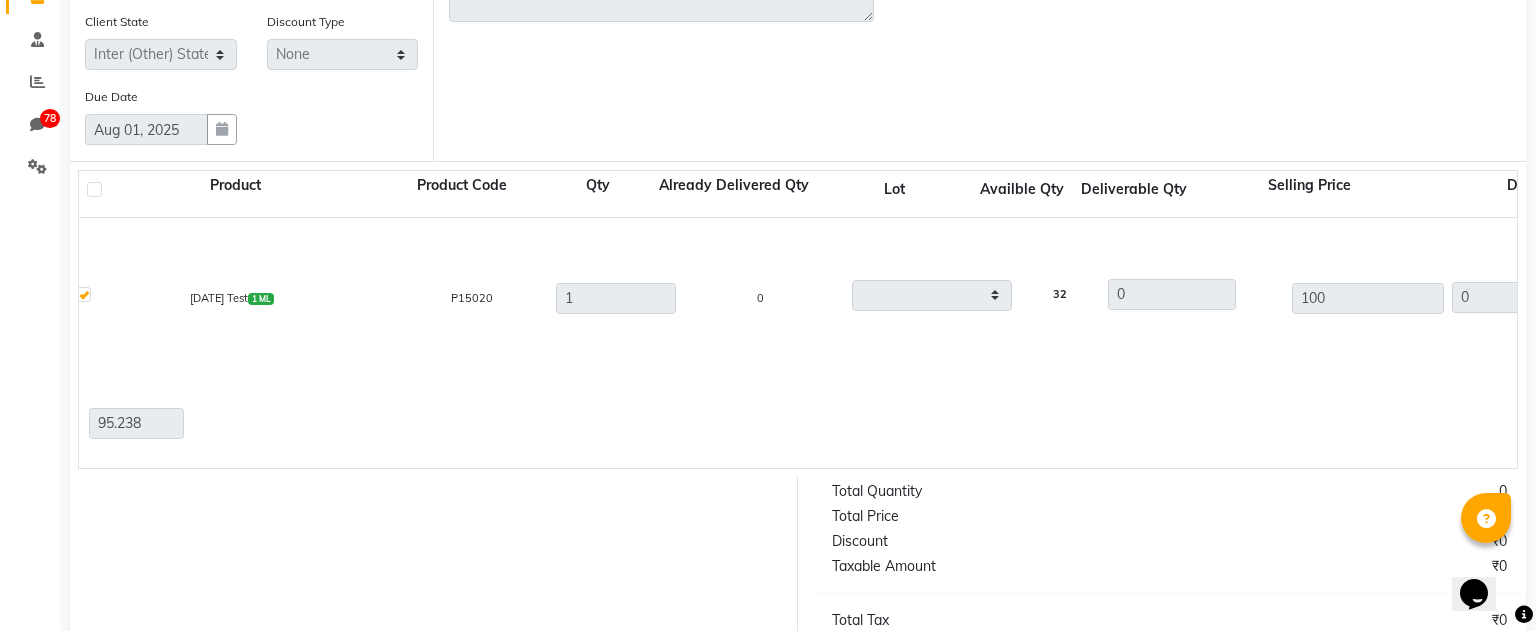 type on "4.762" 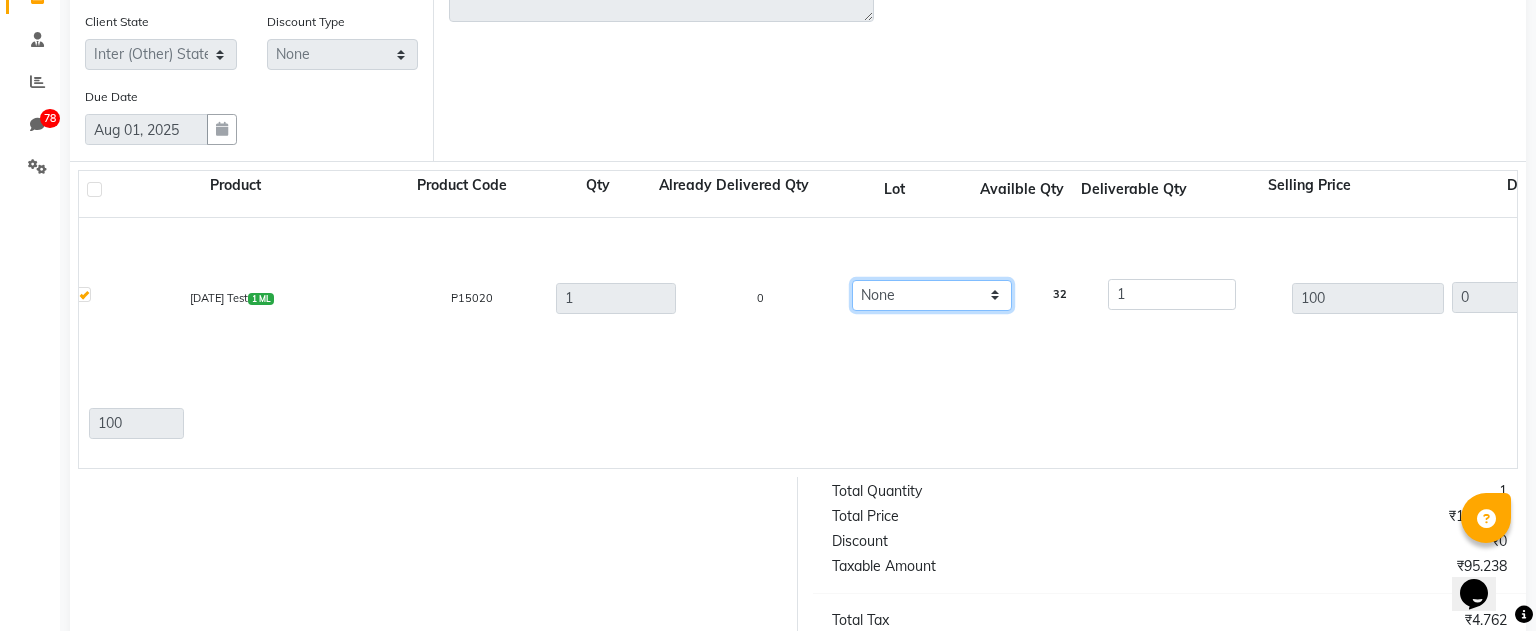 click on "None   101     432" 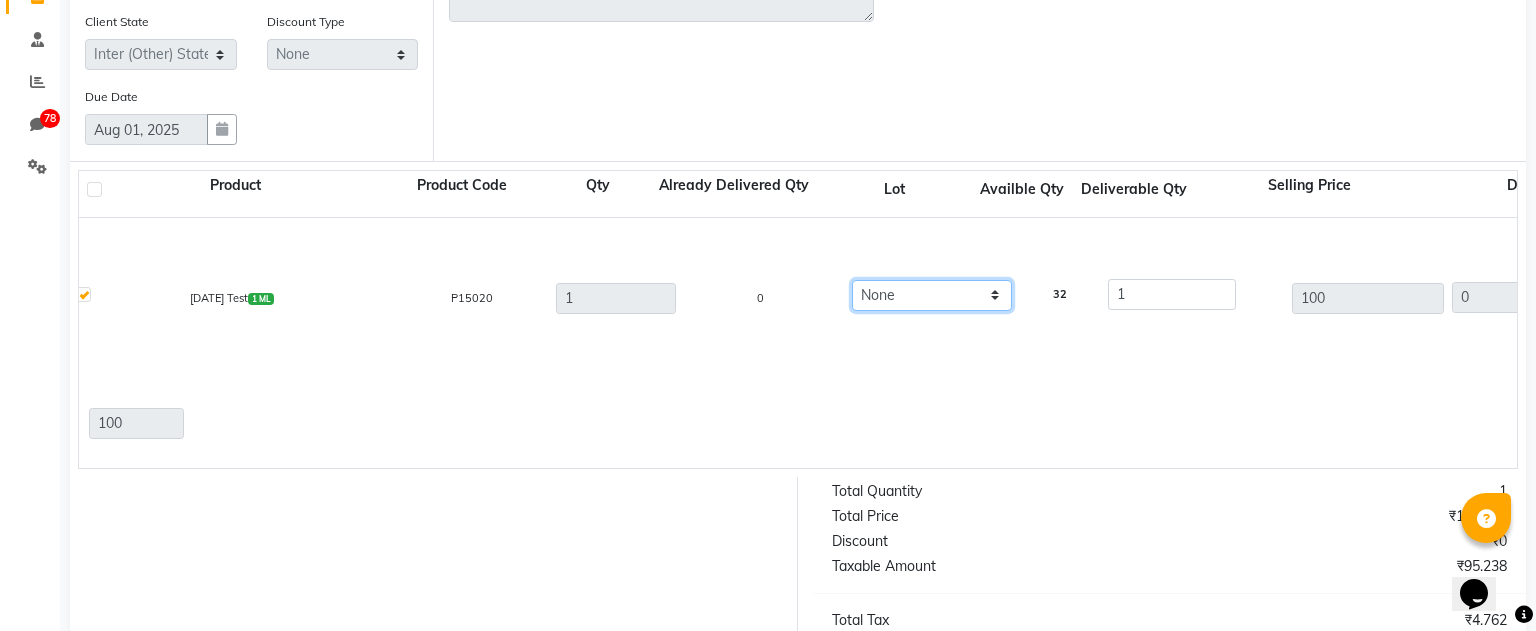 select on "1: [NUMBER]" 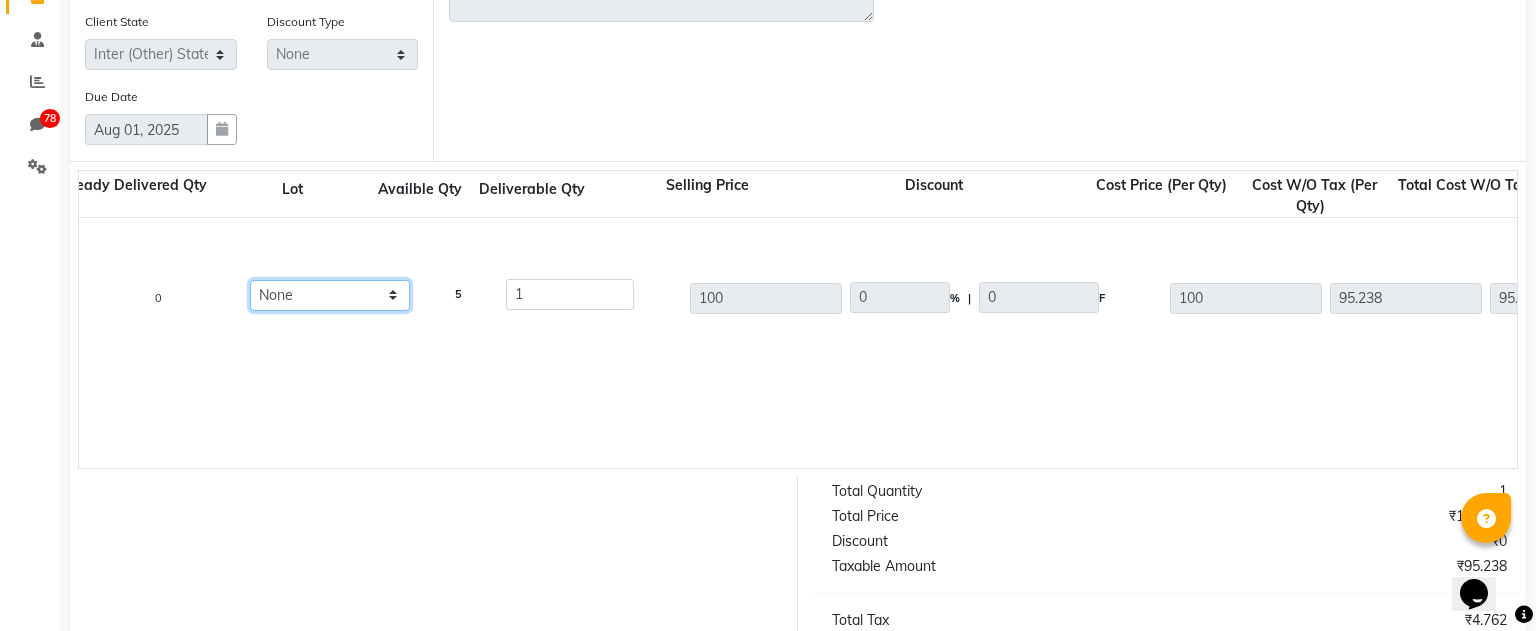 scroll, scrollTop: 0, scrollLeft: 615, axis: horizontal 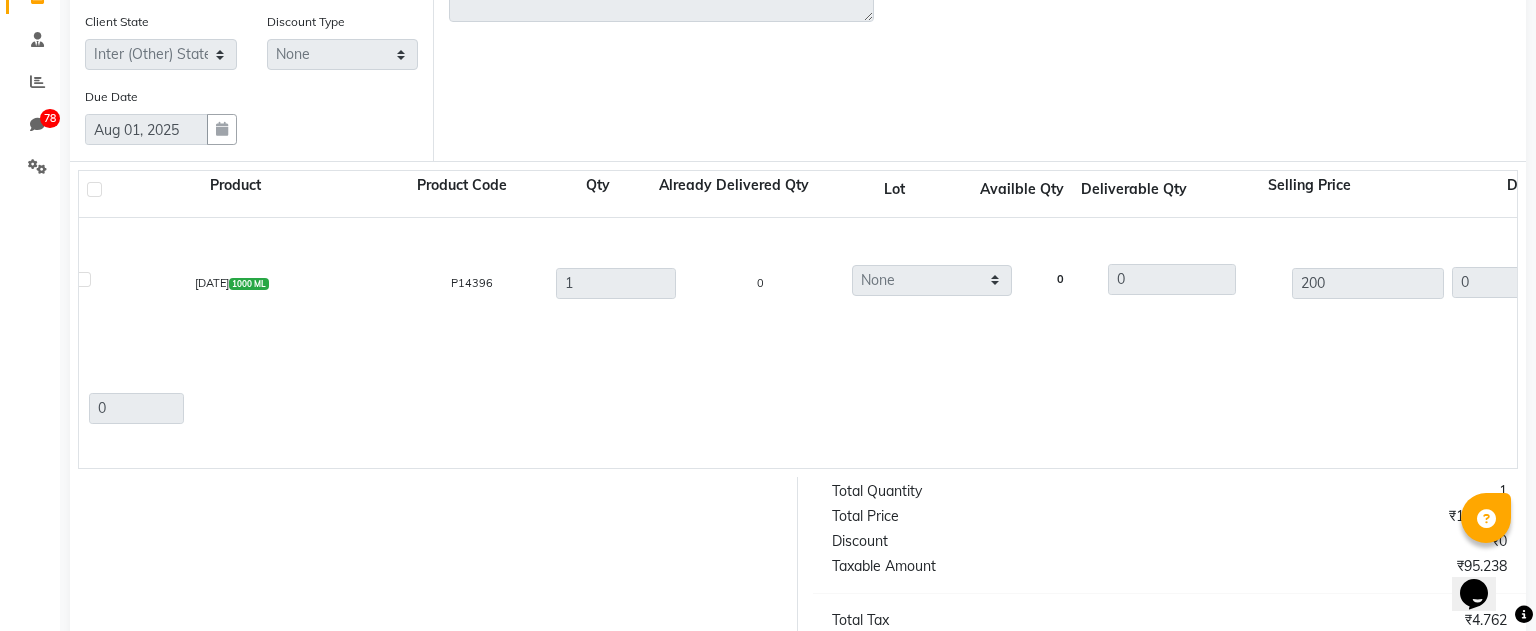 click 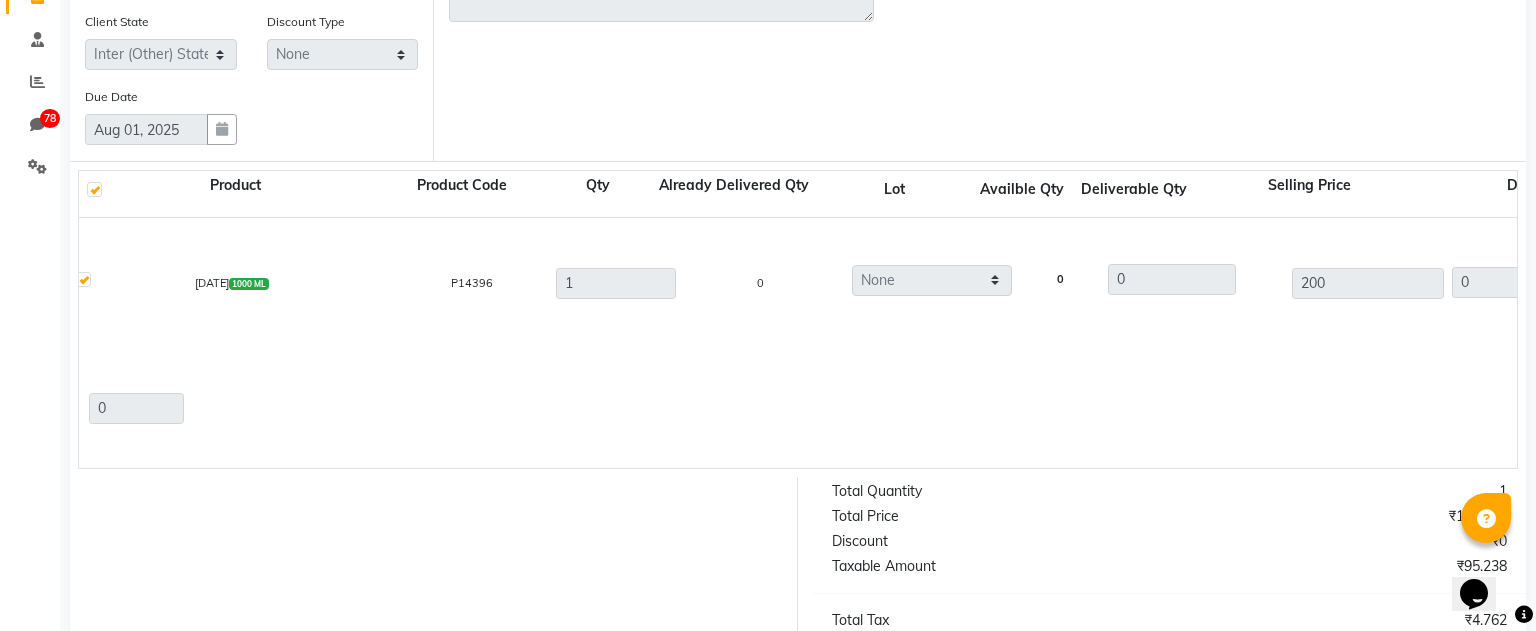 checkbox on "true" 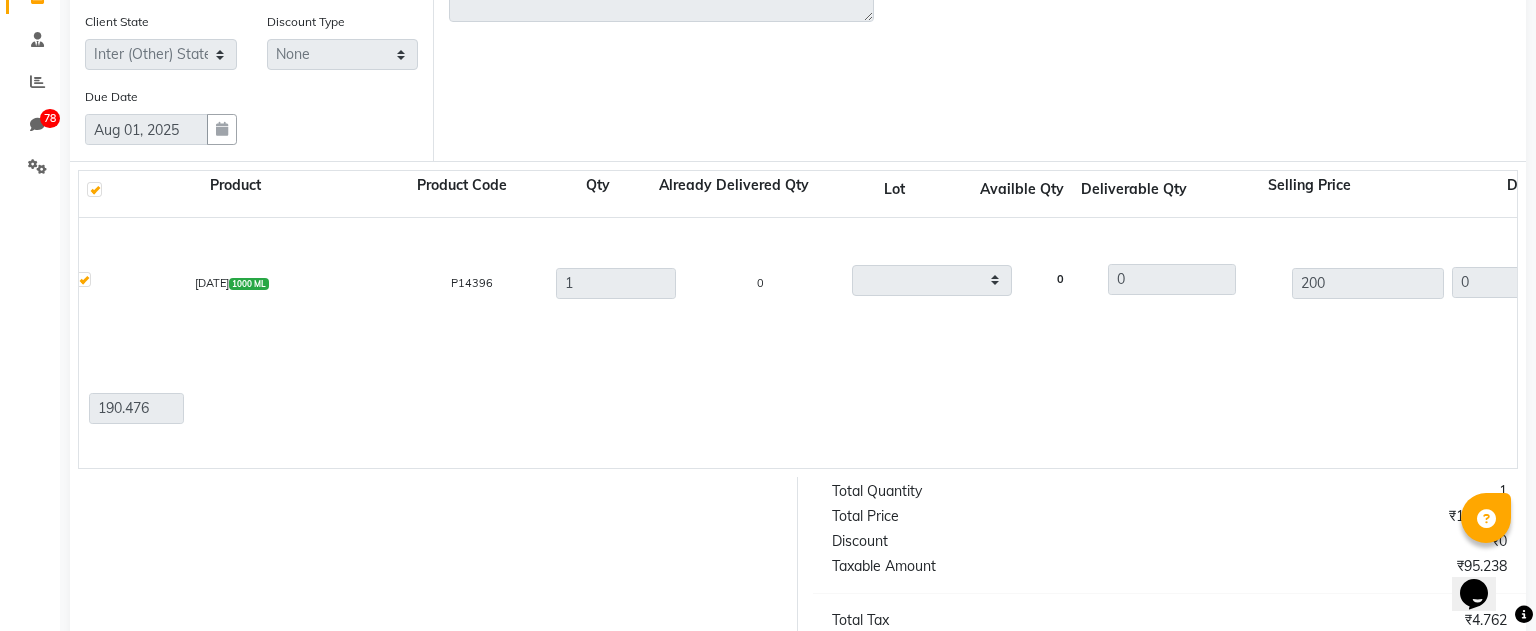 type on "9.524" 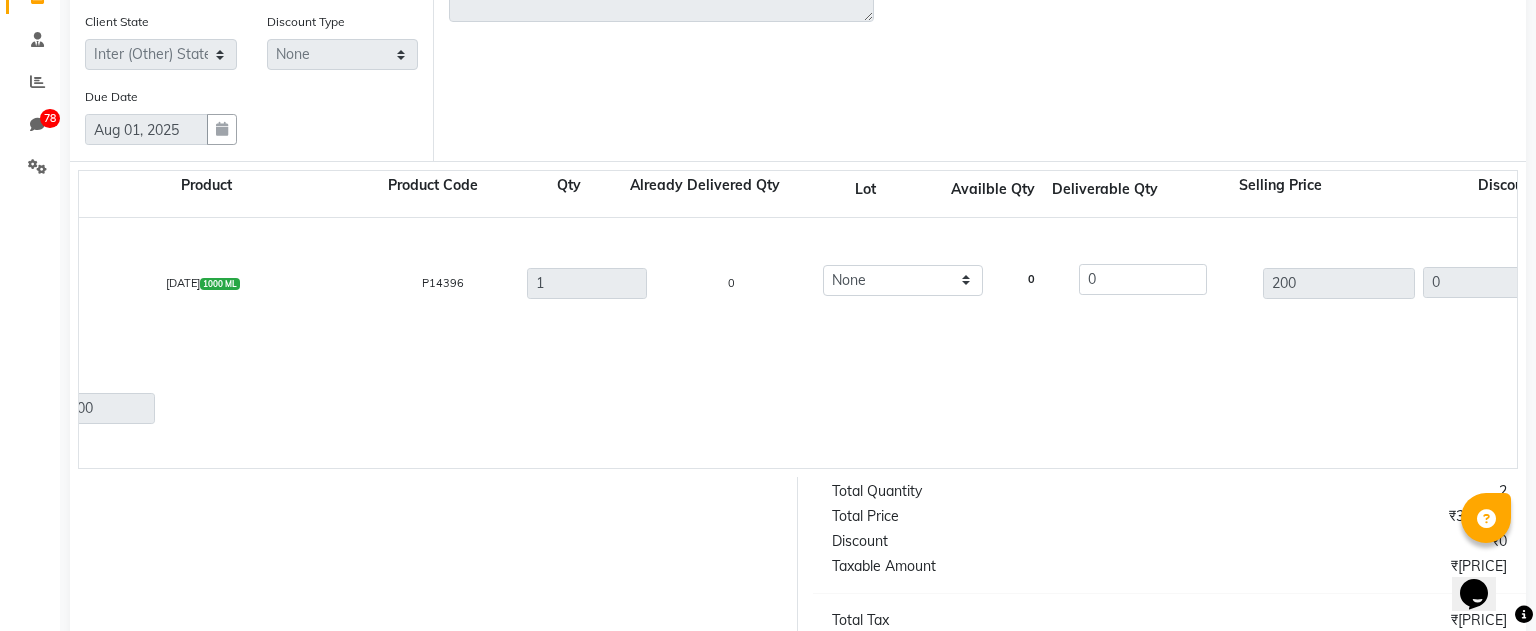 scroll, scrollTop: 0, scrollLeft: 0, axis: both 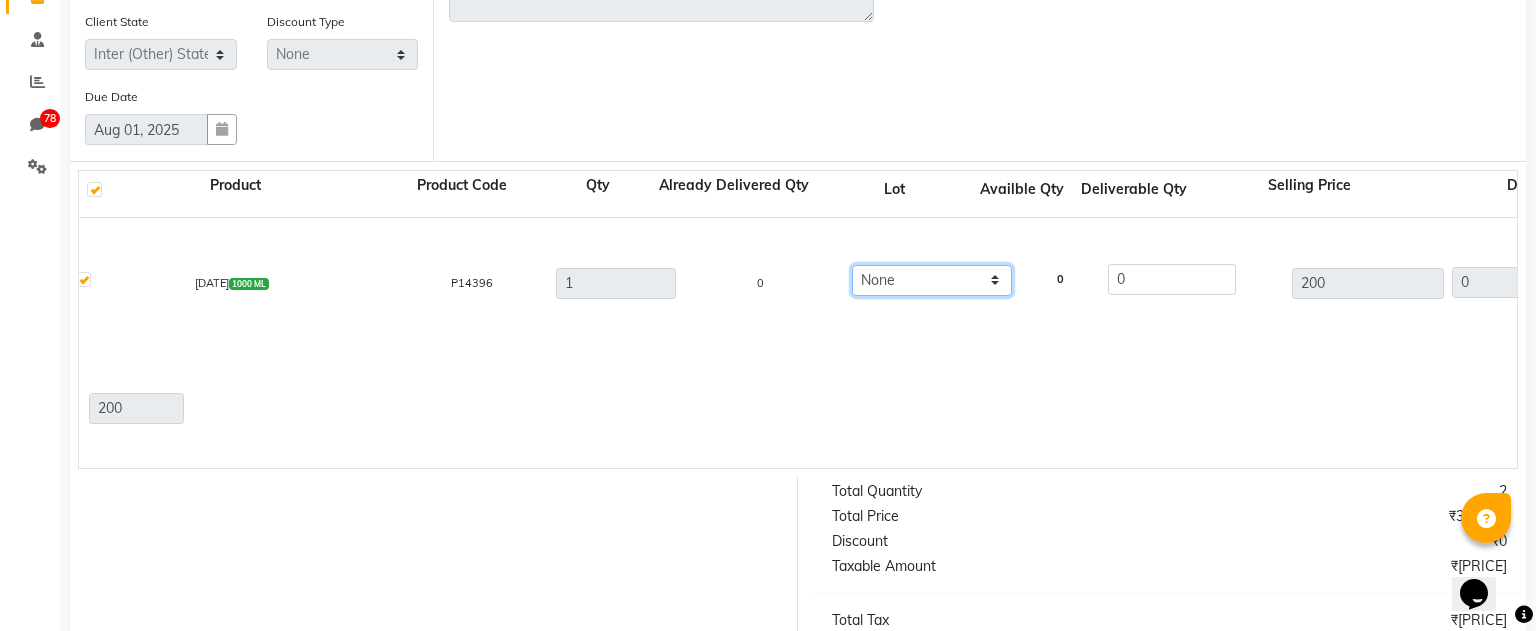 click on "None" 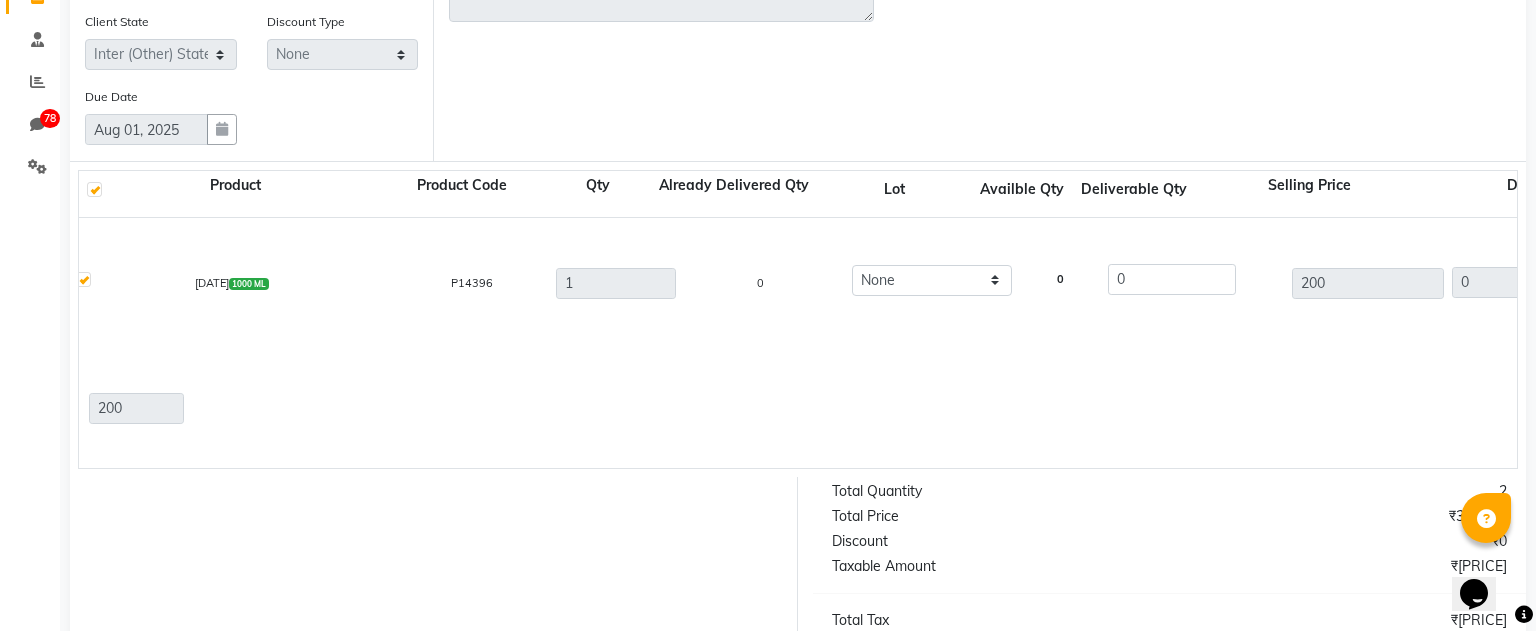 click 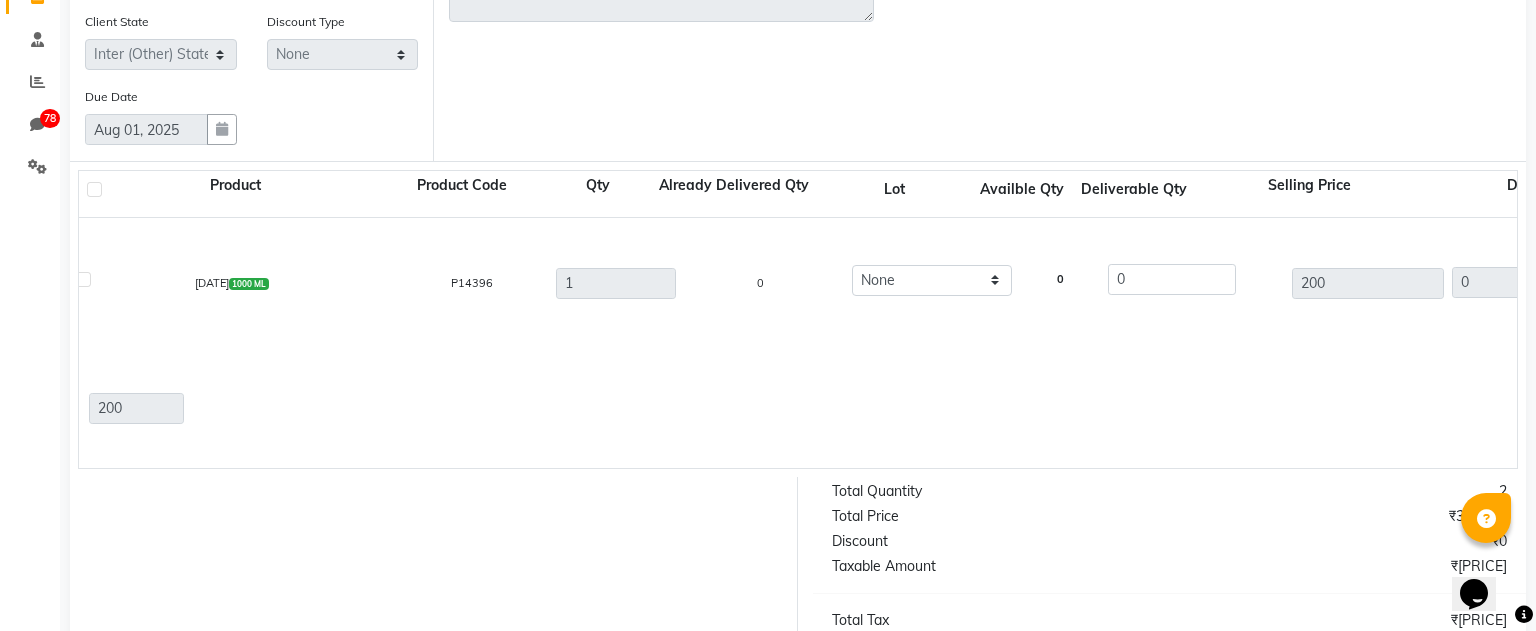 checkbox on "false" 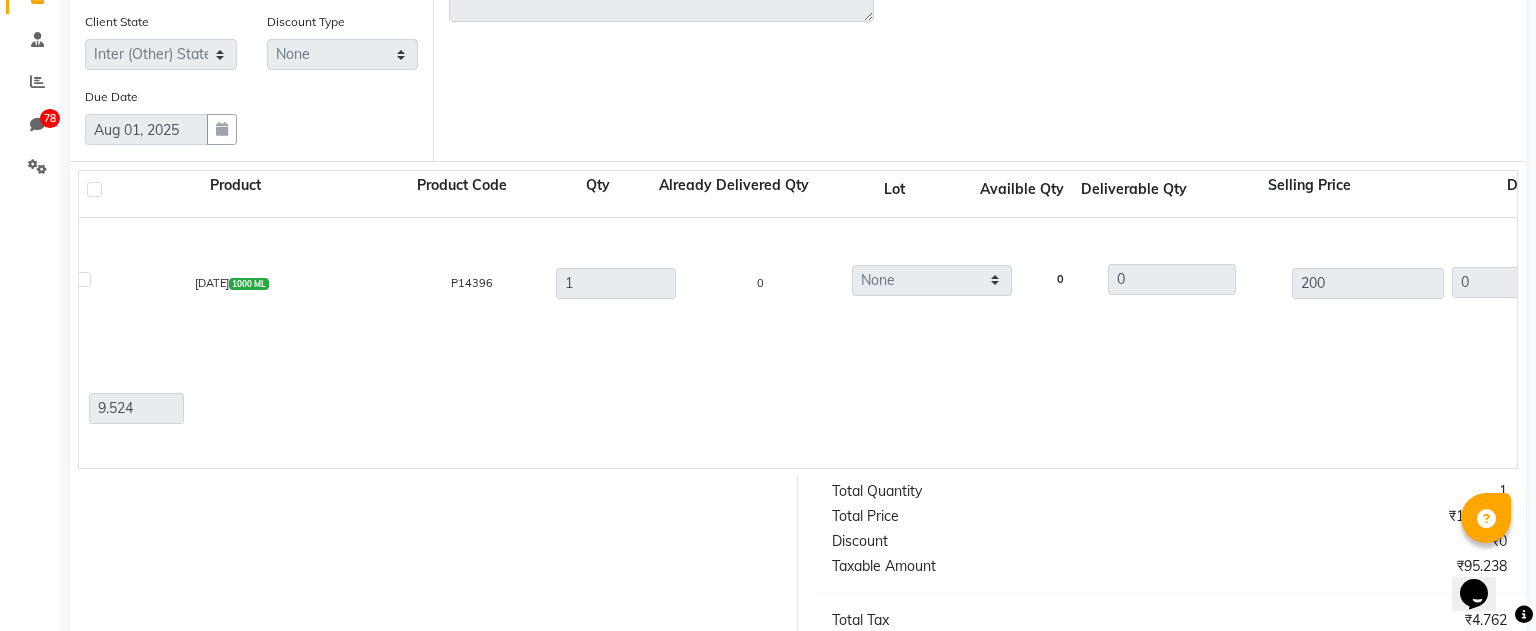 type on "0" 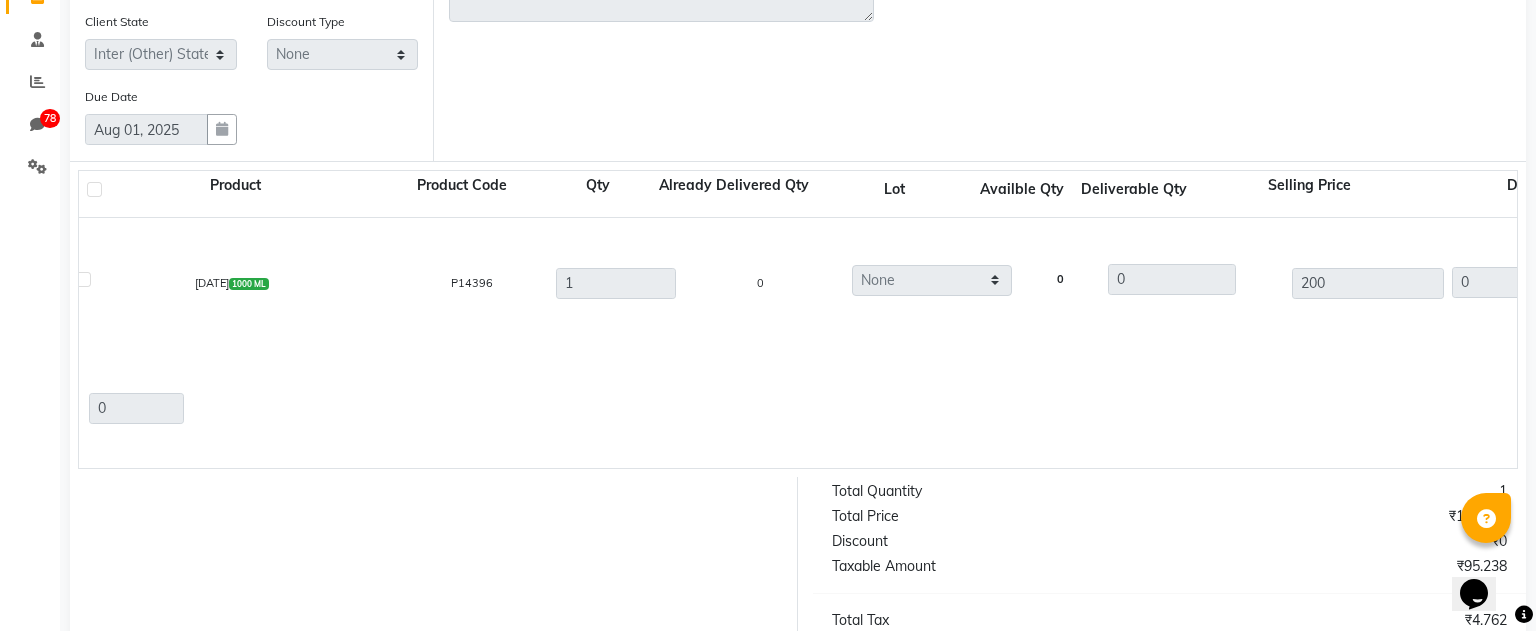 scroll, scrollTop: 250, scrollLeft: 0, axis: vertical 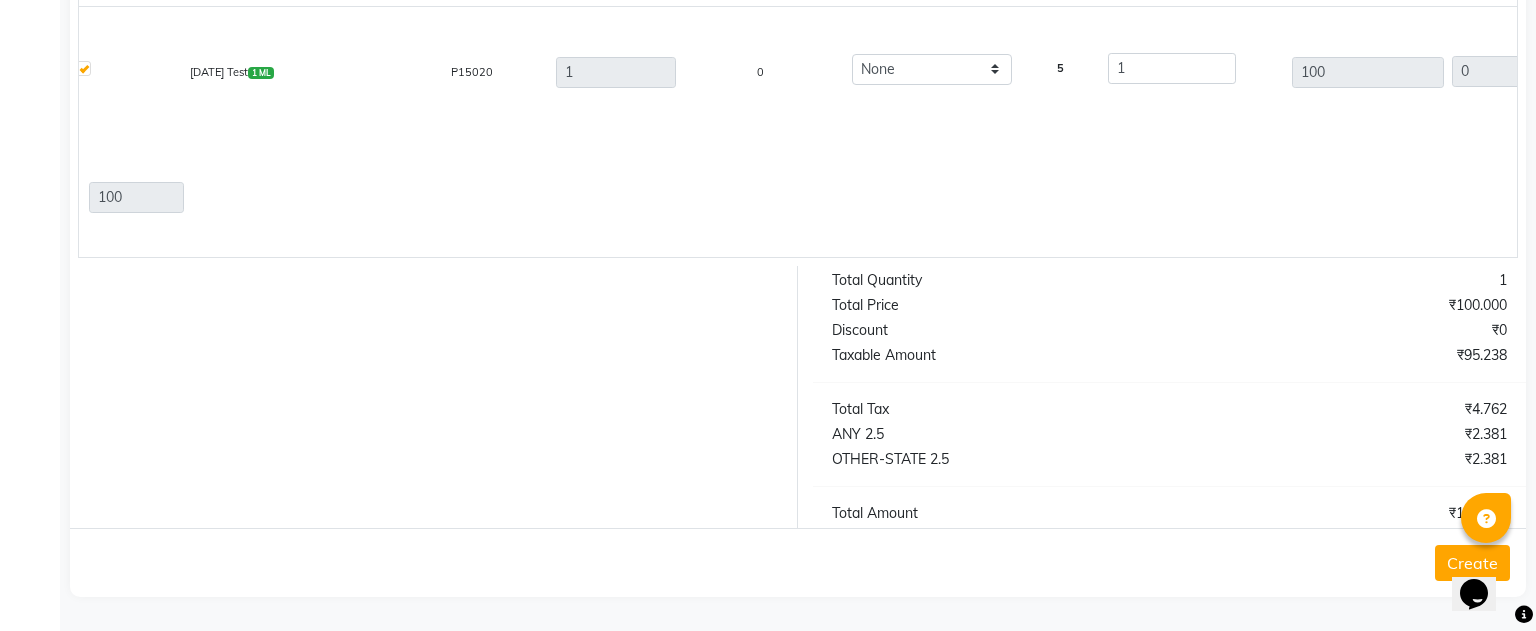 click on "Create" 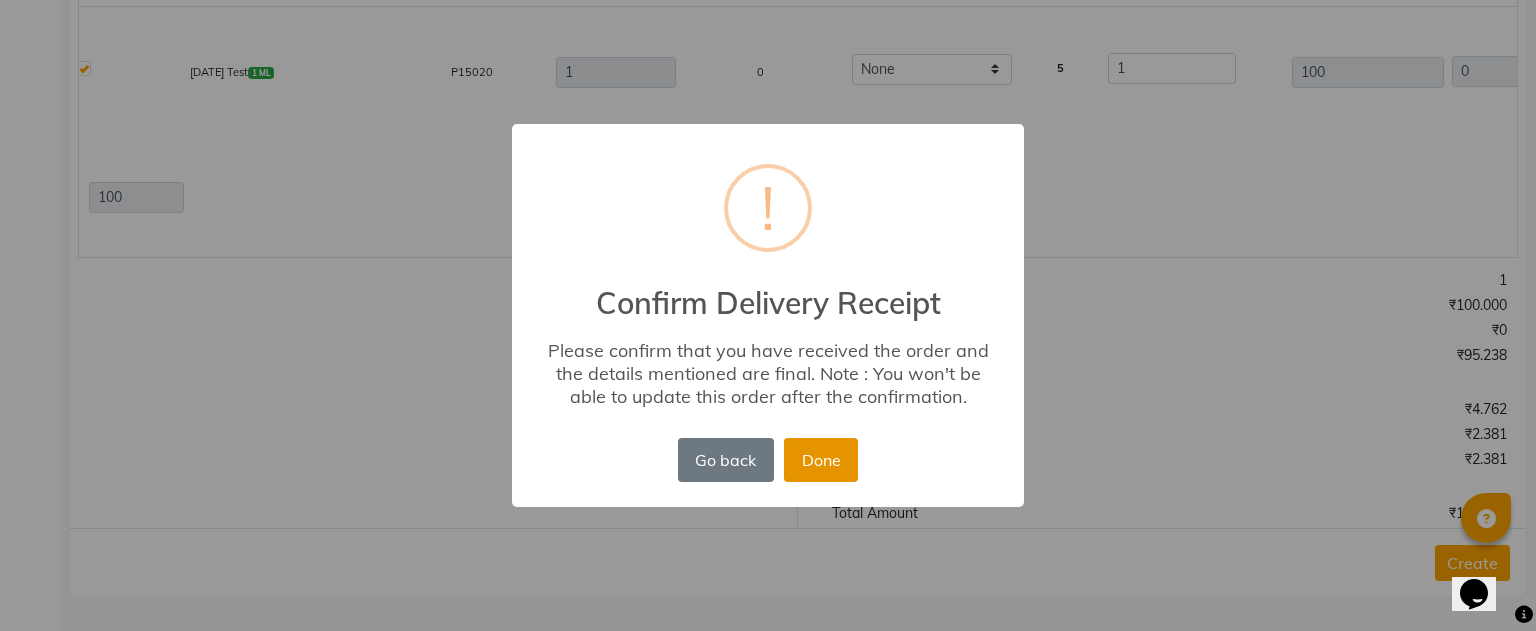 click on "Done" at bounding box center (821, 460) 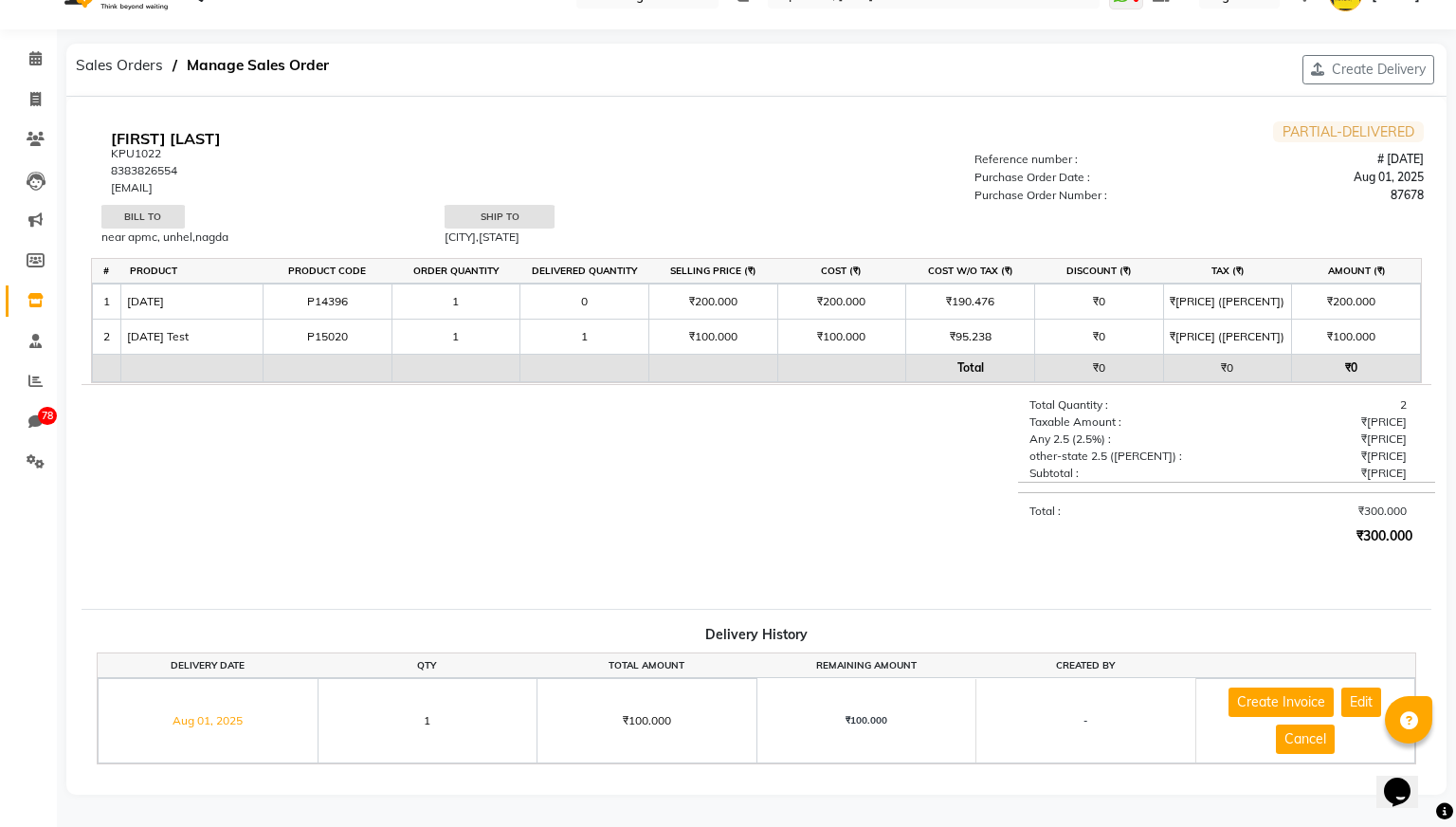 scroll, scrollTop: 0, scrollLeft: 0, axis: both 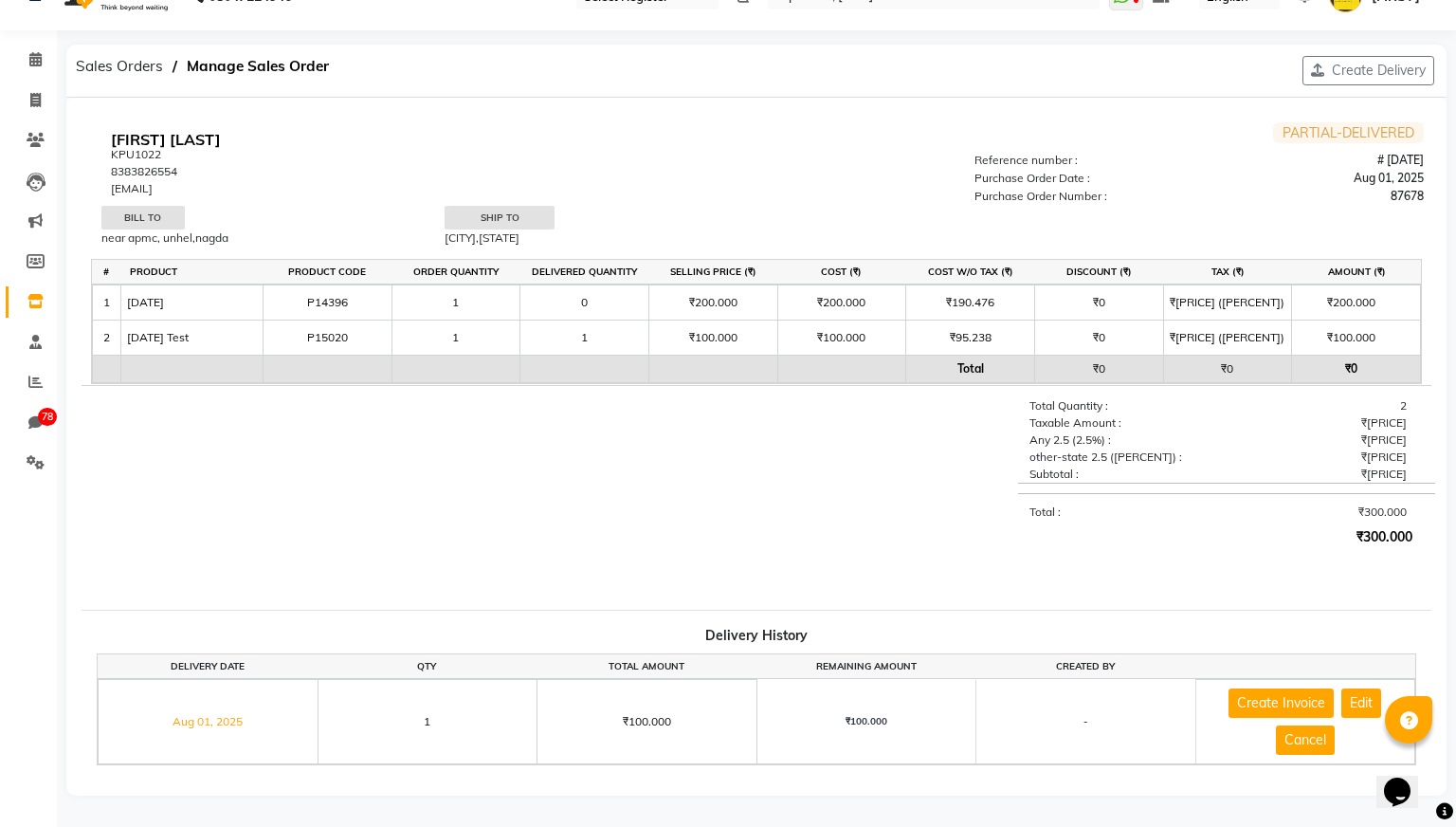 select on "true" 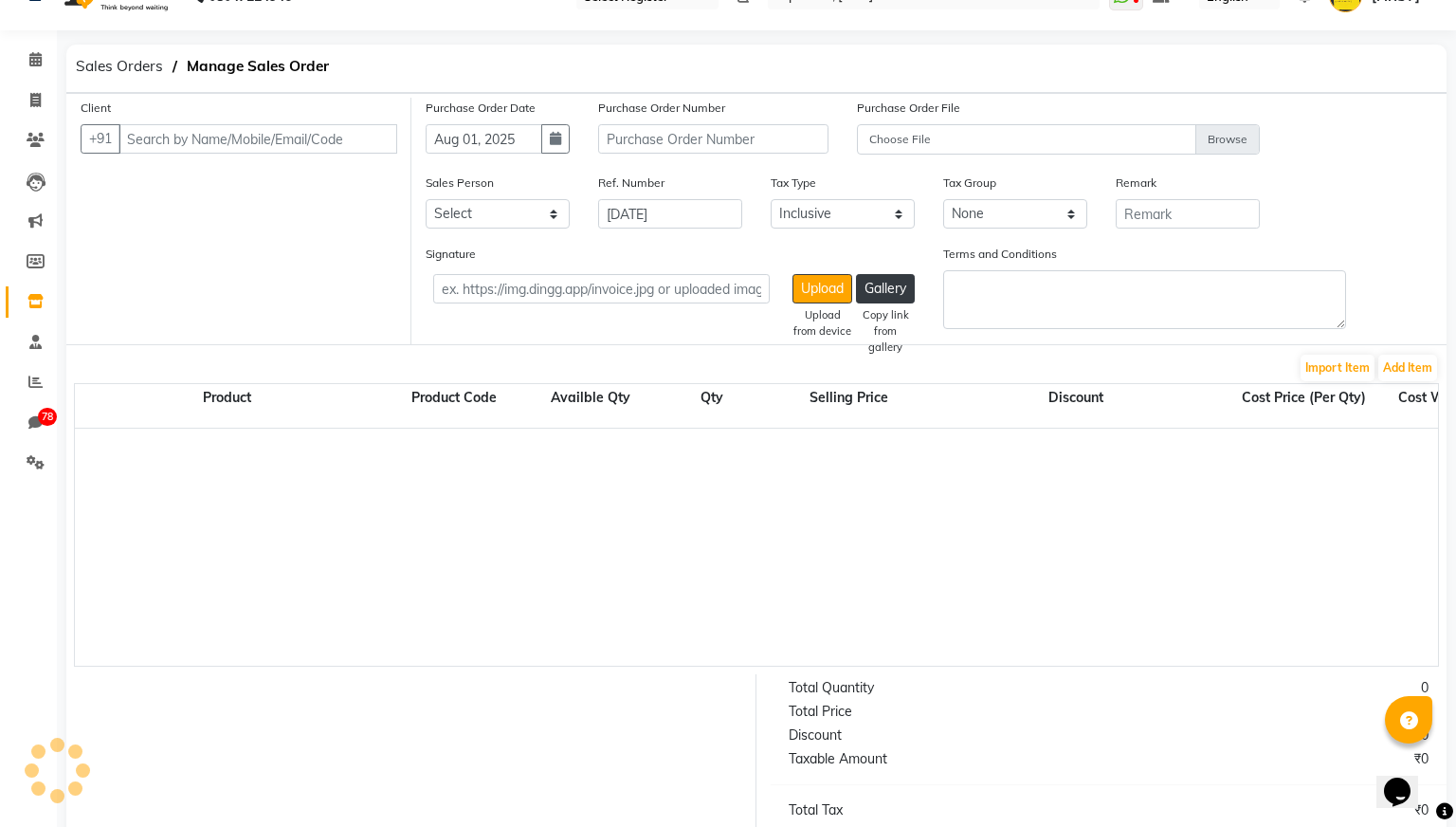 scroll, scrollTop: 39, scrollLeft: 0, axis: vertical 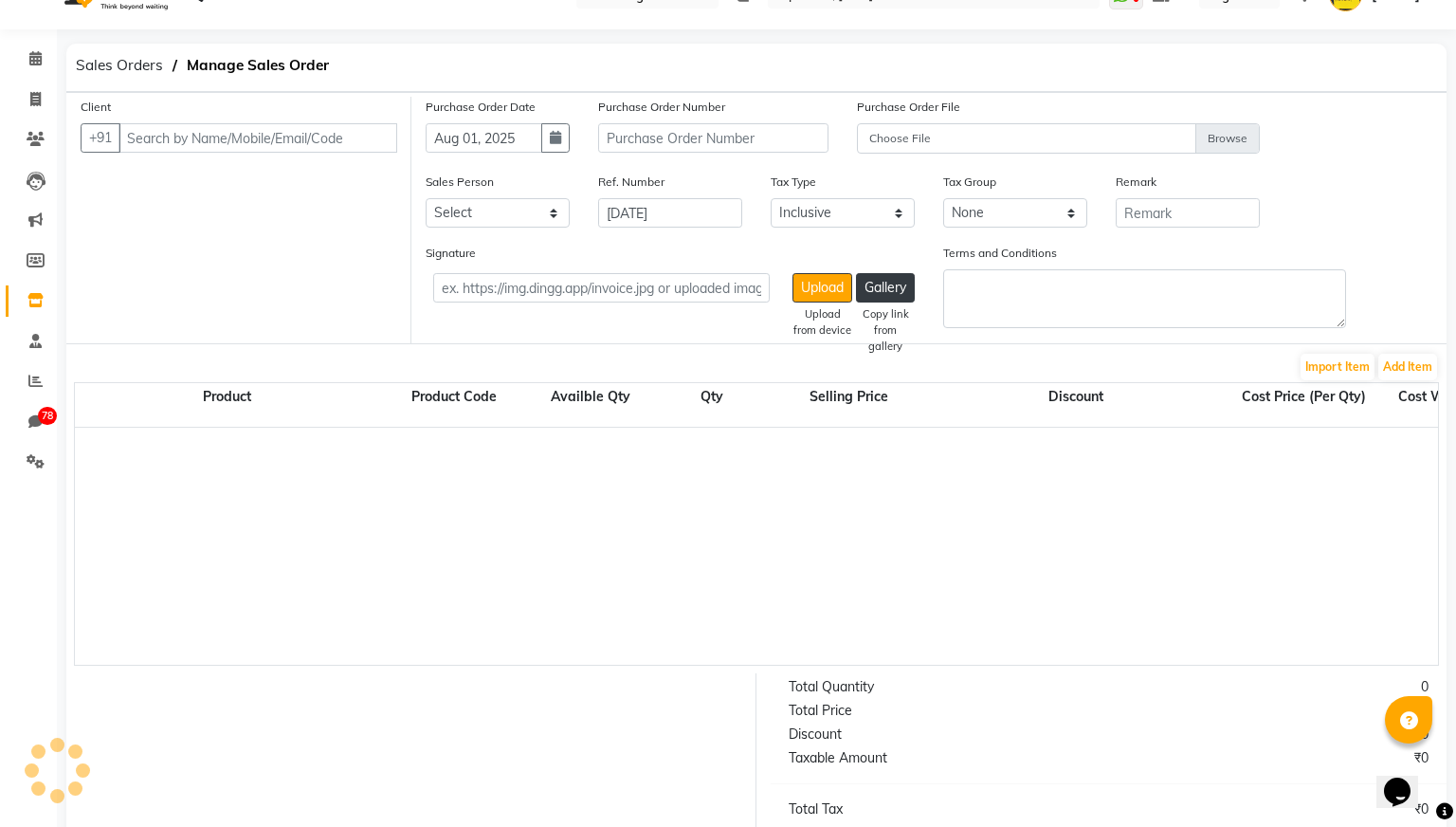 select on "2718" 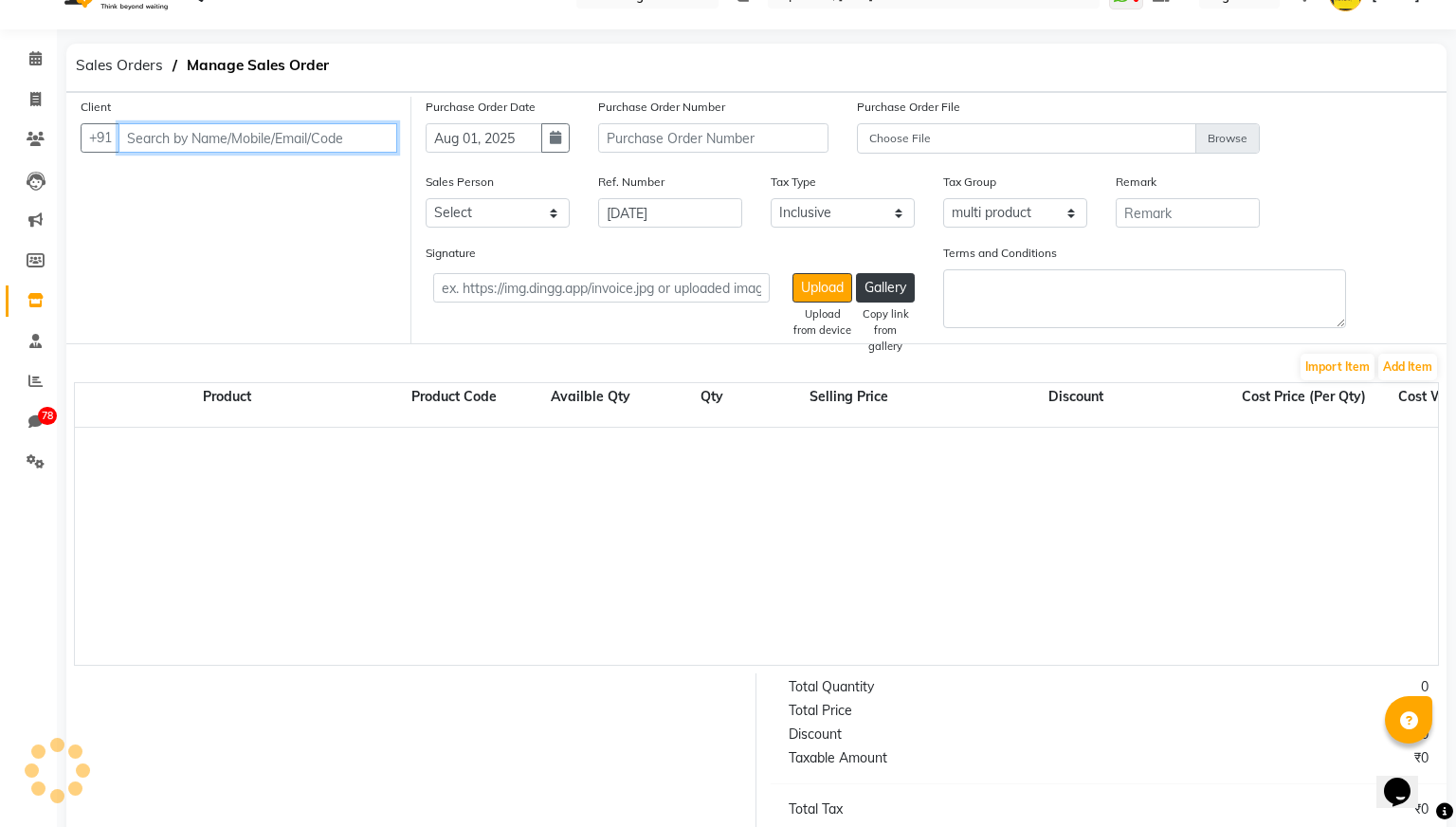 click at bounding box center [258, 138] 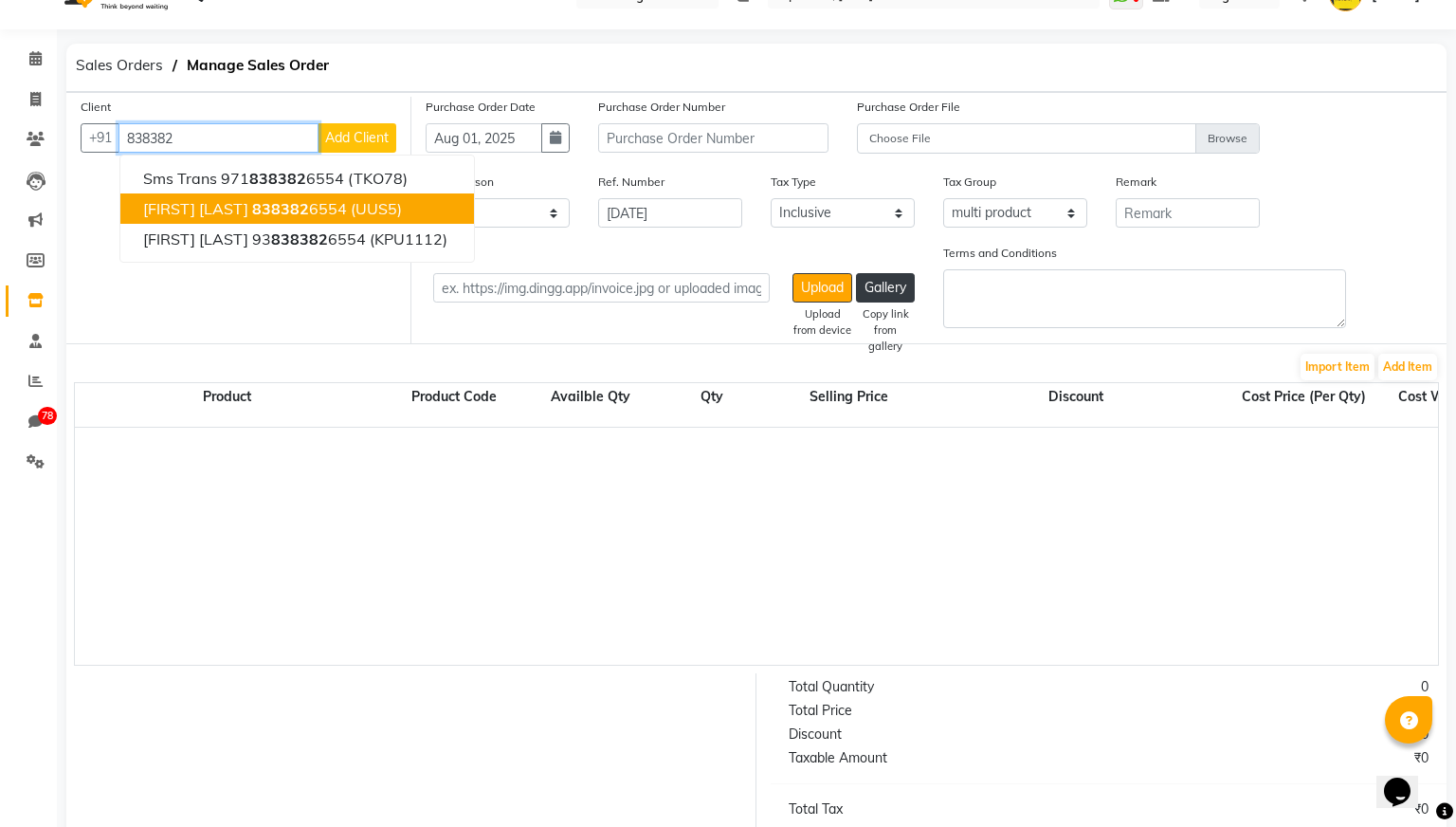 click on "838382" 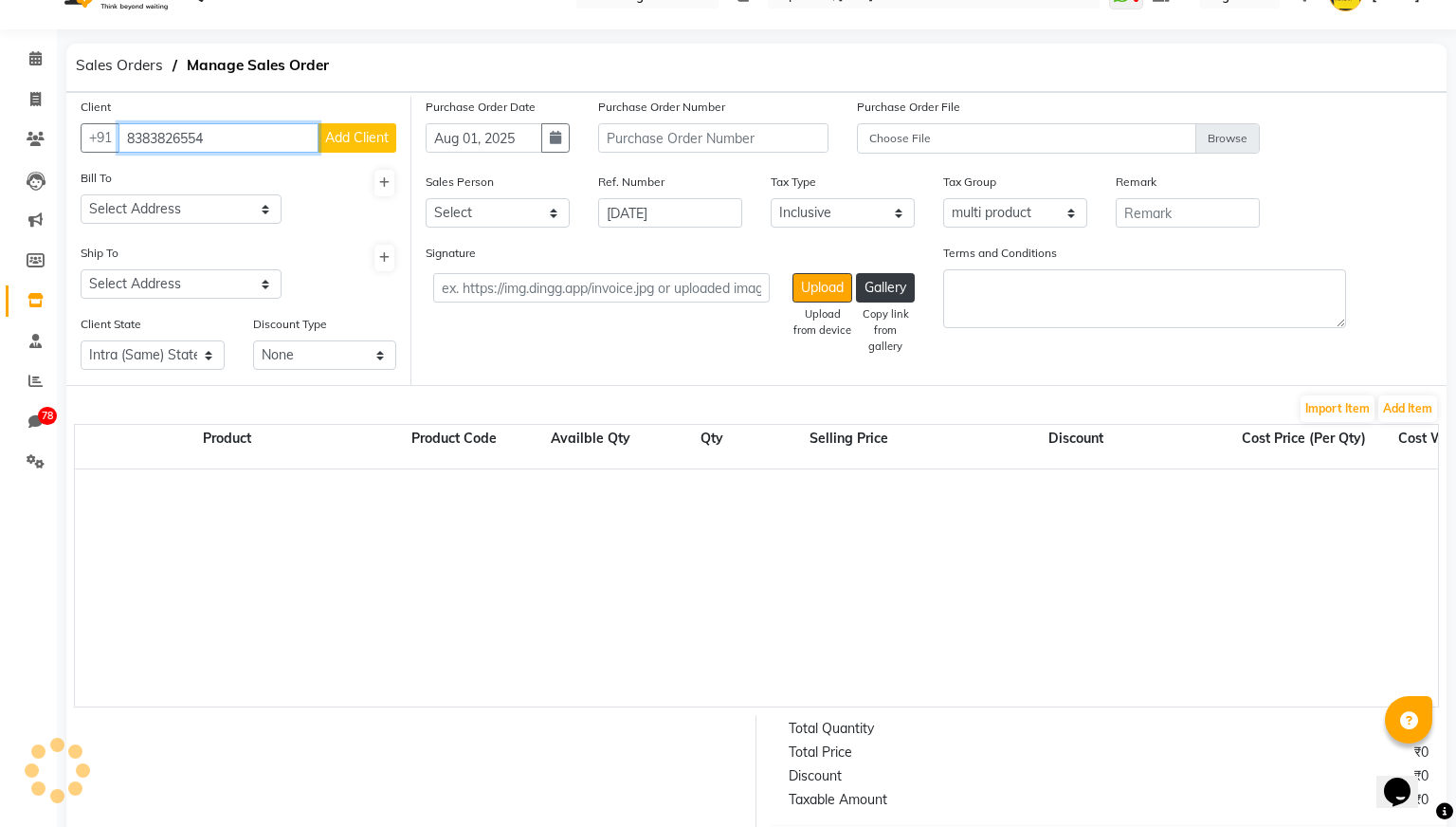select on "false" 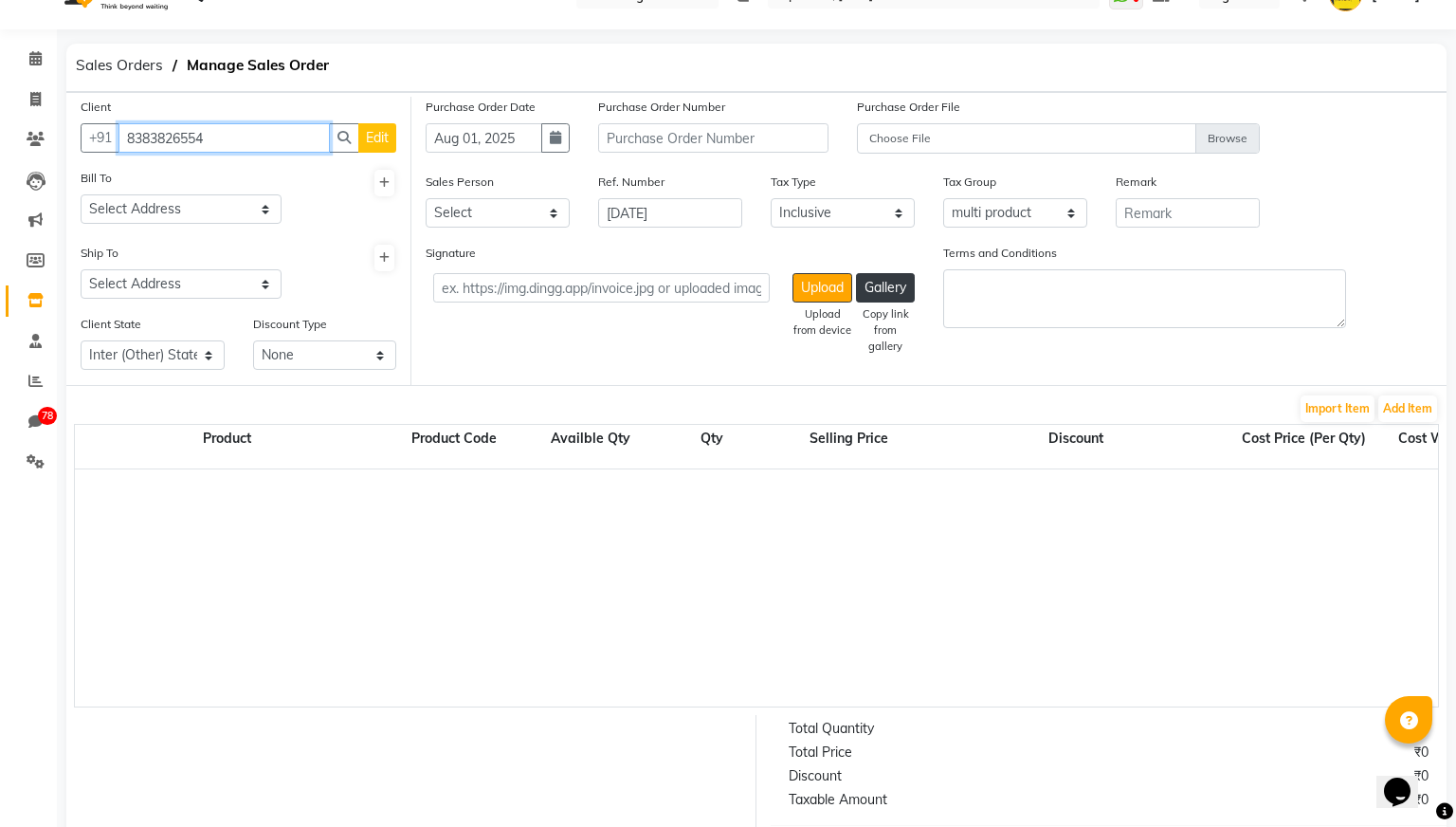 type on "8383826554" 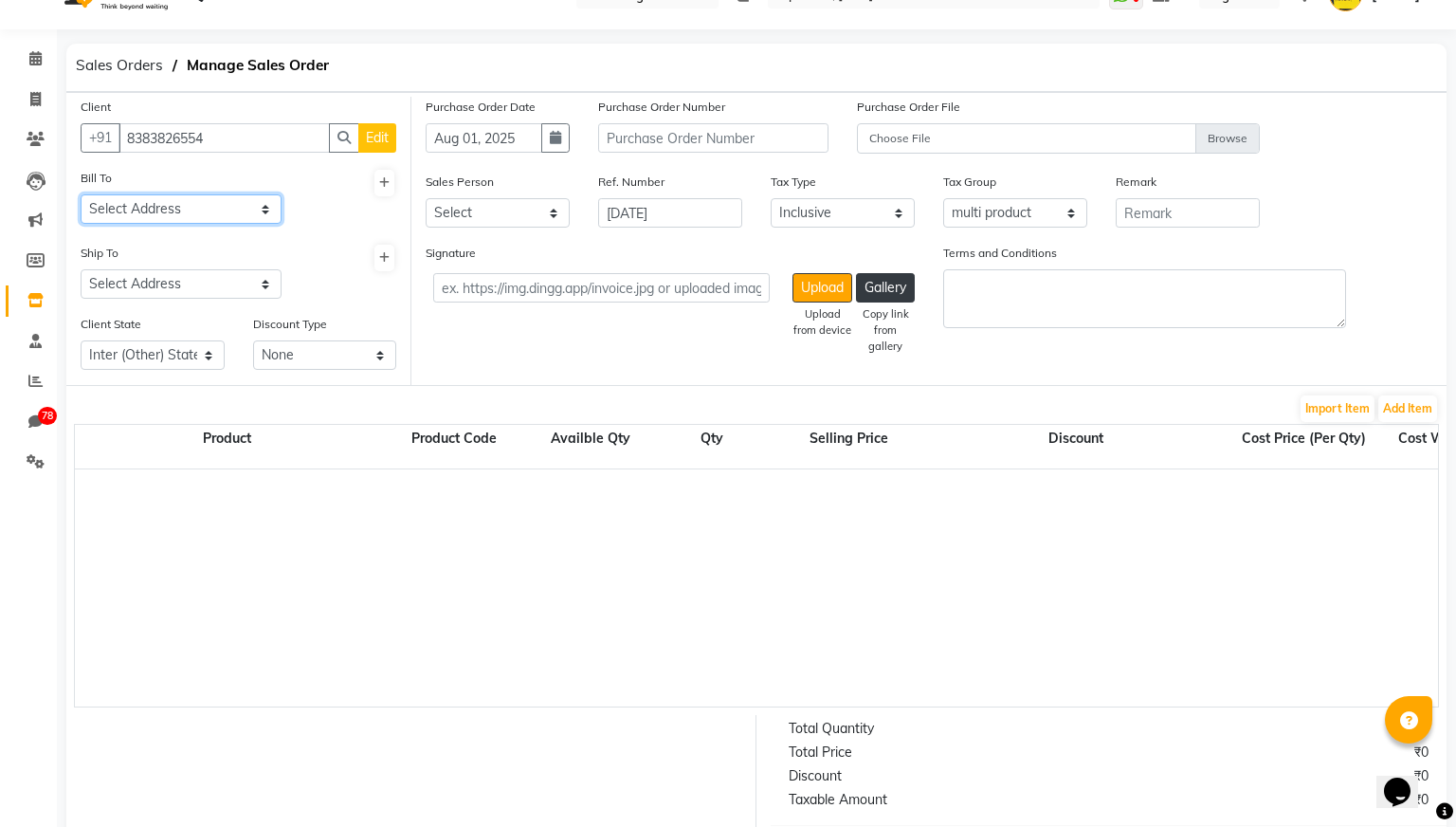 click on "Select Address  unhel [POSTAL_CODE]   near apmc, unhel,nagda   near apmc, unhel,nagda   station road , unhel,ujjain,131   near apmc, unhel,nagda" 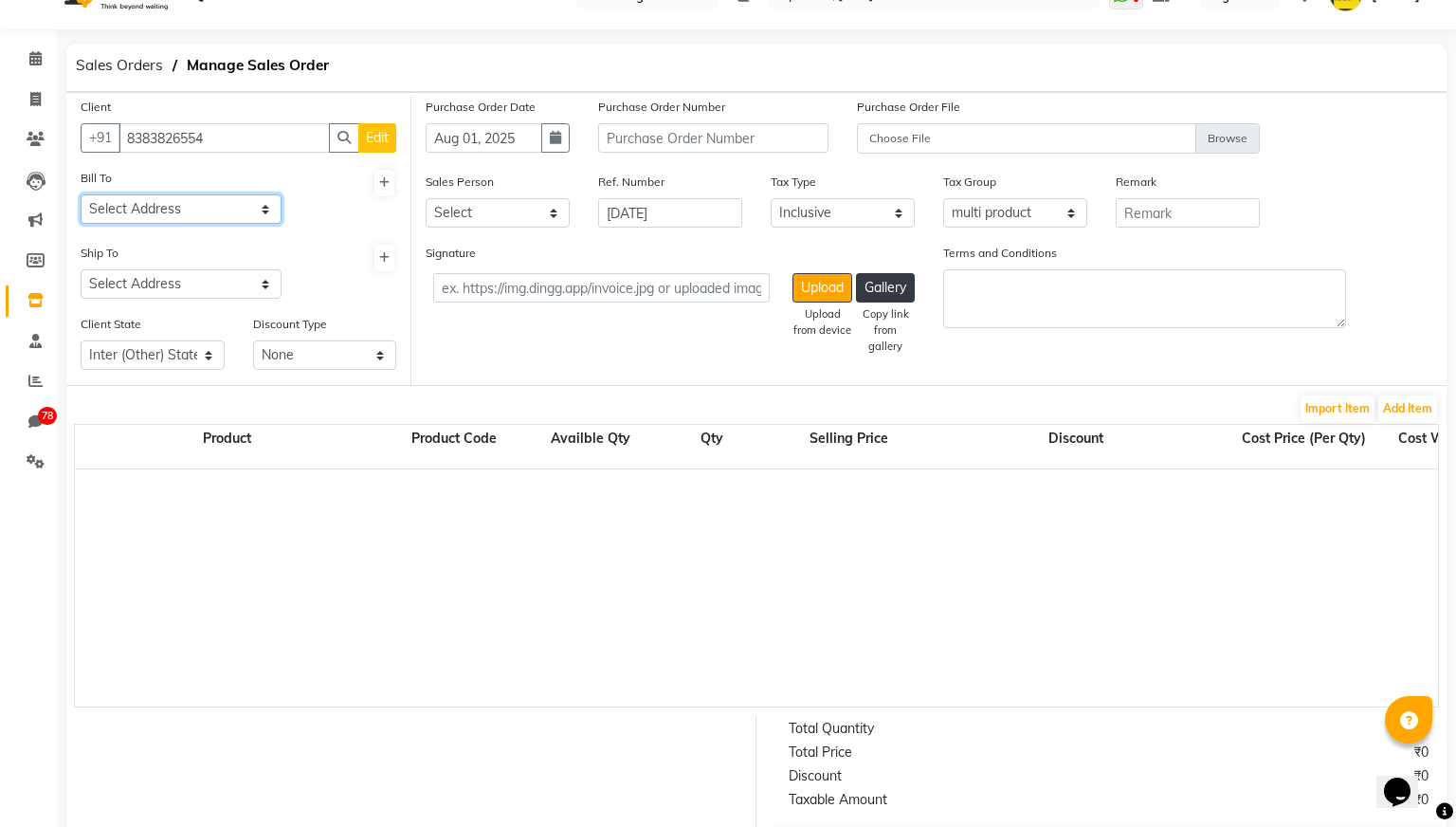 select on "102" 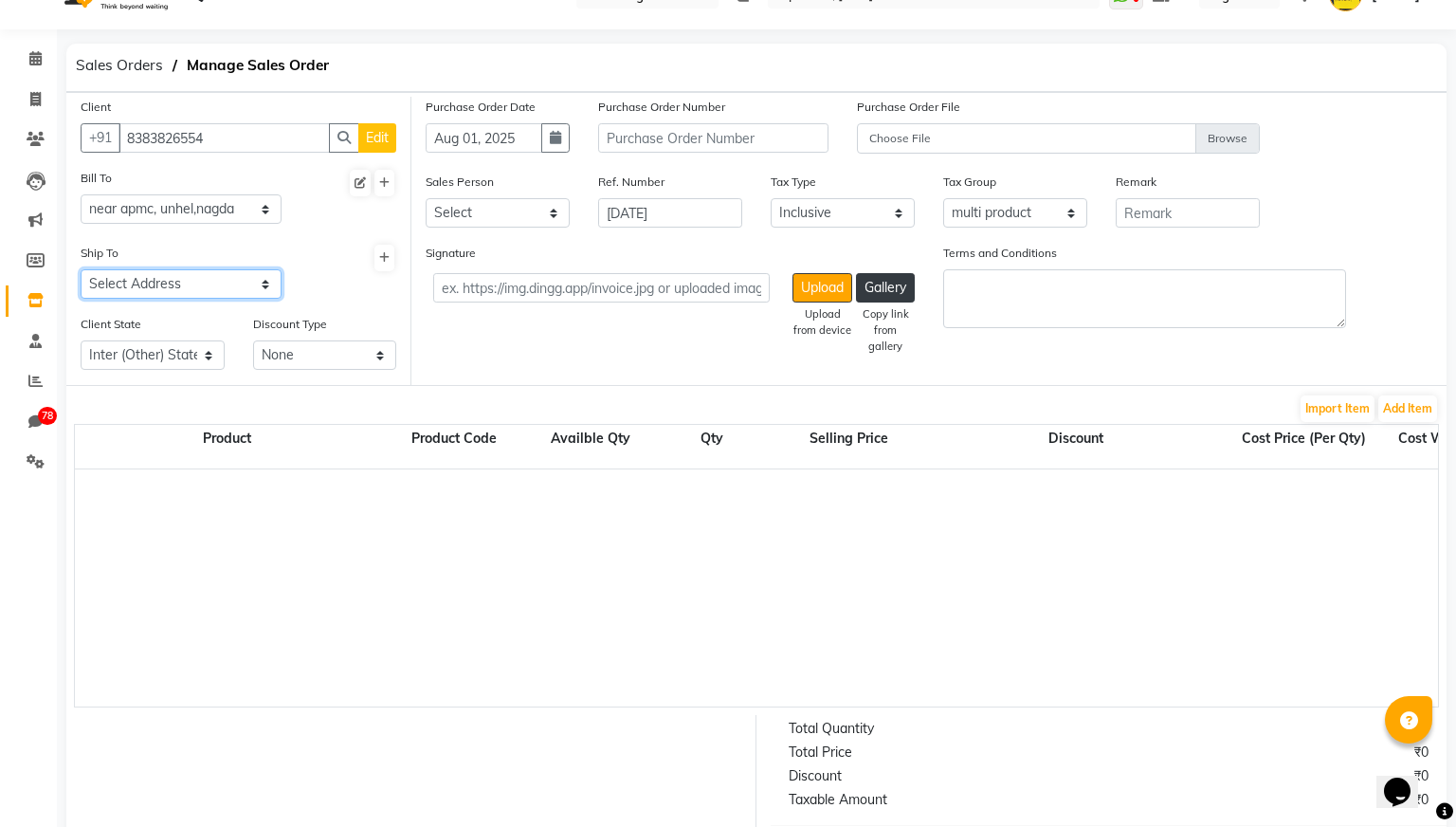 click on "Select Address  near APMC ,[CITY]   [CITY],[STATE]" 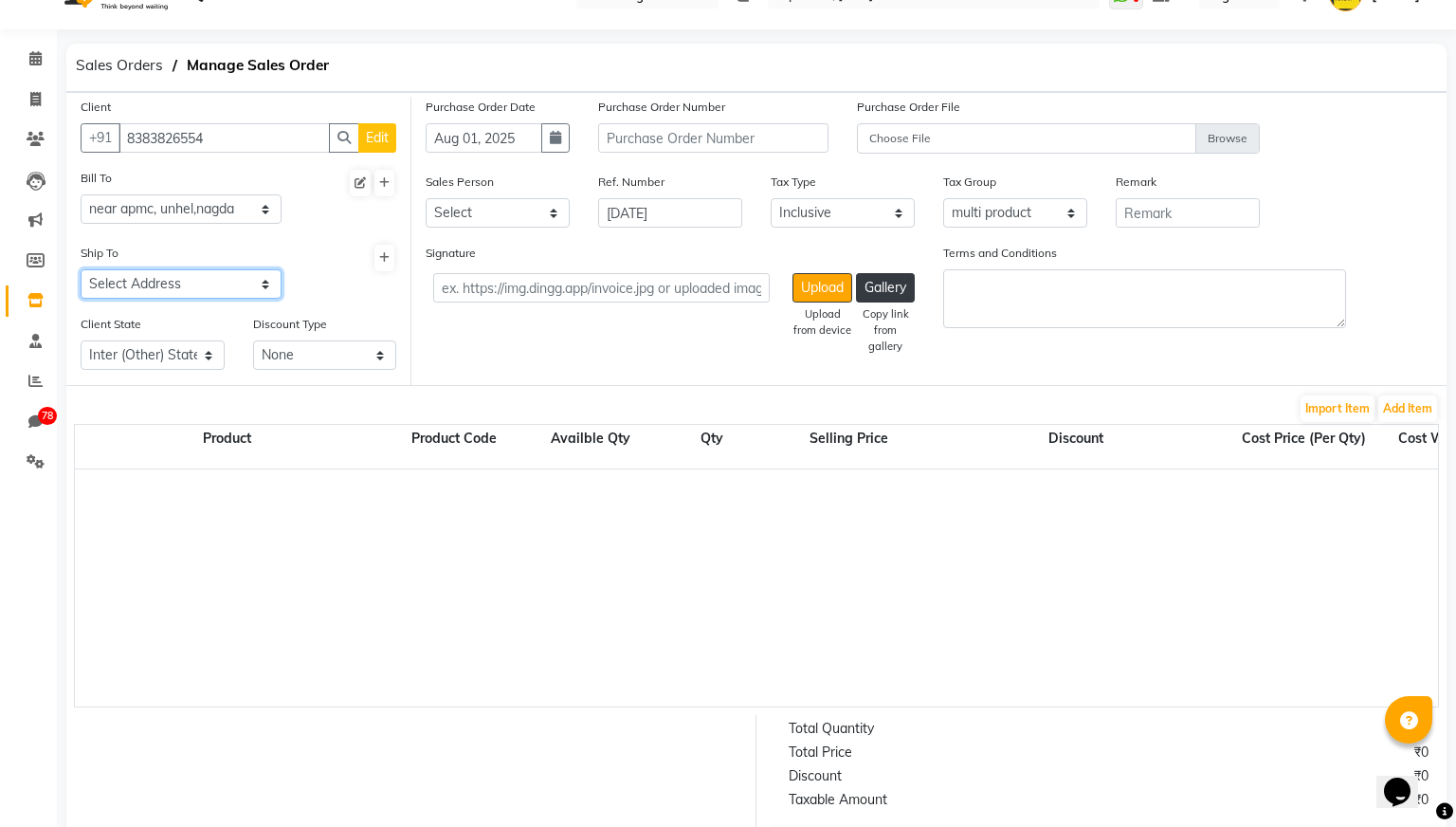 select on "95" 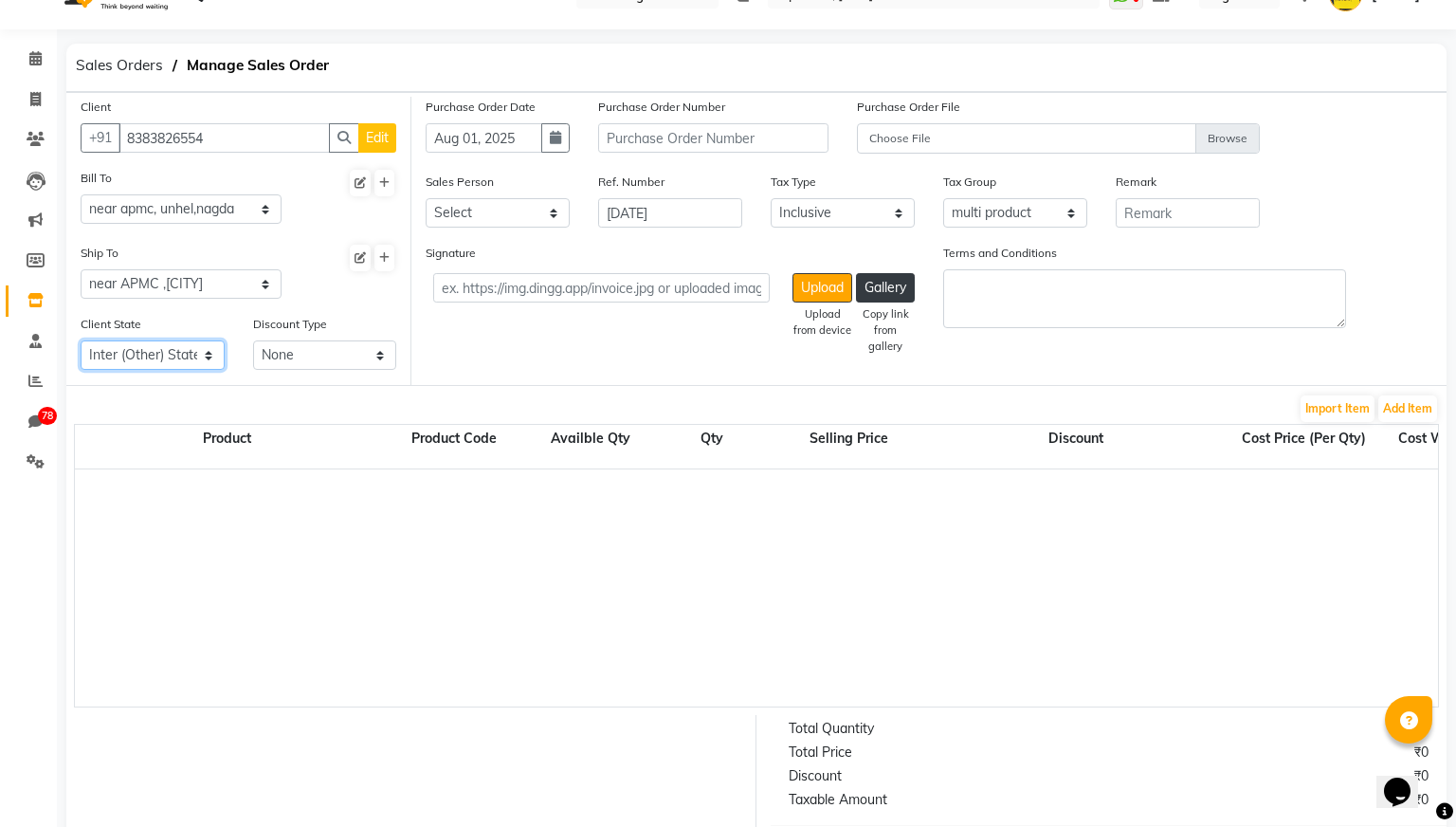 click on "Intra (Same) State Inter (Other) State" 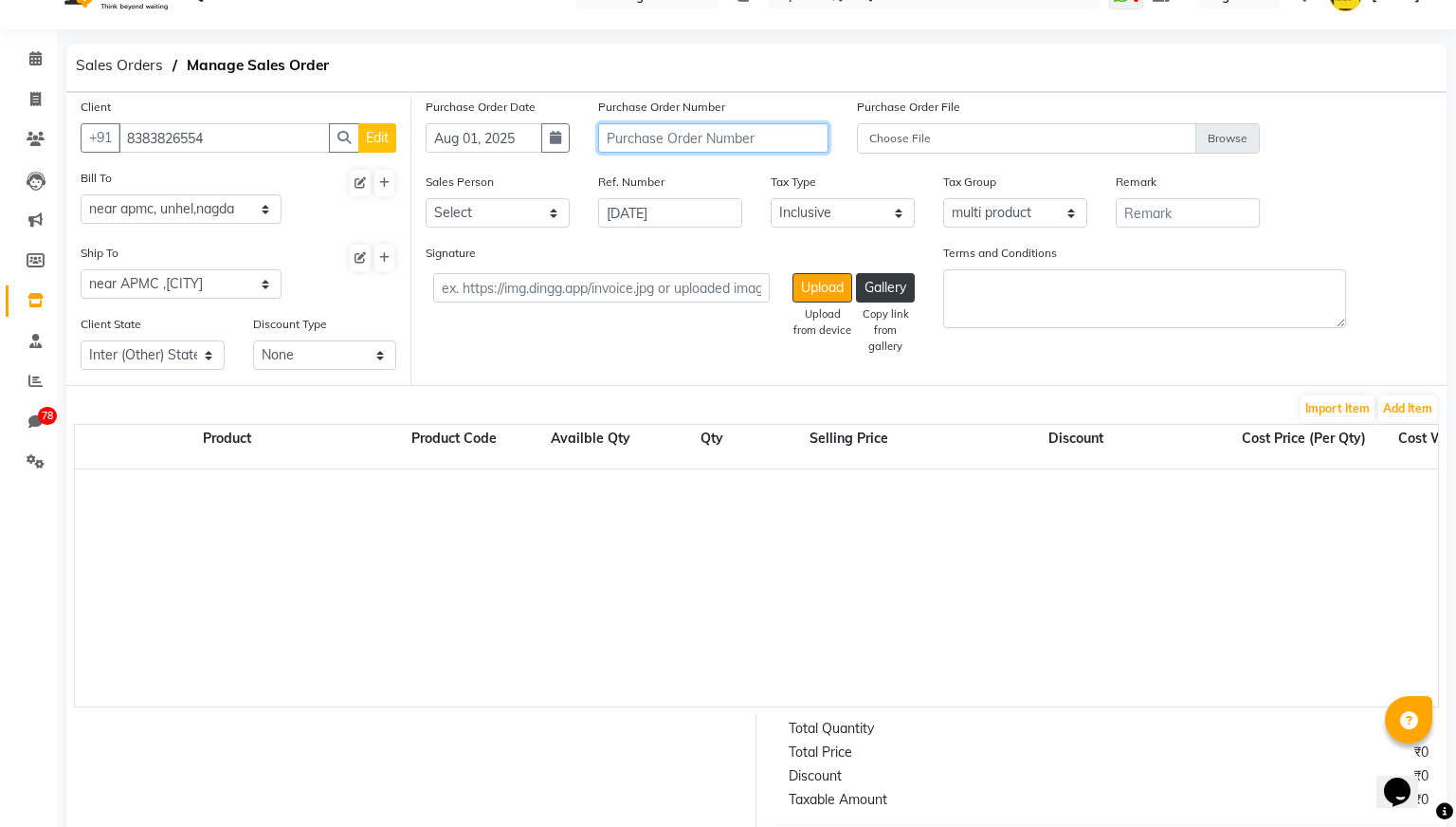 click 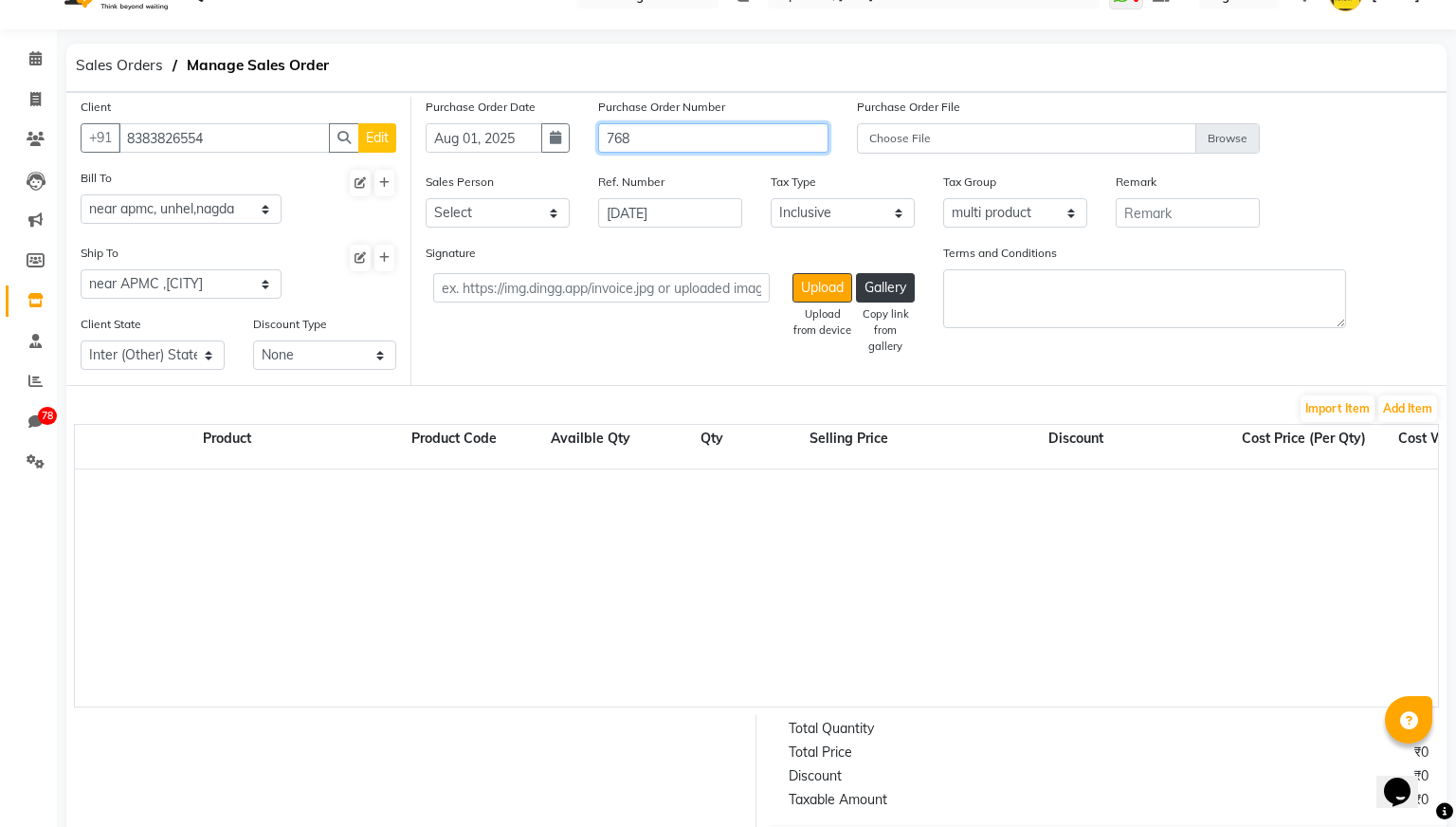 type on "768" 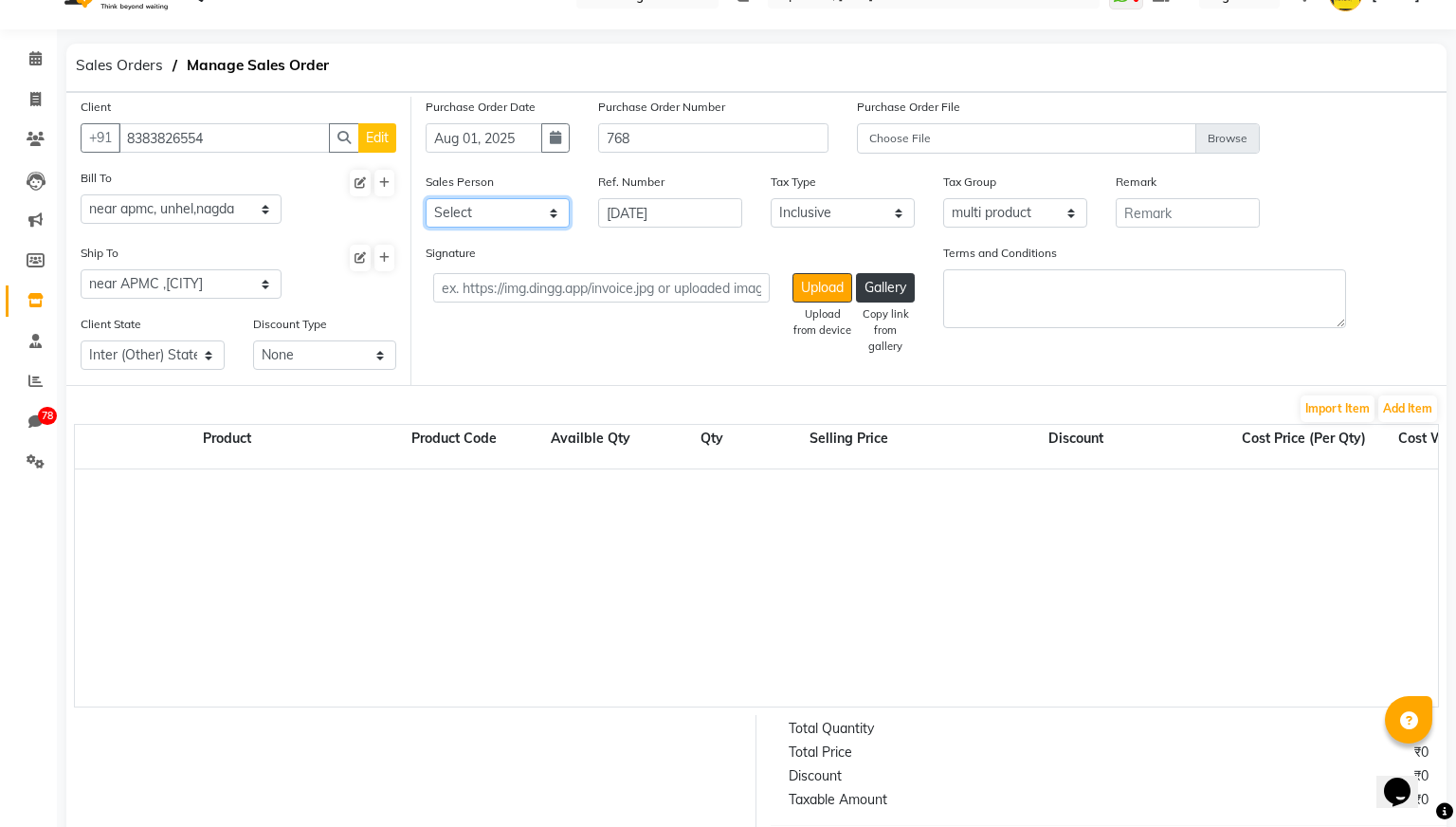 click on "Select  [FIRST]   [FIRST]   [FIRST] [LAST]   [FIRST] [LAST] 2   [FIRST]   [FIRST] [LAST]   [FIRST] [LAST]   [FIRST]   [FIRST] [LAST]   [FIRST]   Test [FIRST]   [FIRST]   [FIRST]    [FIRST]   [FIRST]   [FIRST]   test import 1   test import 2   test import 3   test import 4   test staff   testing" 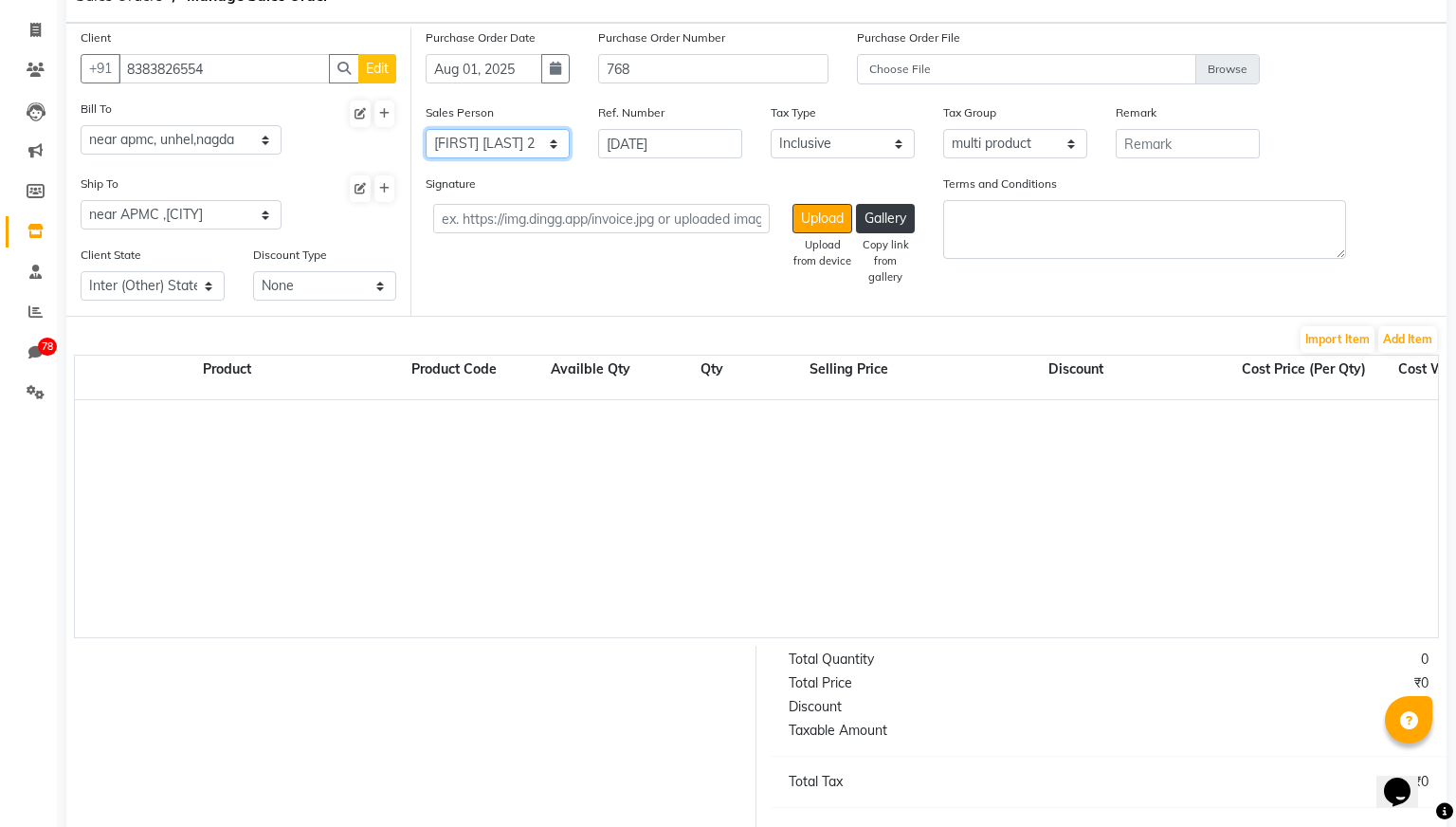 scroll, scrollTop: 226, scrollLeft: 0, axis: vertical 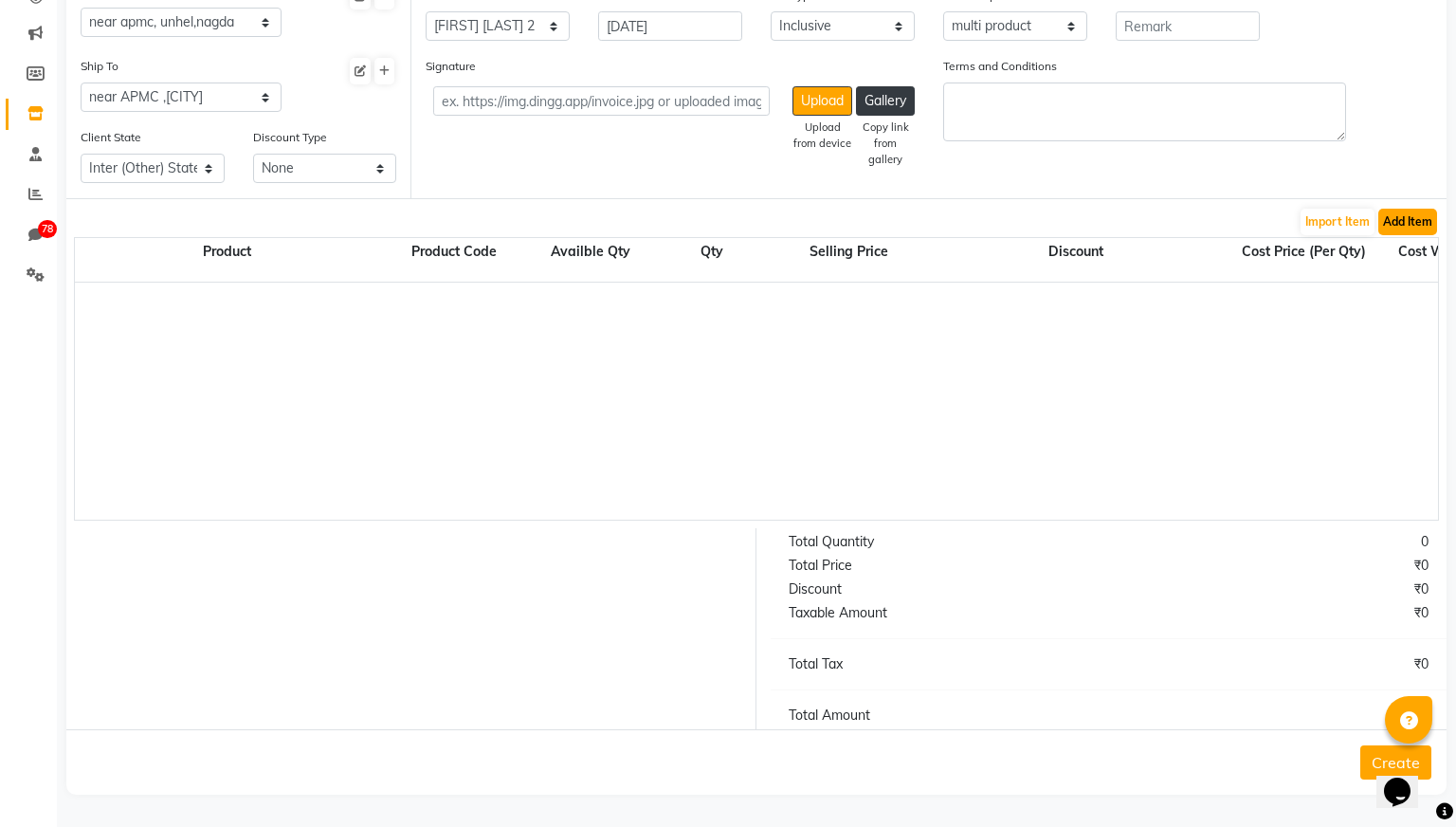click on "Add Item" 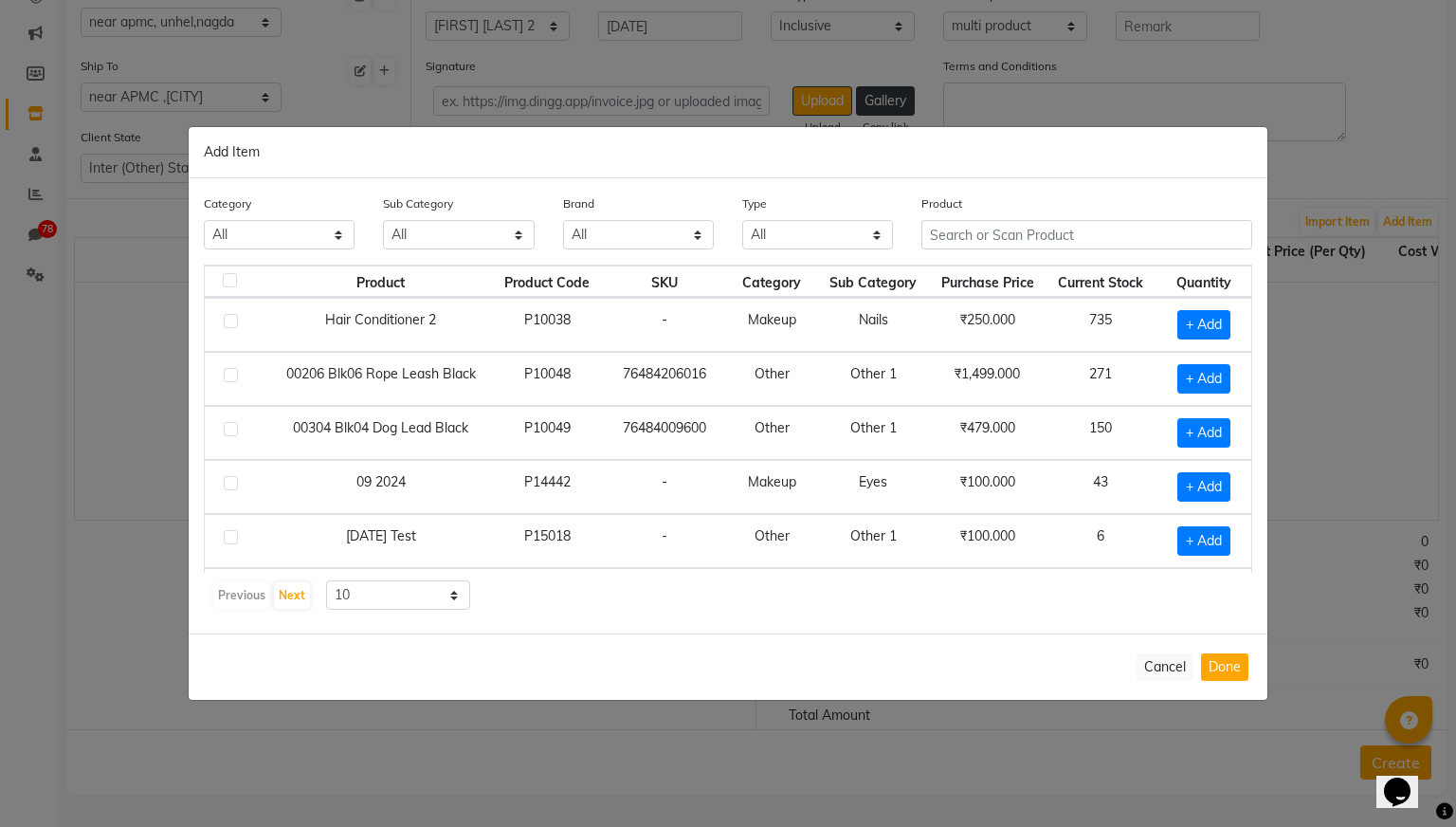 click 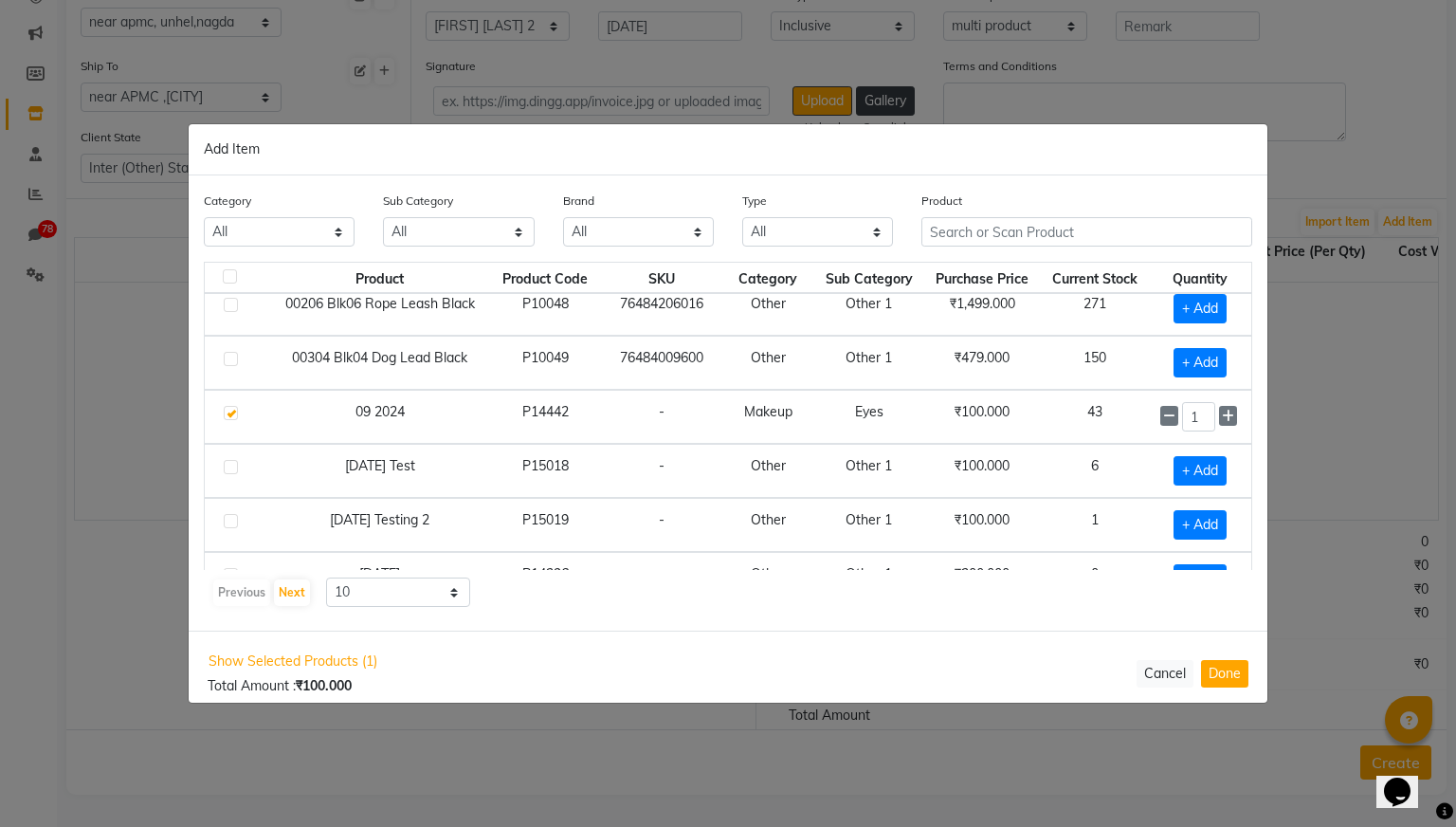 scroll, scrollTop: 106, scrollLeft: 0, axis: vertical 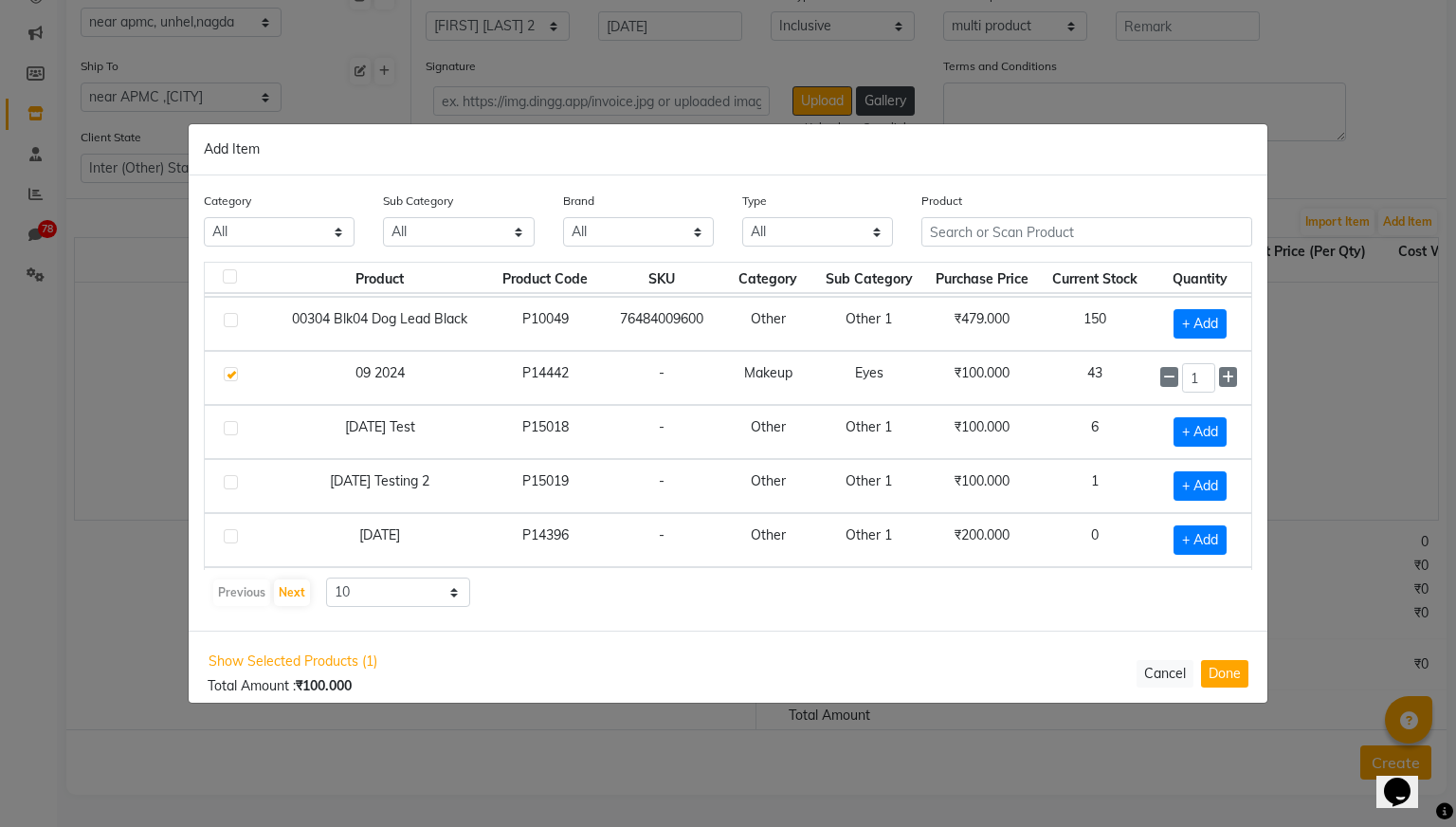 click 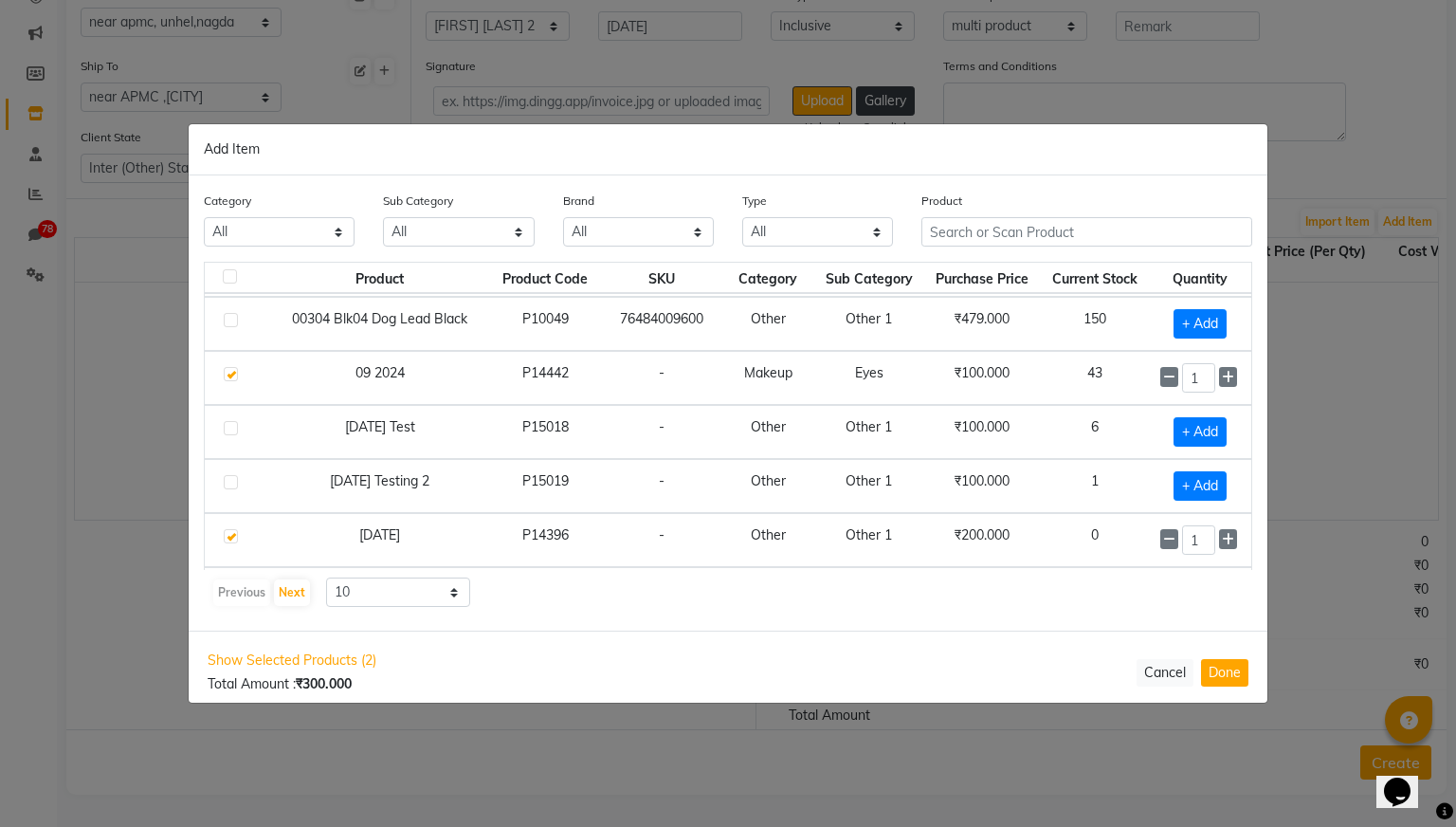 scroll, scrollTop: 266, scrollLeft: 0, axis: vertical 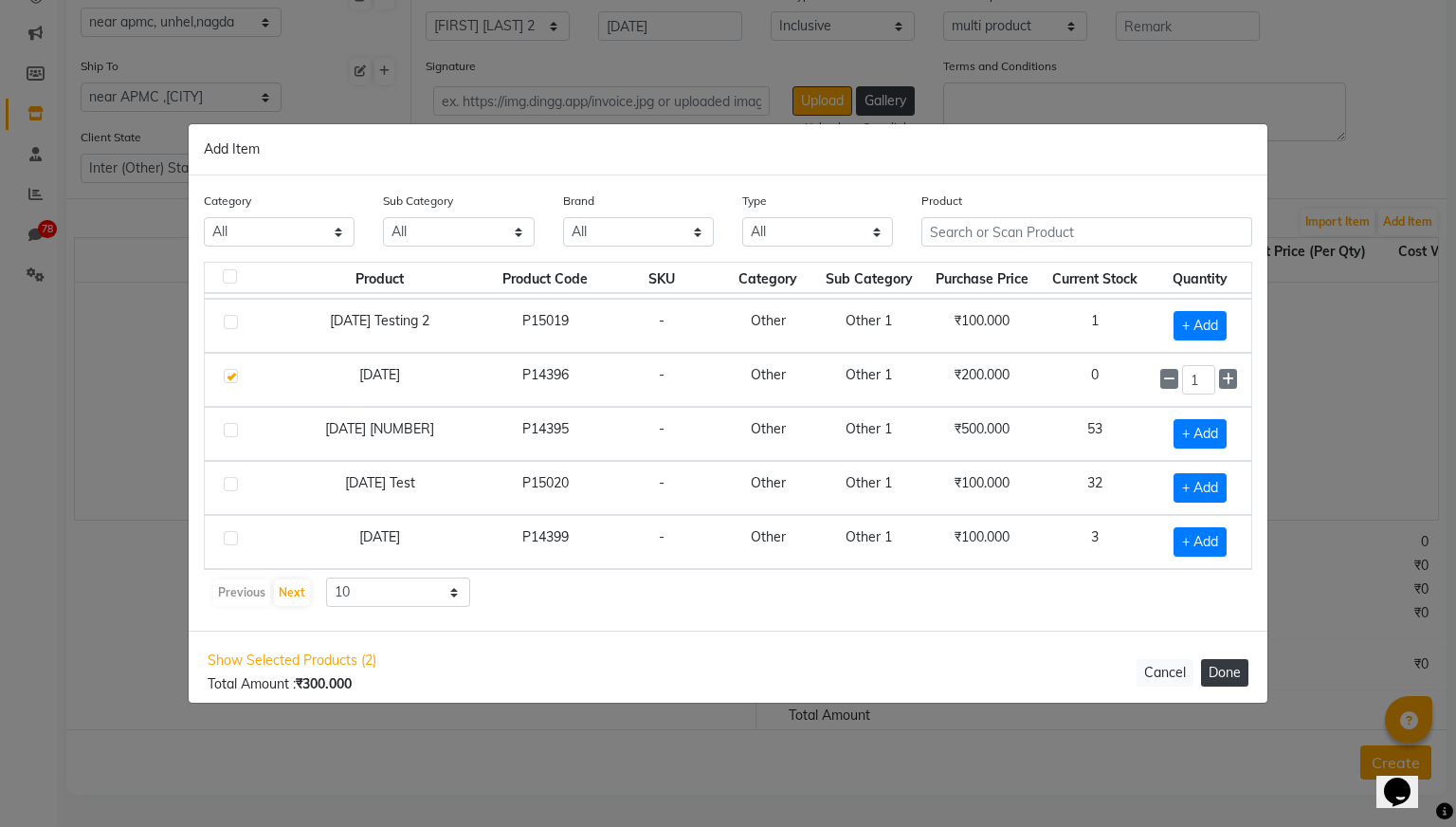 click on "Done" 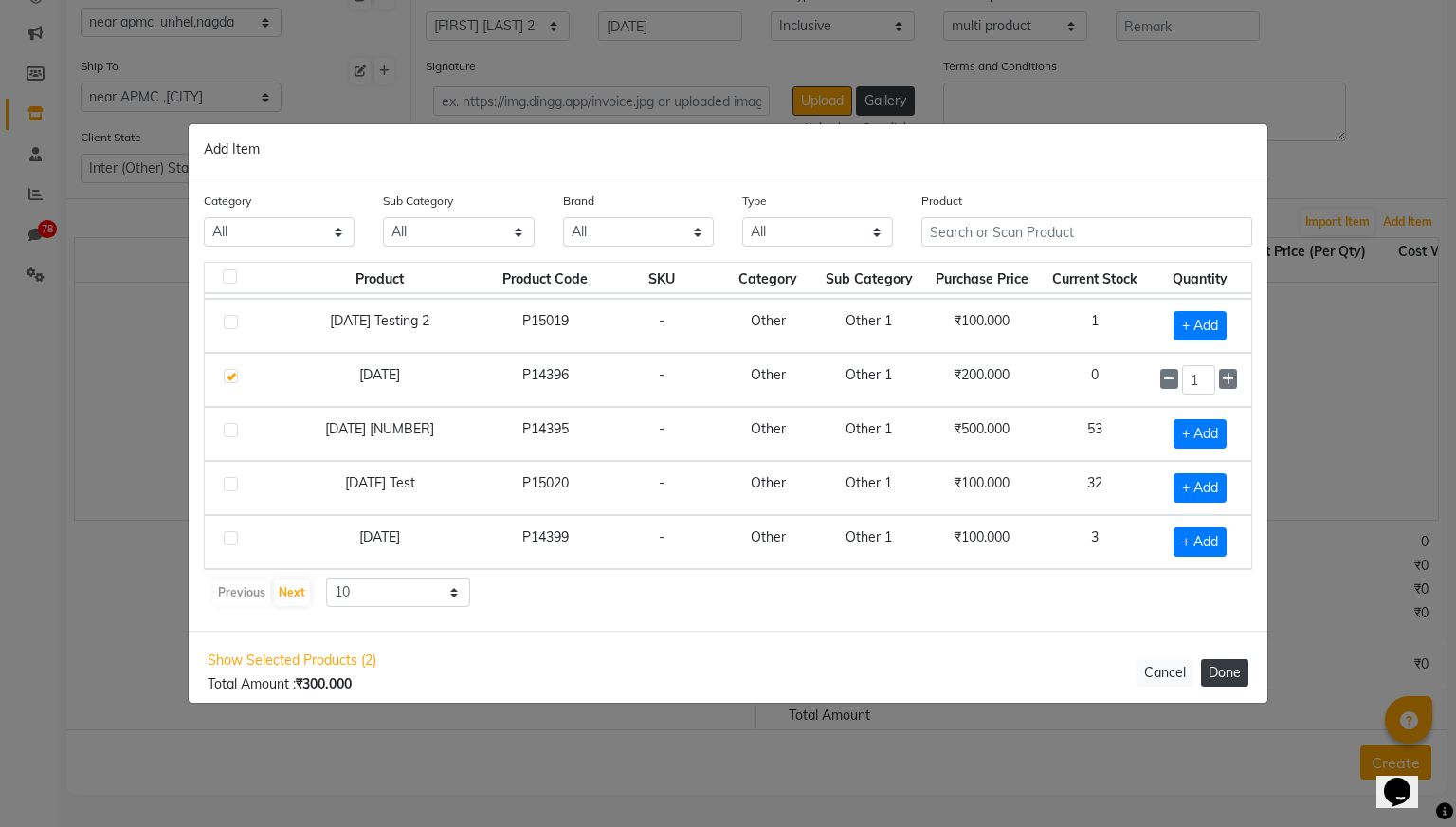 select on "2718" 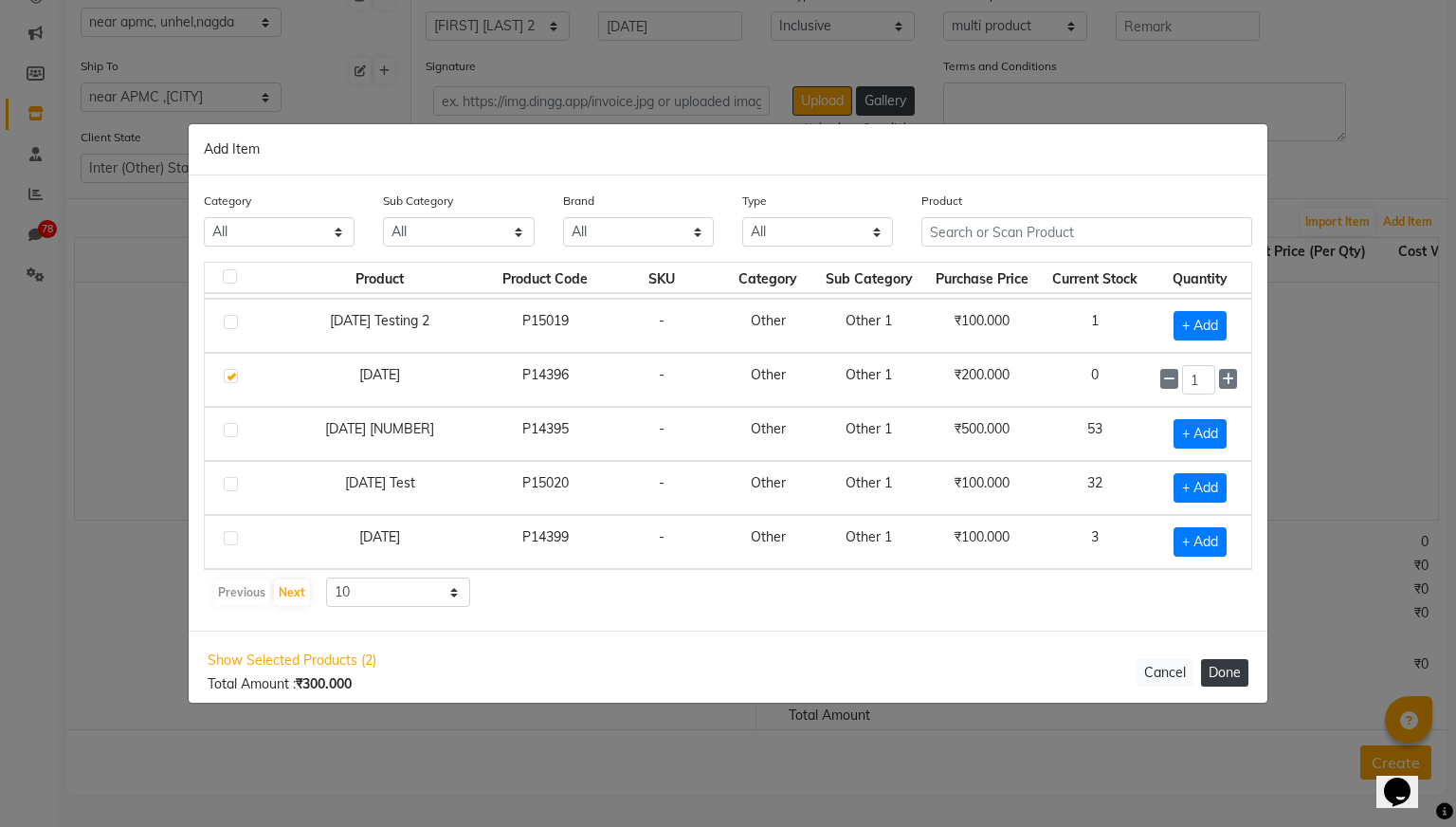 select on "2718" 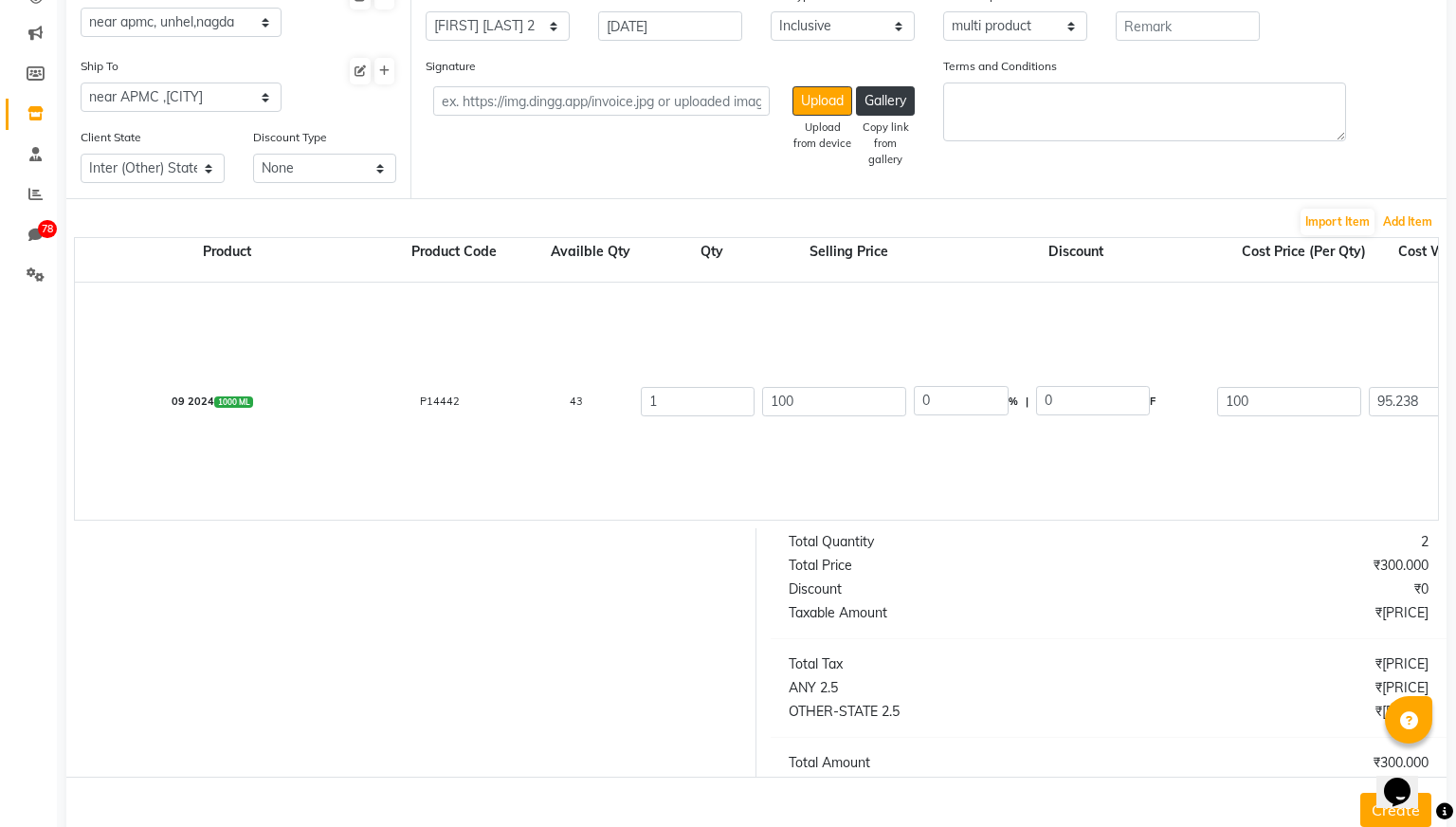 scroll, scrollTop: 273, scrollLeft: 0, axis: vertical 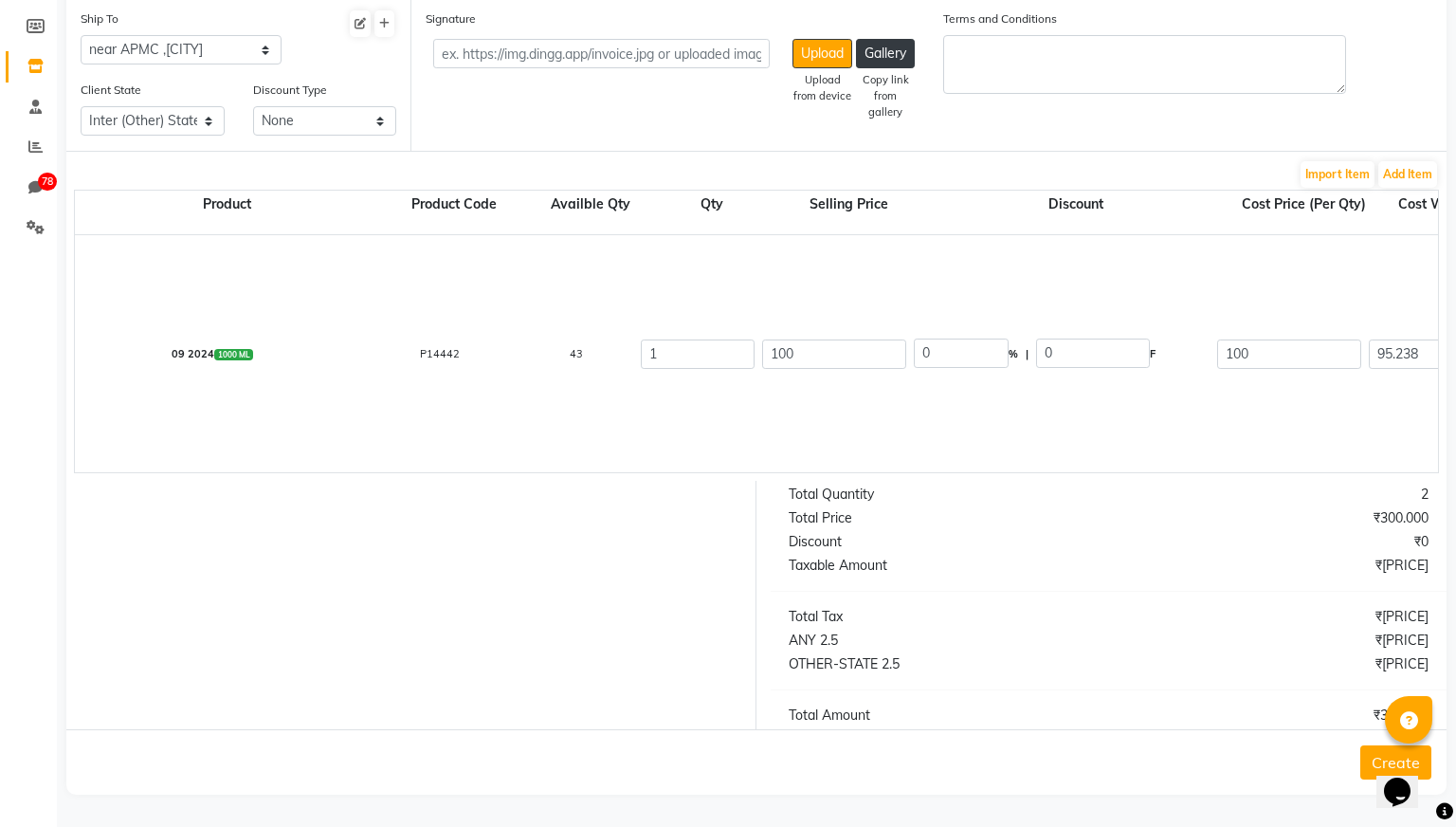 click on "Create" 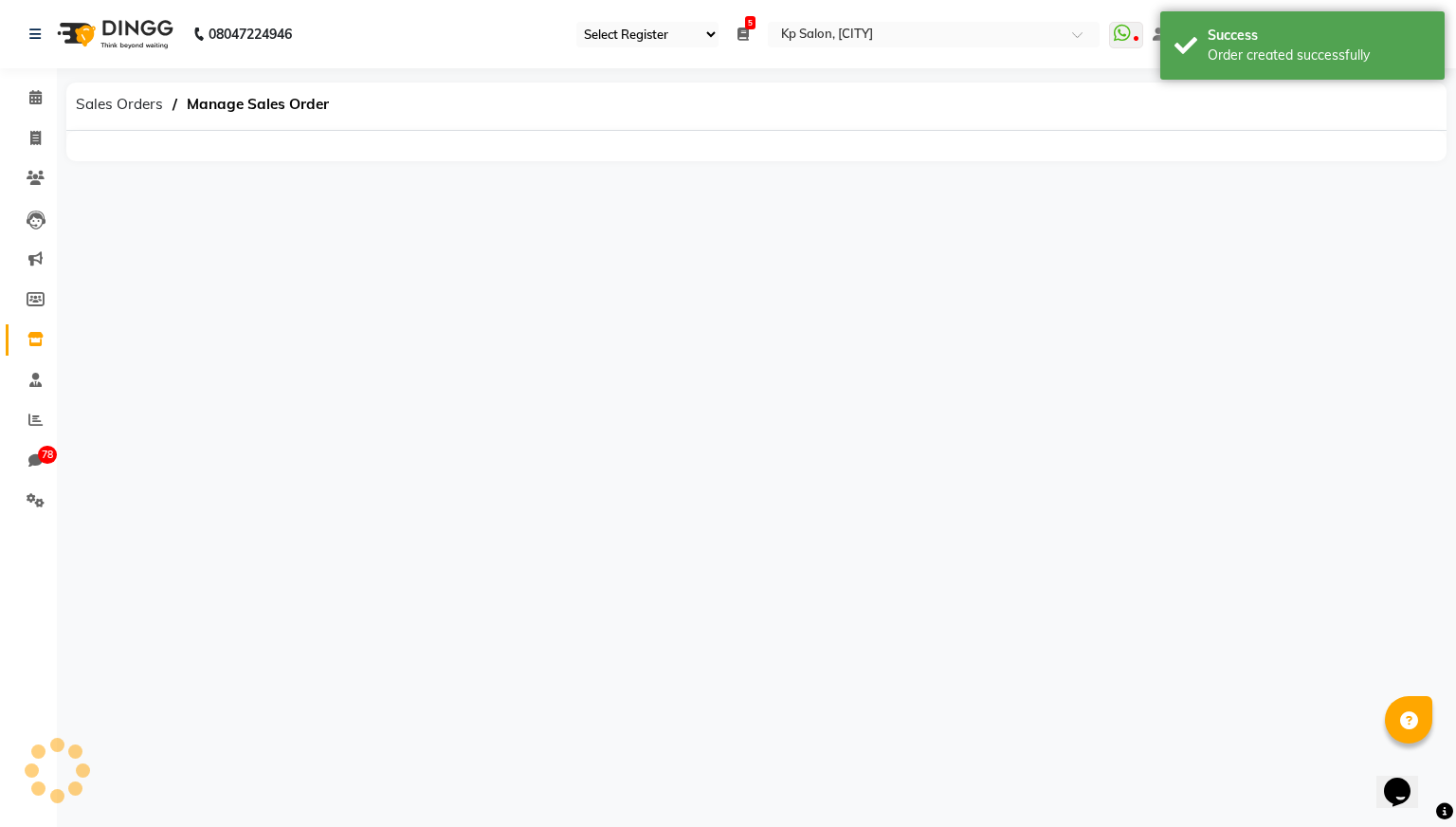 scroll, scrollTop: 0, scrollLeft: 0, axis: both 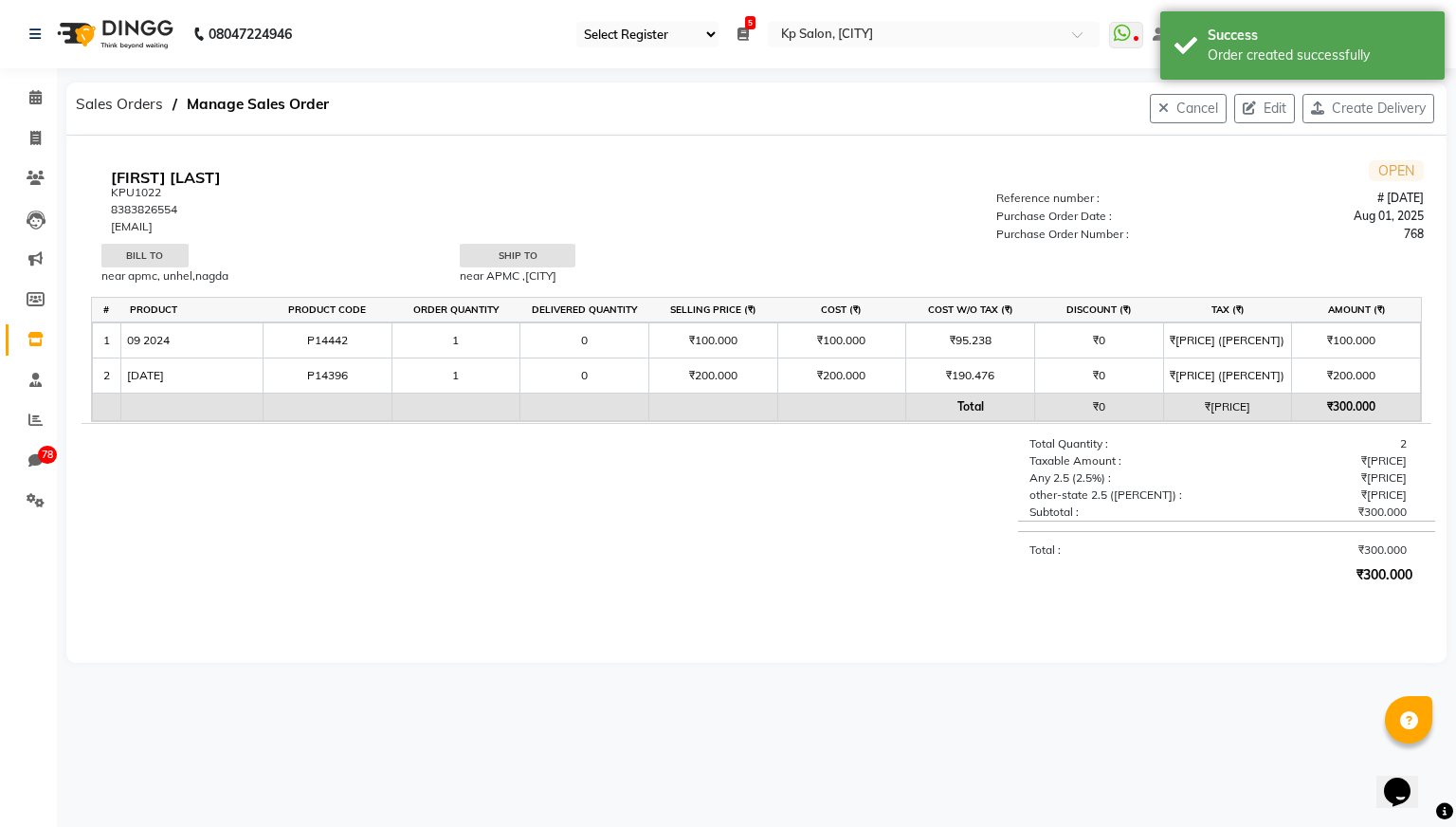 select on "24" 